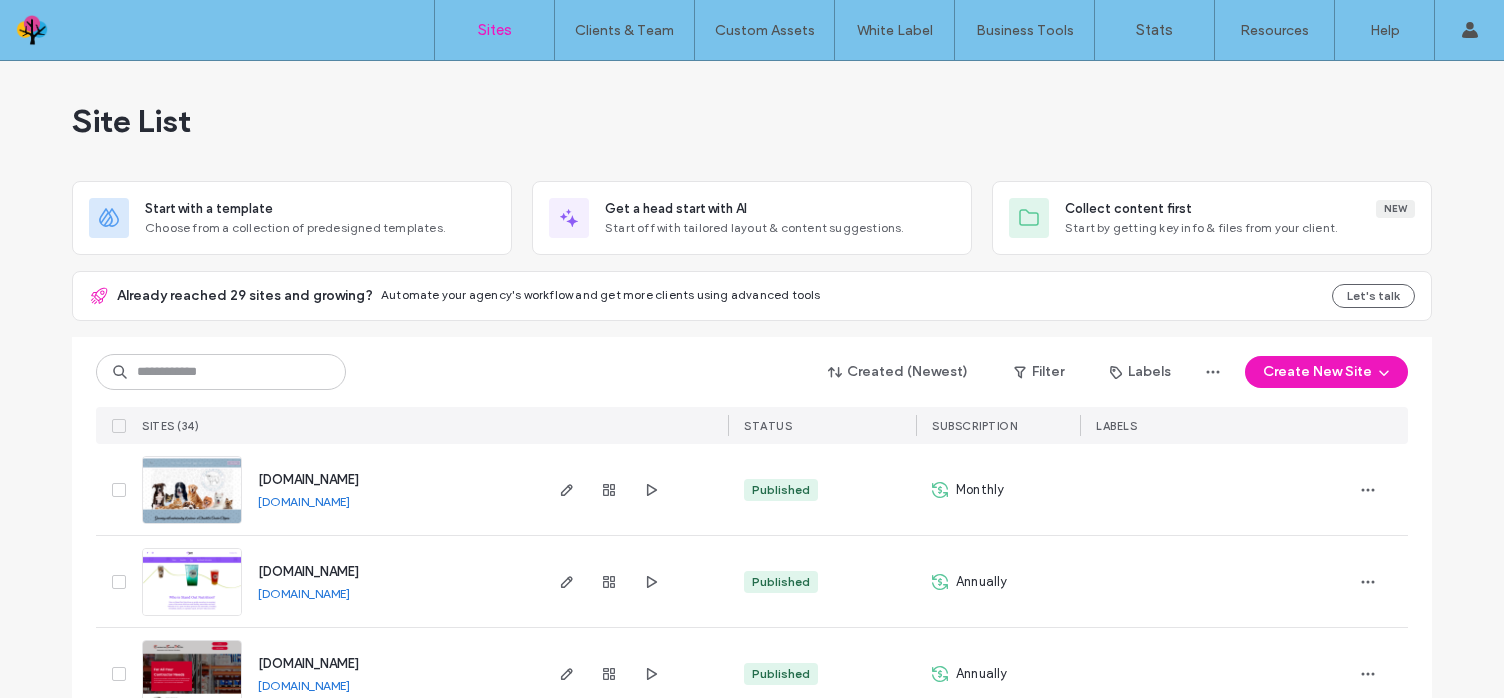 scroll, scrollTop: 0, scrollLeft: 0, axis: both 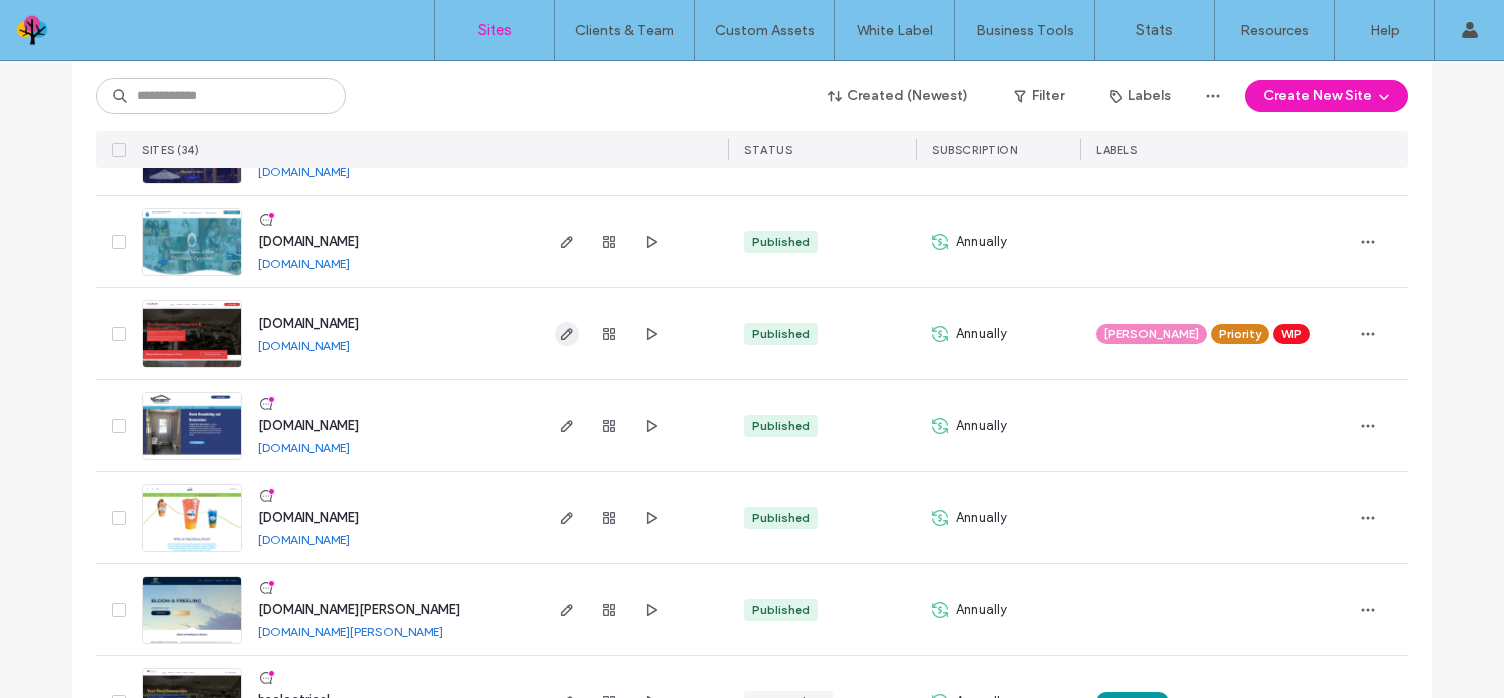 click at bounding box center [567, 334] 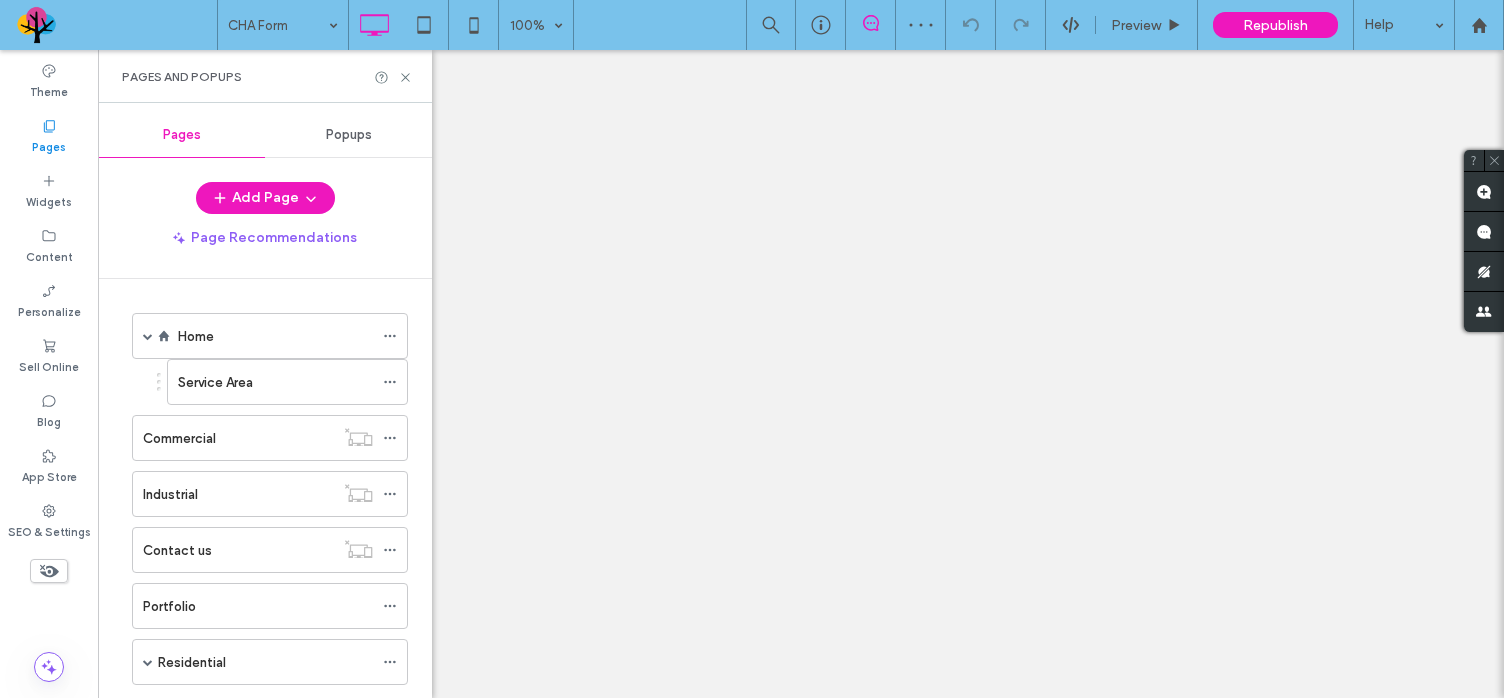 scroll, scrollTop: 0, scrollLeft: 0, axis: both 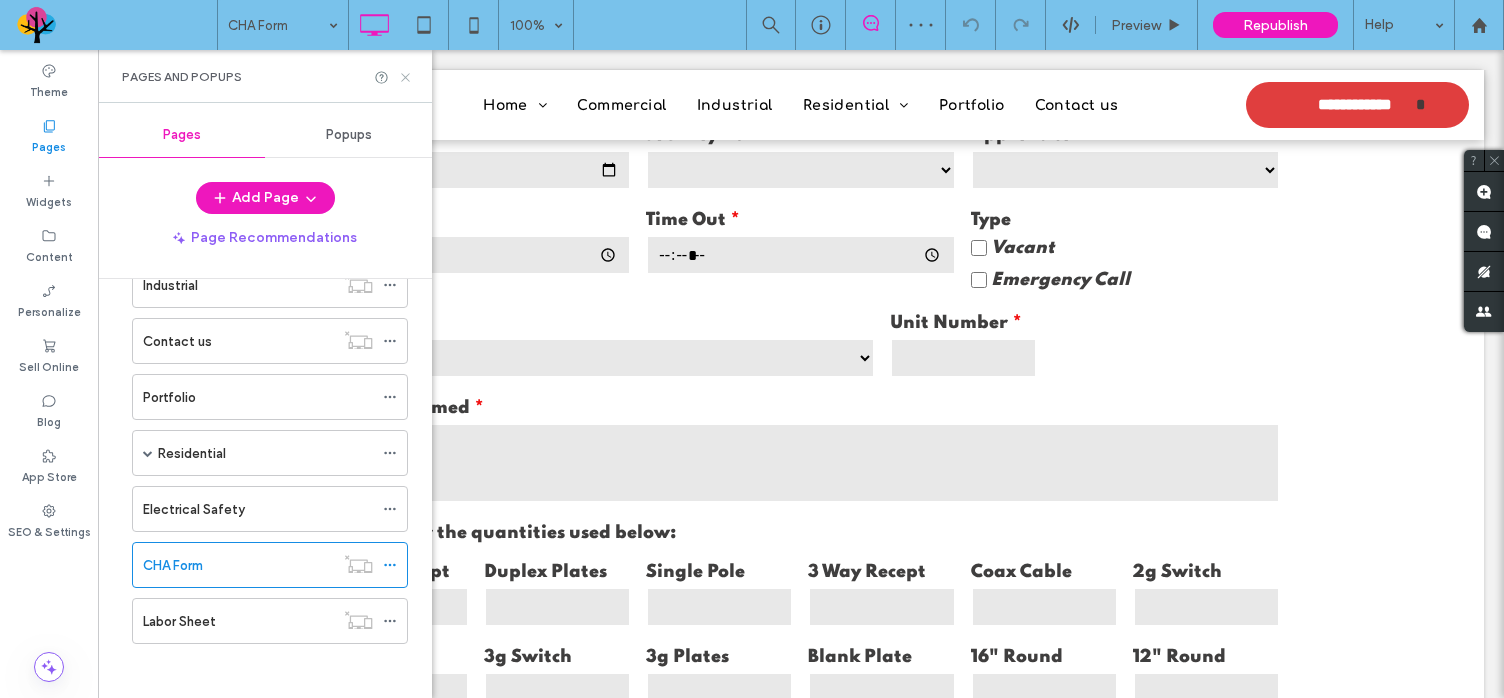 click 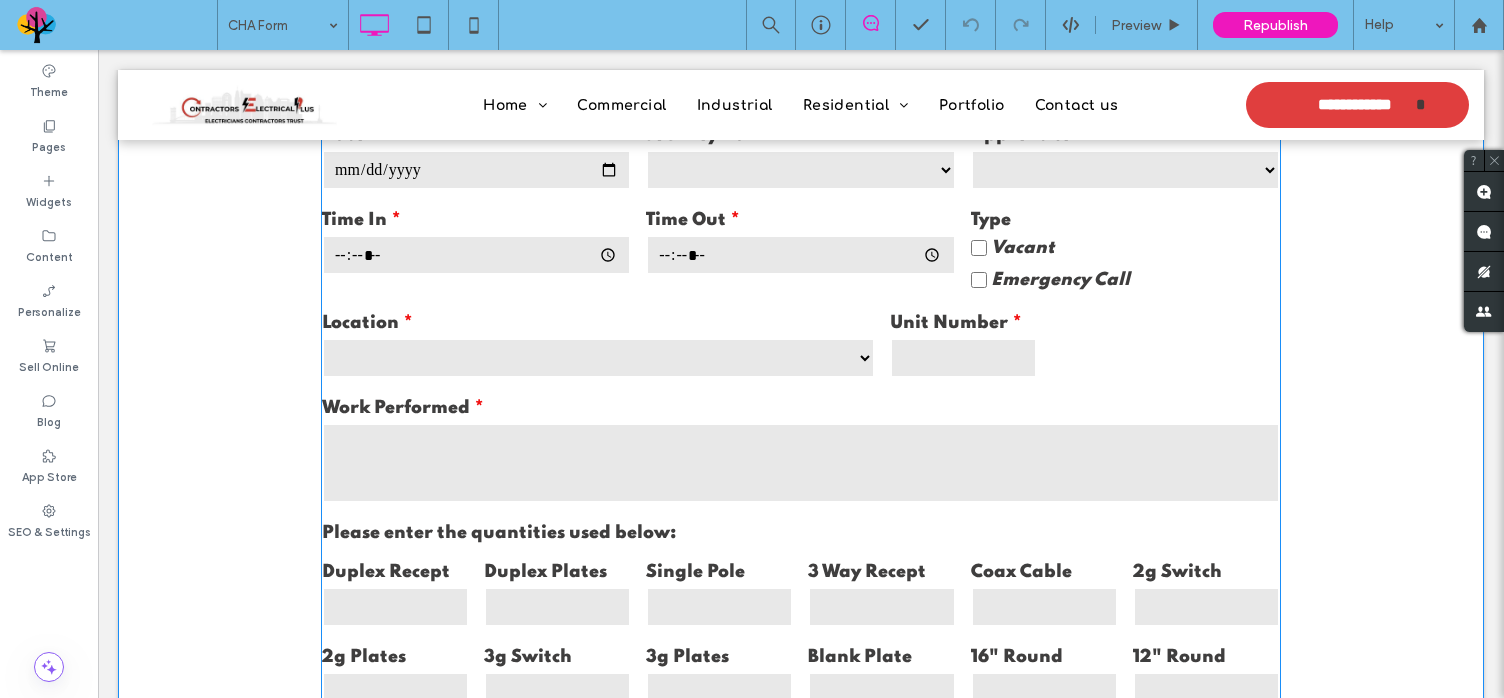 click on "Vacant" at bounding box center [1125, 248] 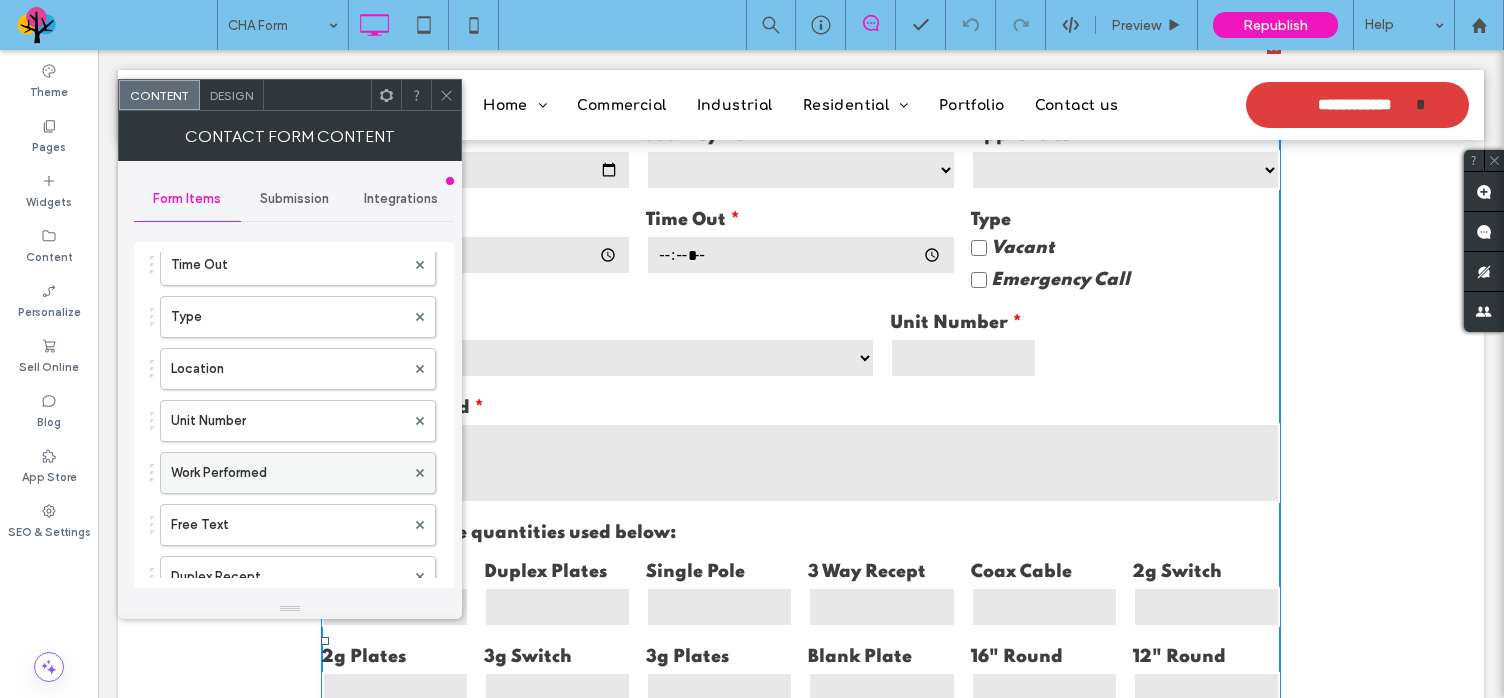 scroll, scrollTop: 200, scrollLeft: 0, axis: vertical 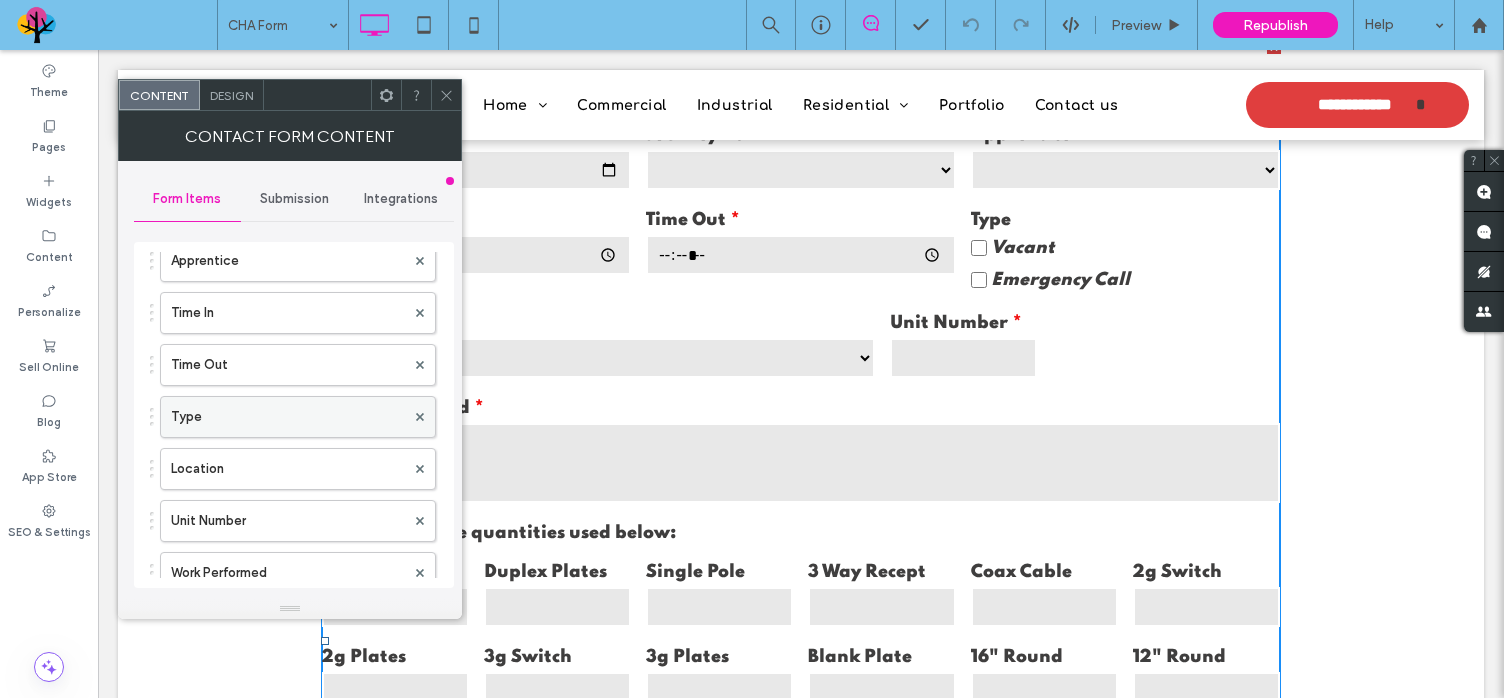 click on "Type" at bounding box center (288, 417) 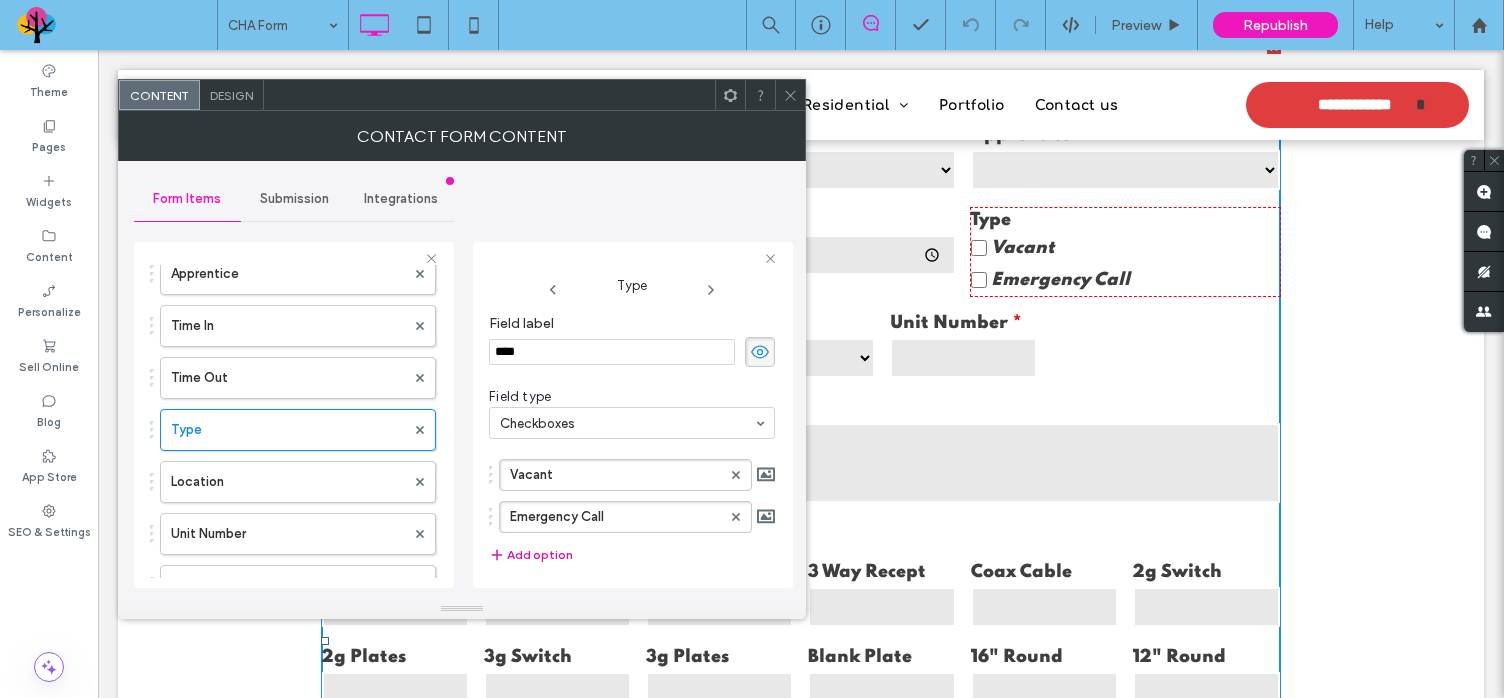 click on "Add option" at bounding box center [531, 555] 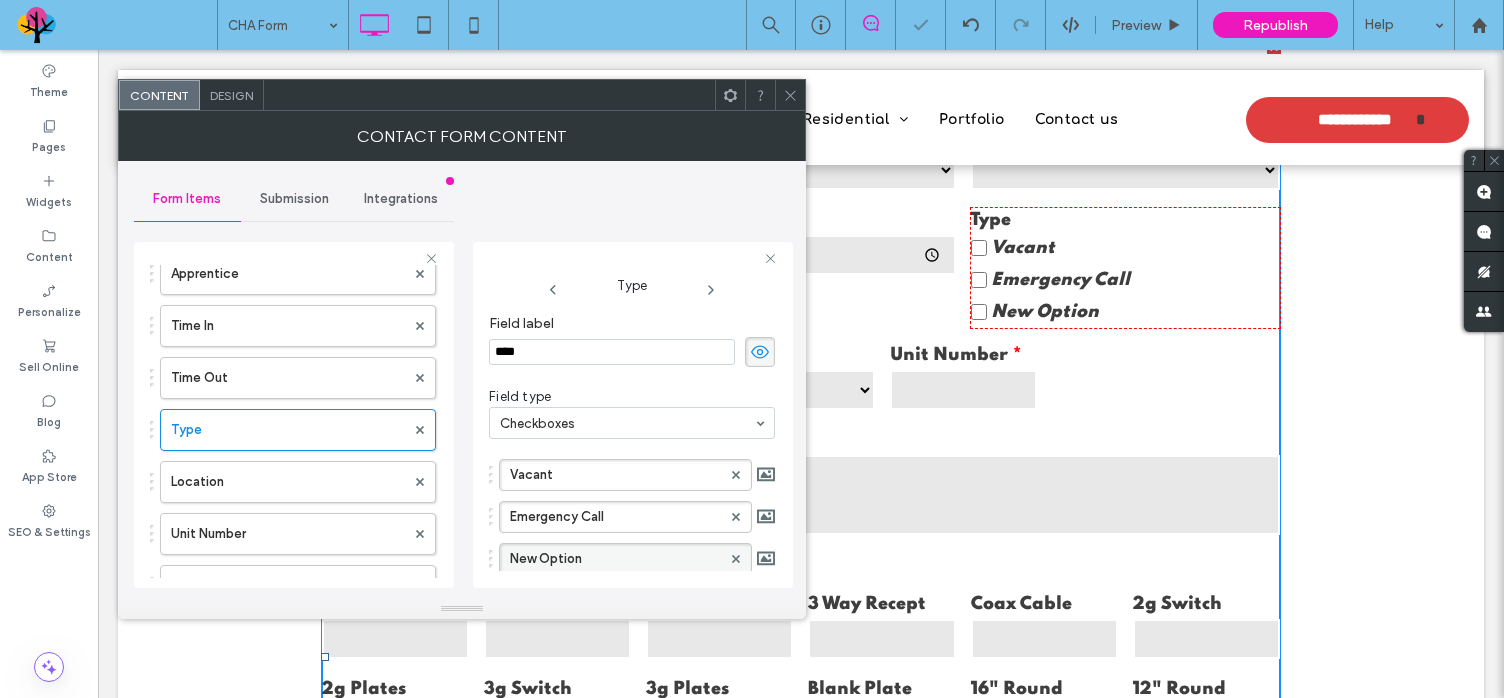click on "New Option" at bounding box center (615, 559) 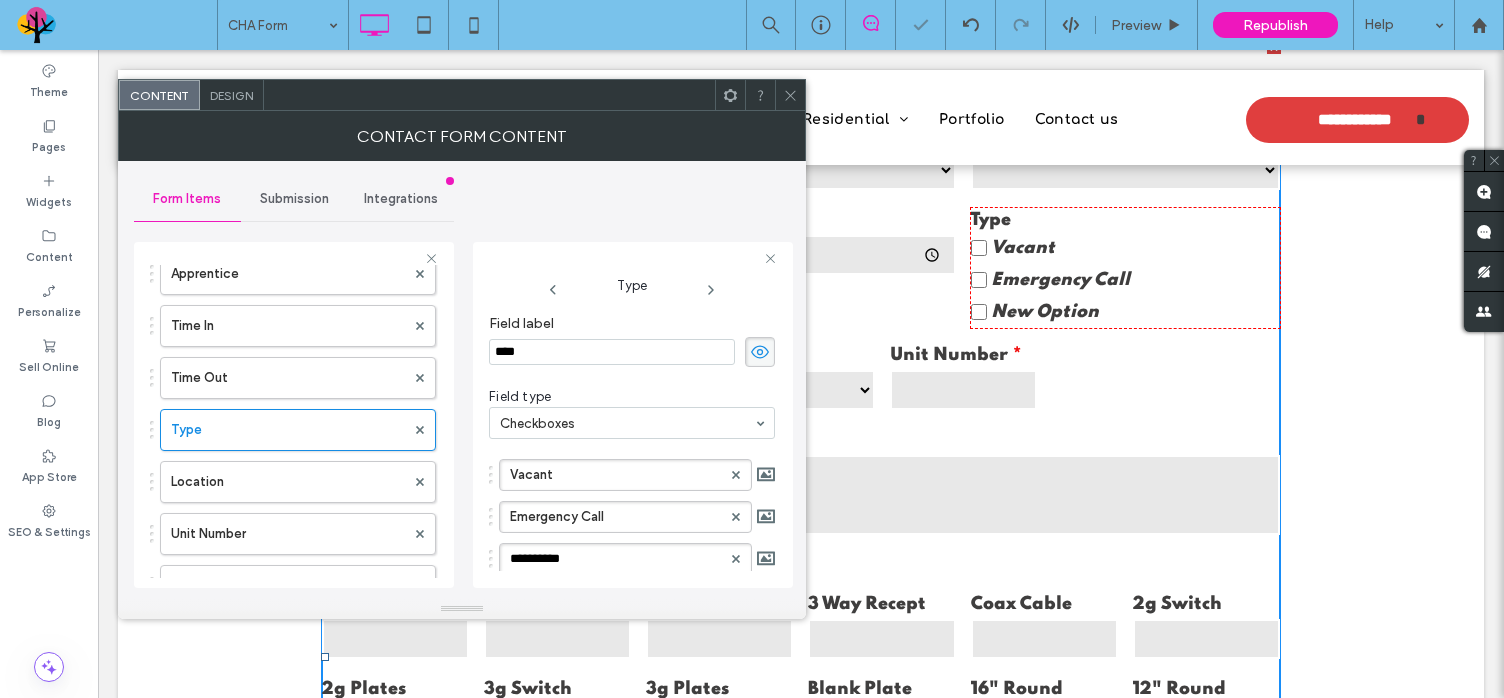 scroll, scrollTop: 8, scrollLeft: 0, axis: vertical 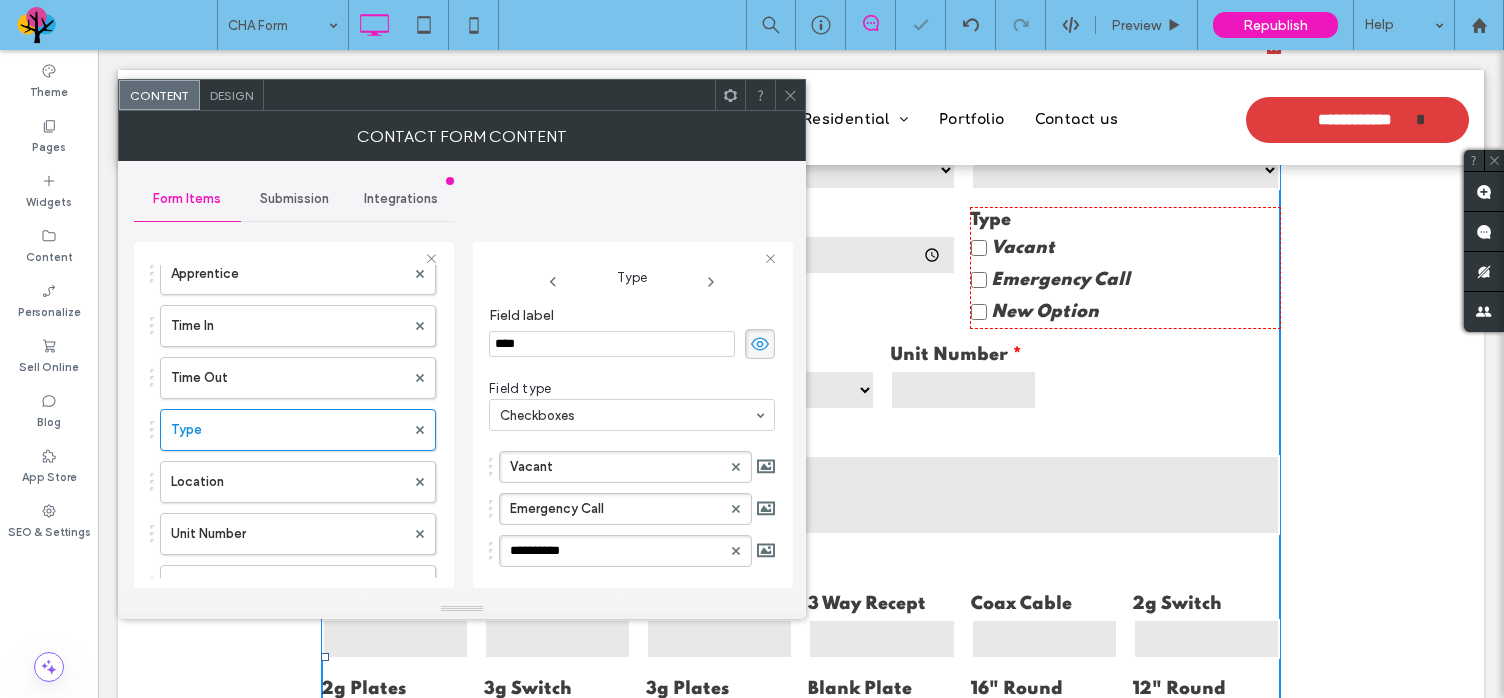 drag, startPoint x: 579, startPoint y: 558, endPoint x: 463, endPoint y: 551, distance: 116.21101 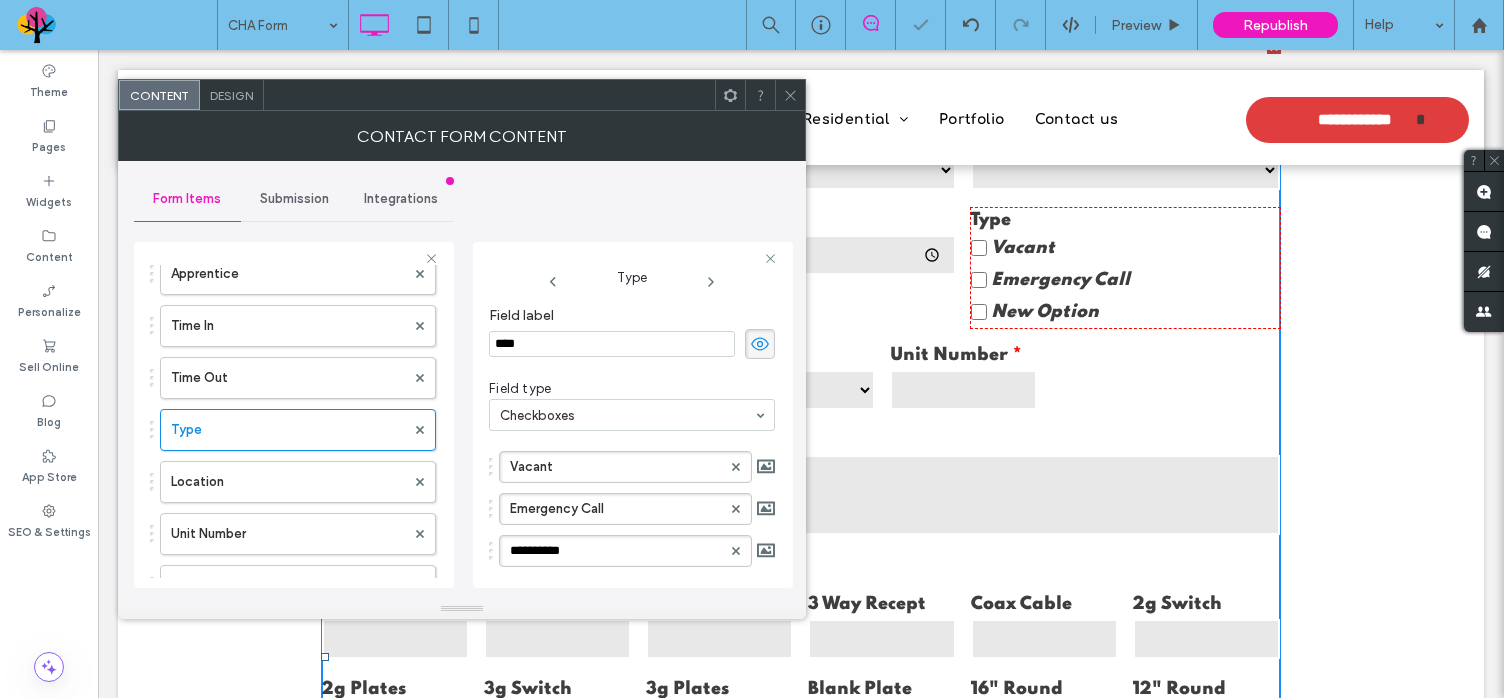 click on "**********" at bounding box center (462, 380) 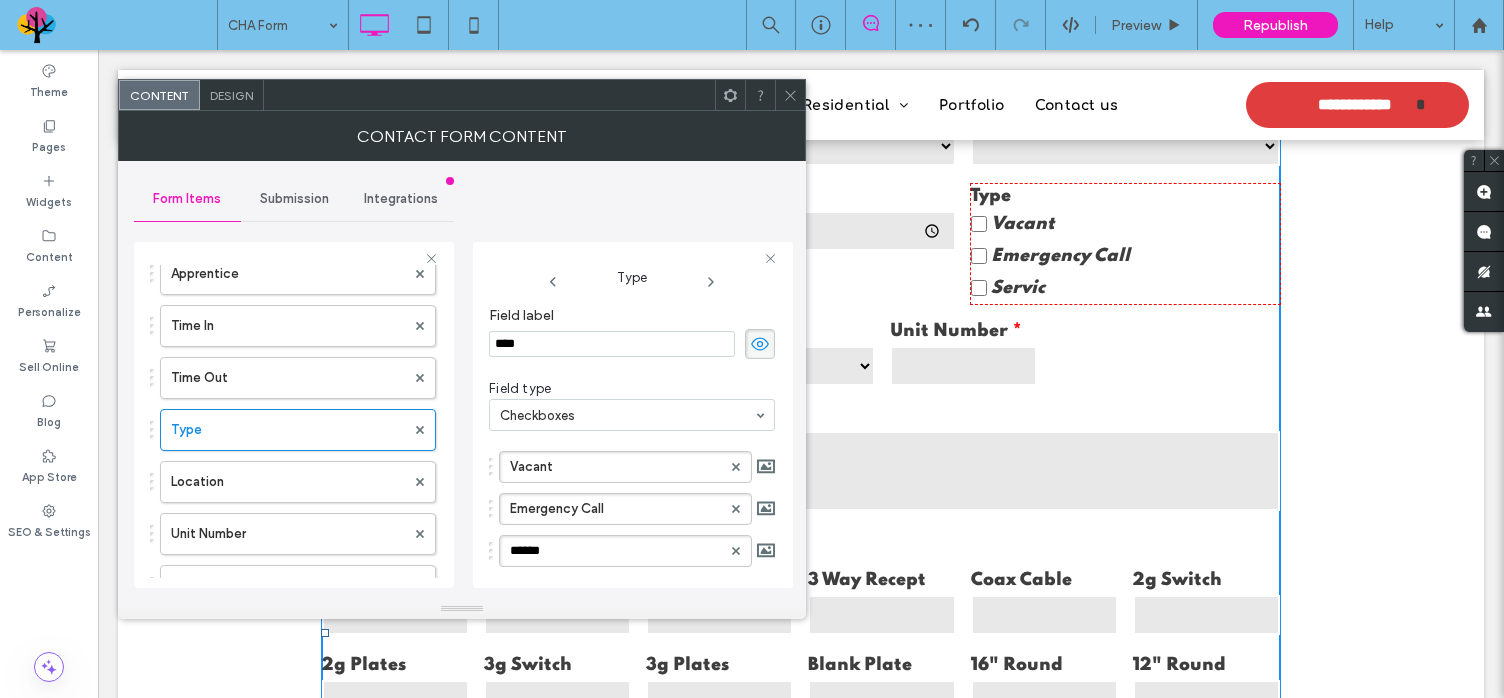 scroll, scrollTop: 322, scrollLeft: 0, axis: vertical 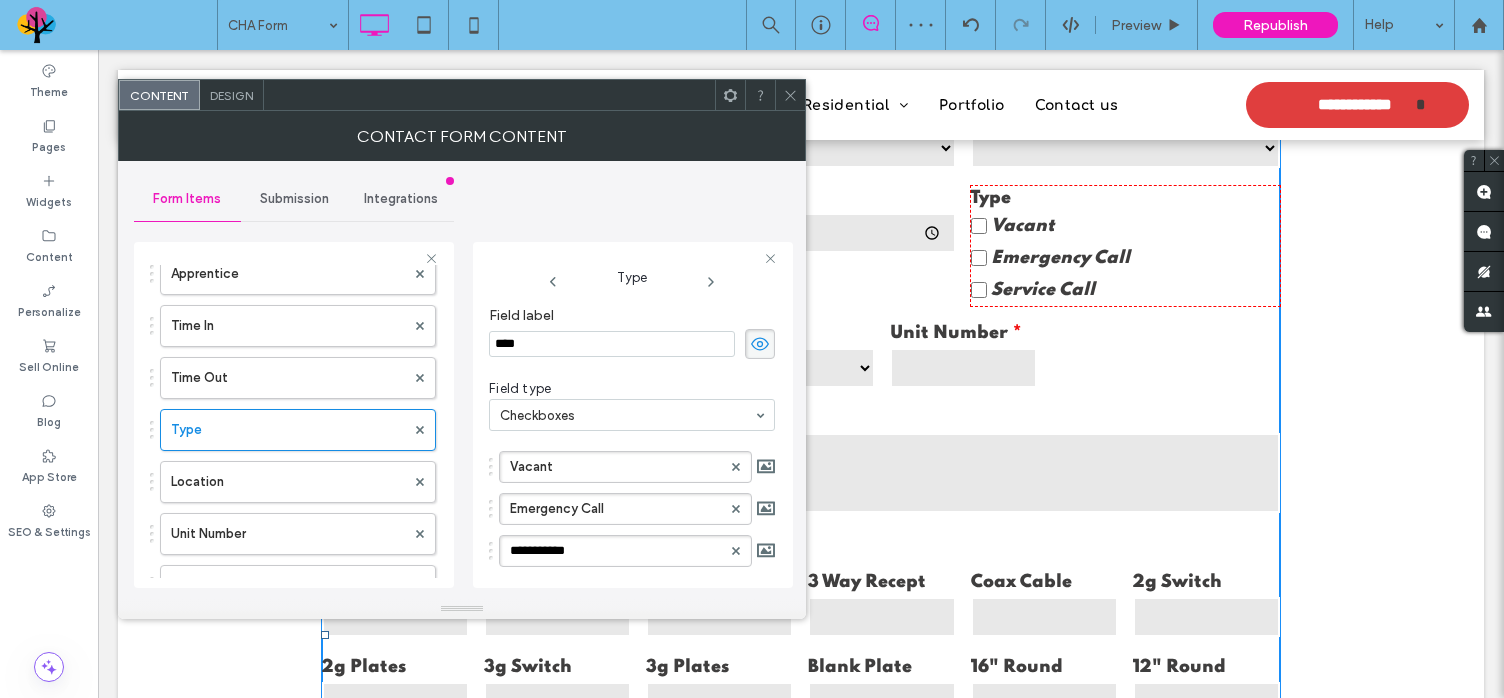 type on "**********" 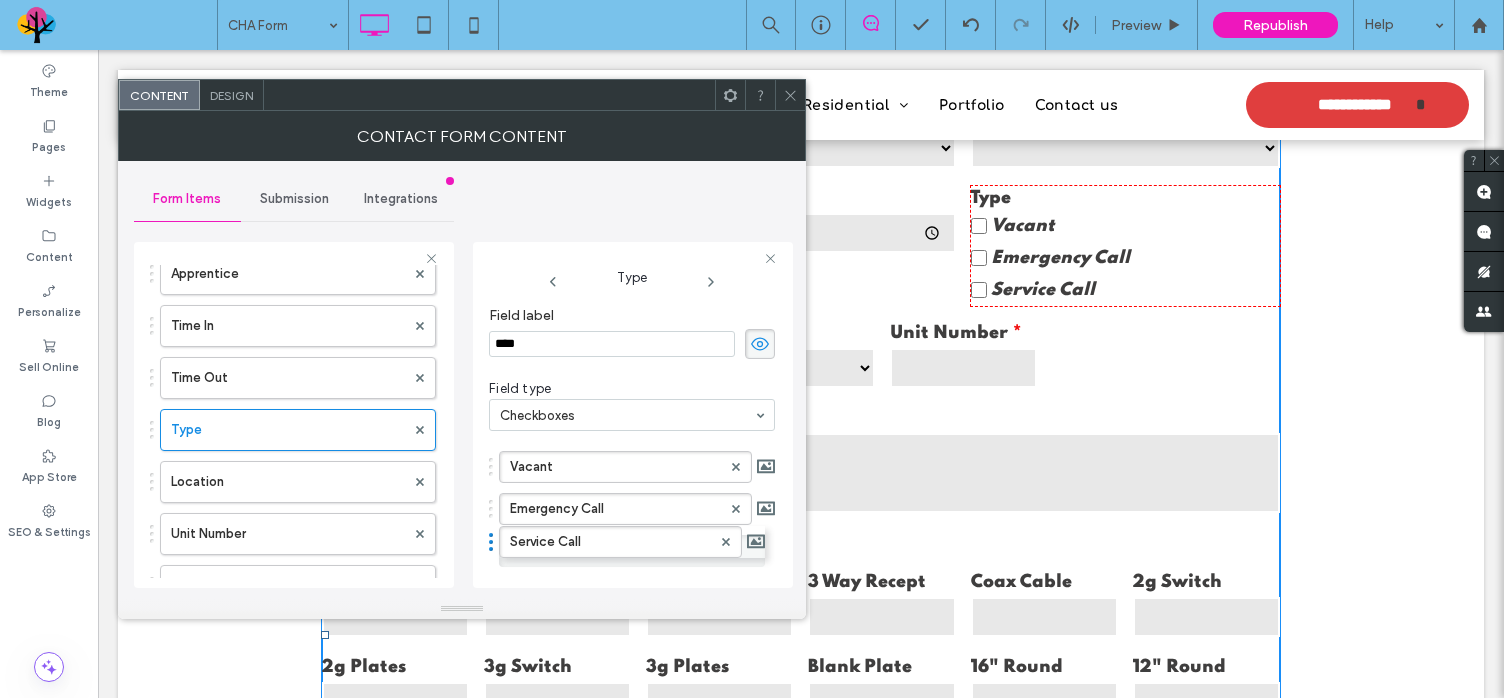 drag, startPoint x: 490, startPoint y: 545, endPoint x: 495, endPoint y: 527, distance: 18.681541 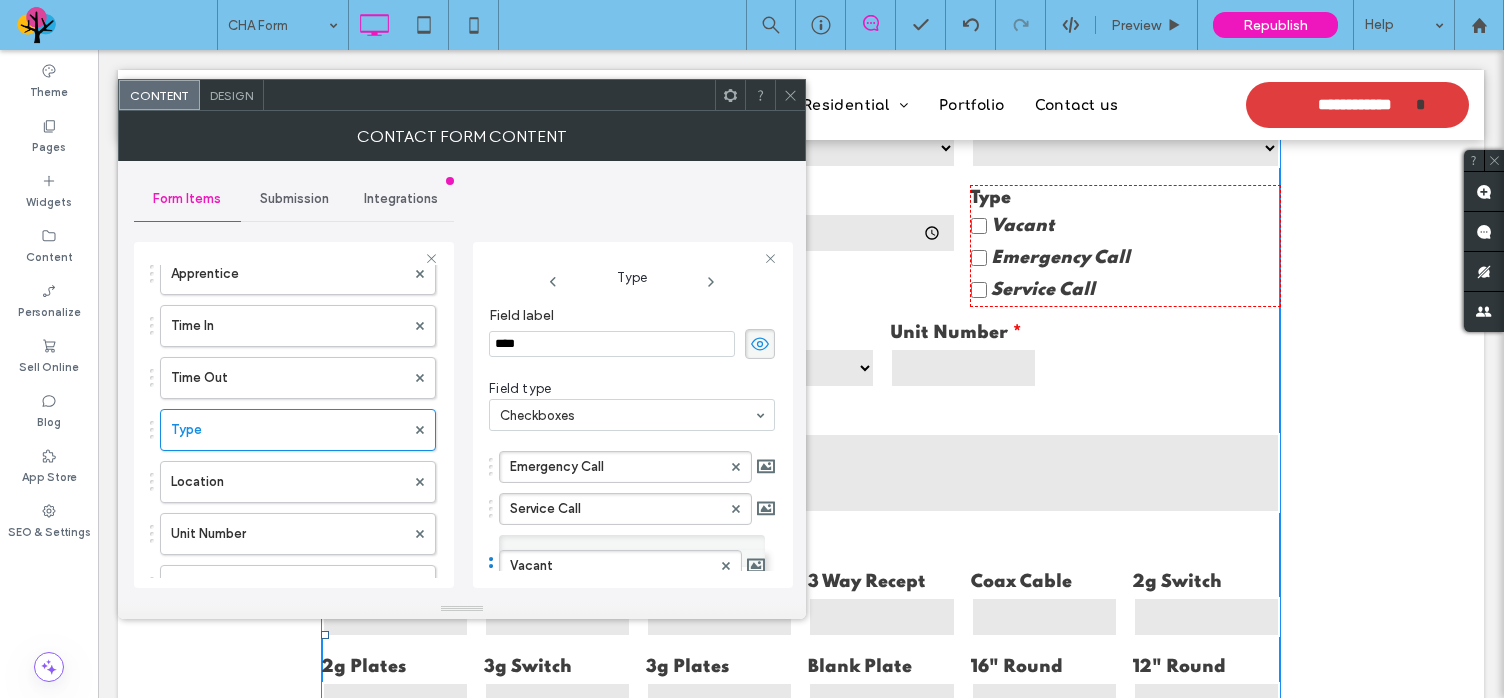 drag, startPoint x: 491, startPoint y: 460, endPoint x: 495, endPoint y: 549, distance: 89.08984 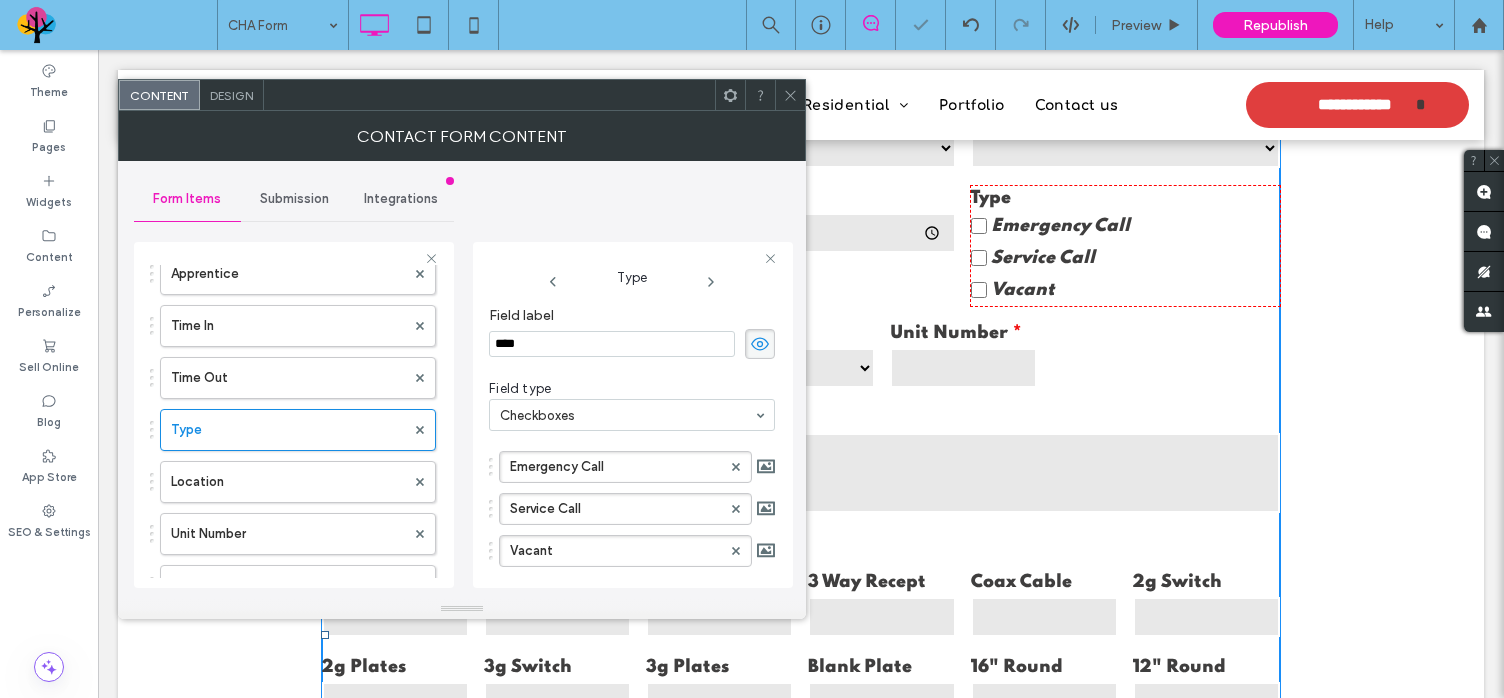 click 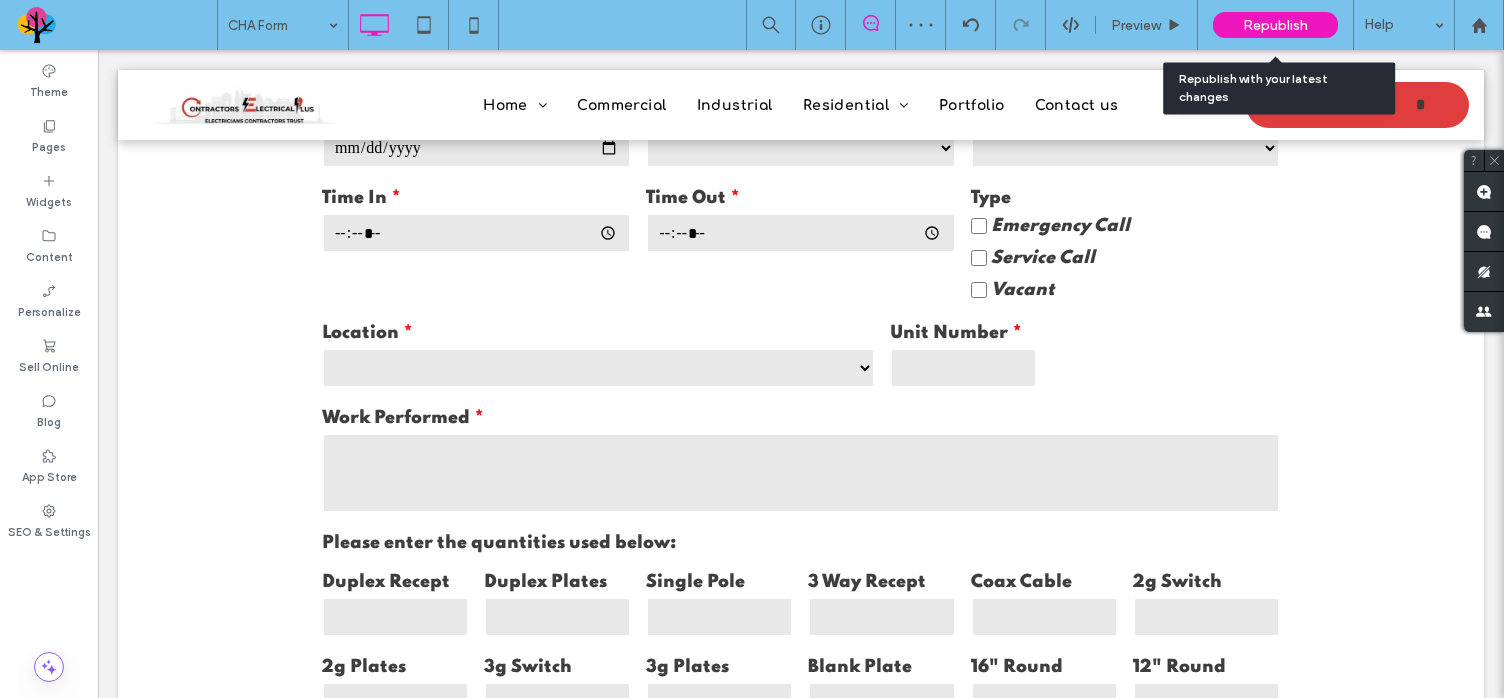 click on "Republish" at bounding box center (1275, 25) 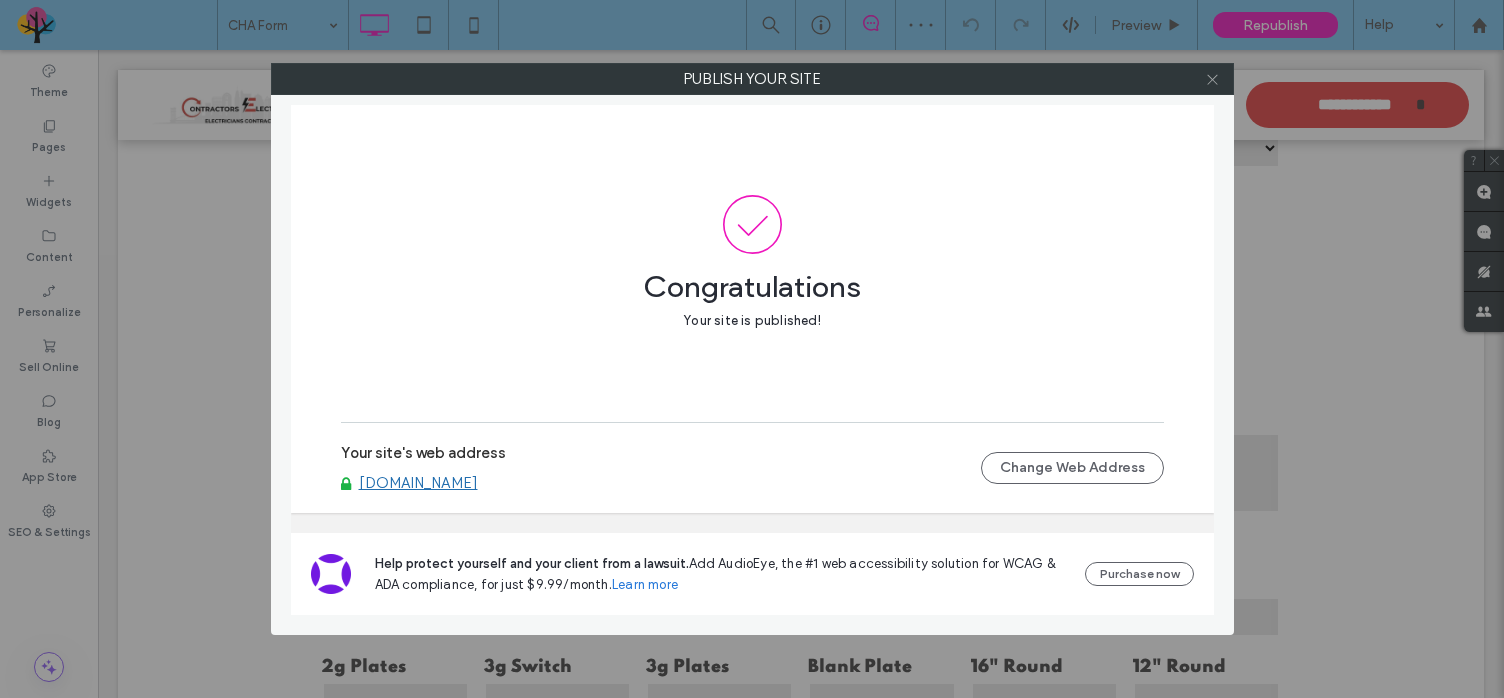click 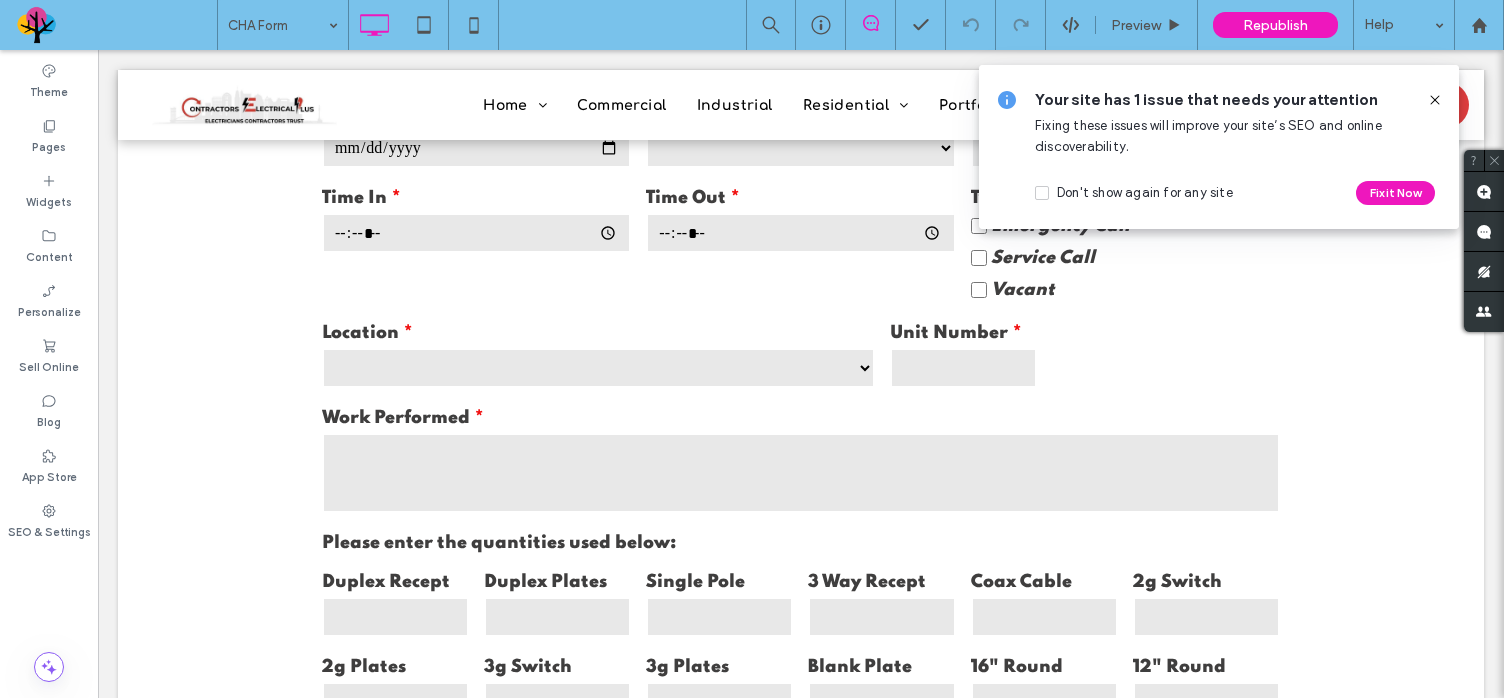 click 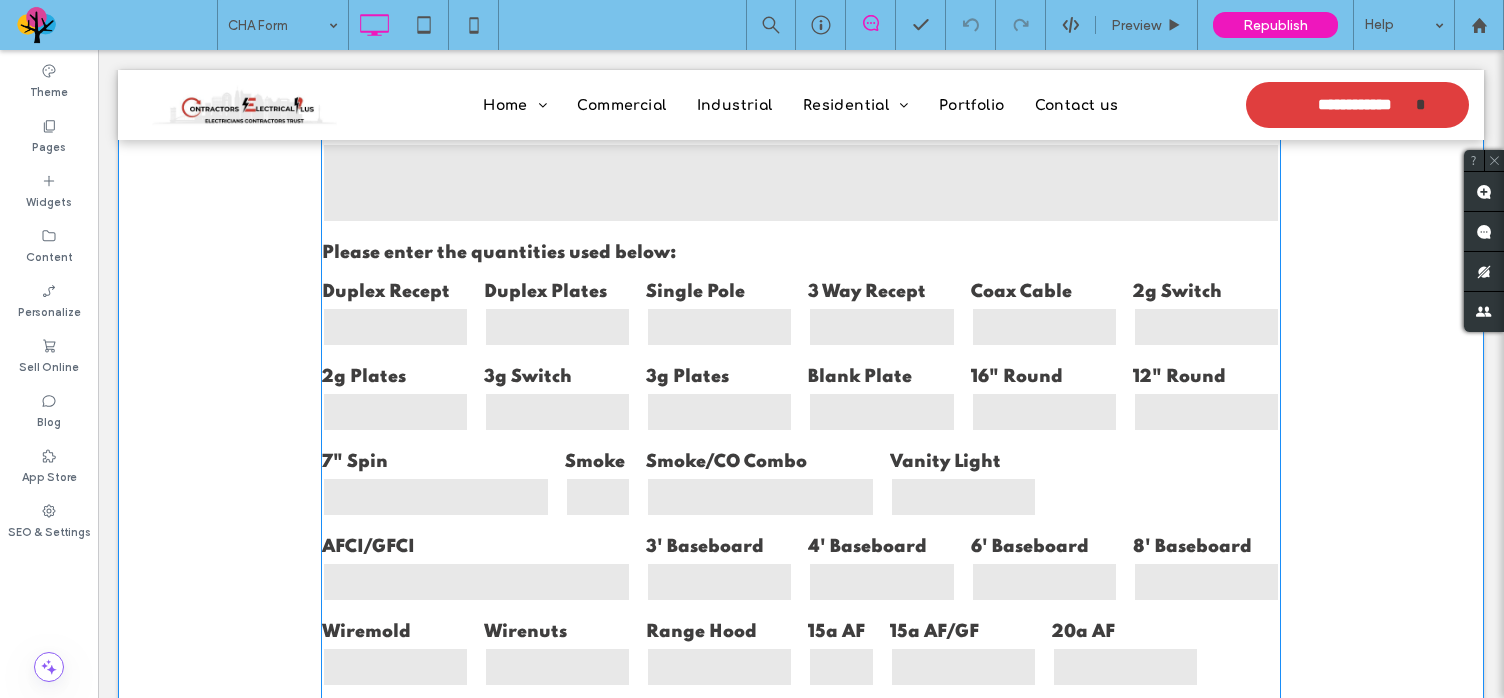 scroll, scrollTop: 622, scrollLeft: 0, axis: vertical 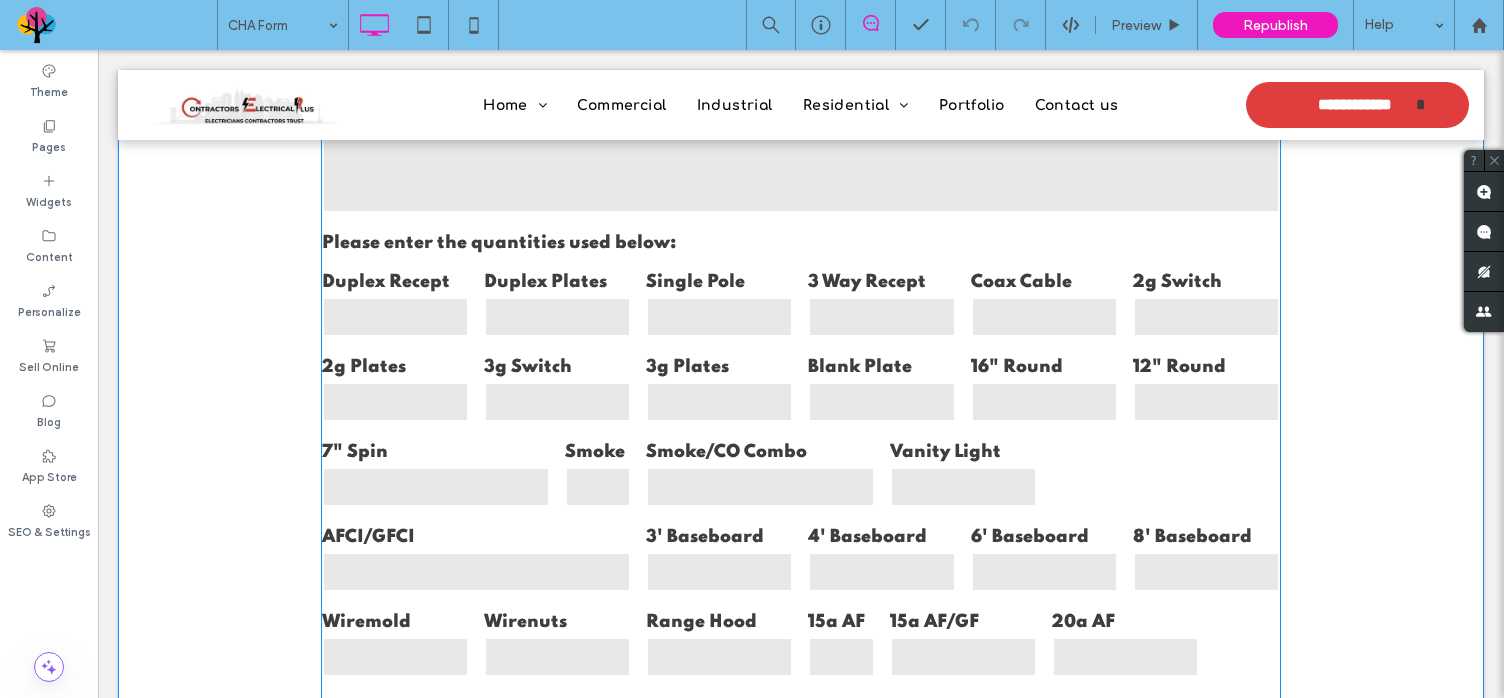 click on "3  Way Recept" at bounding box center (881, 282) 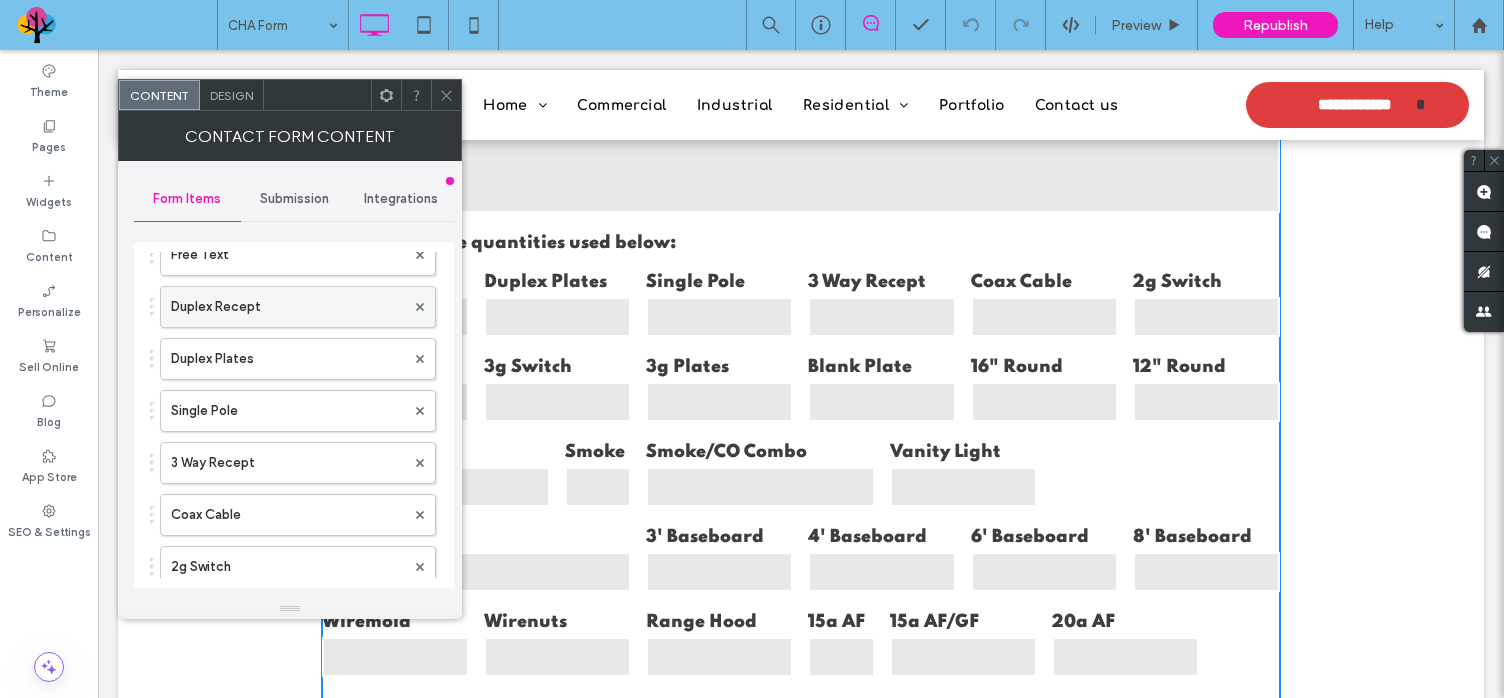scroll, scrollTop: 500, scrollLeft: 0, axis: vertical 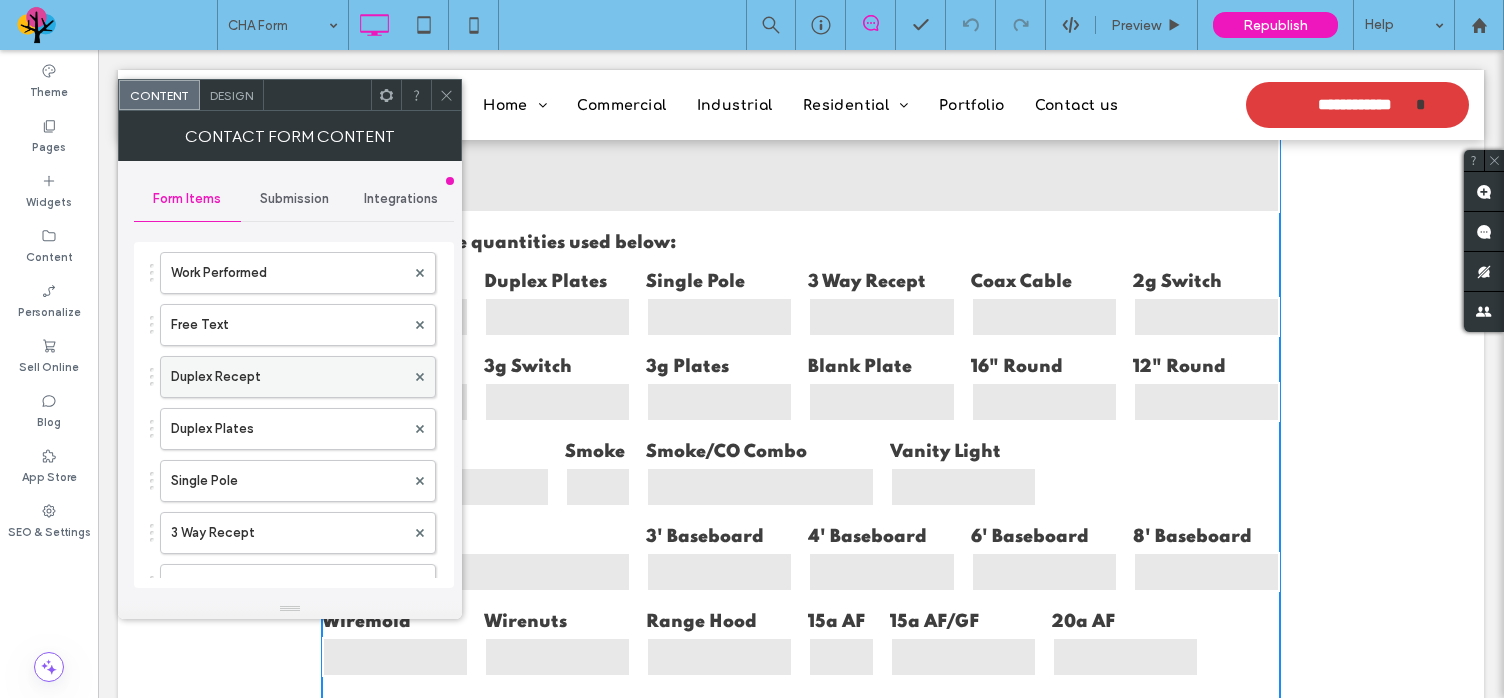 click on "3  Way Recept" at bounding box center [288, 533] 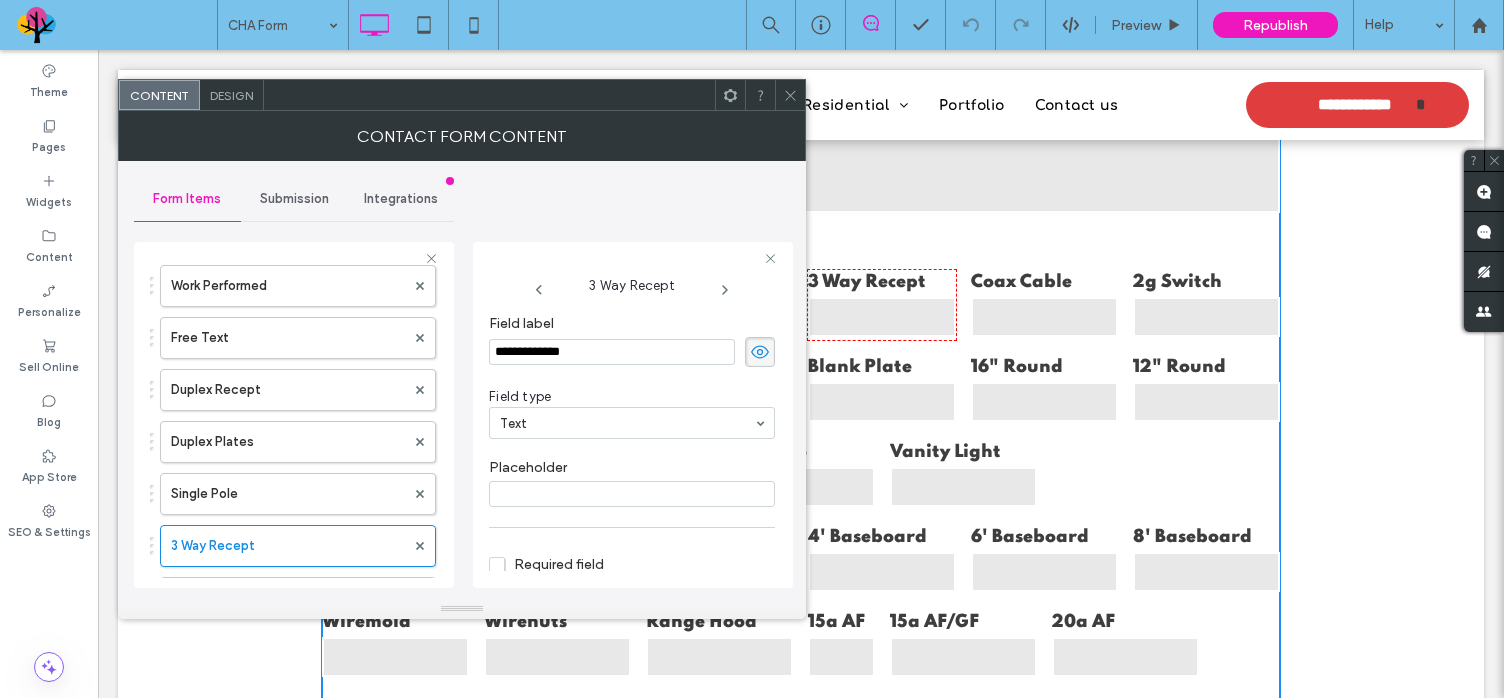 drag, startPoint x: 533, startPoint y: 349, endPoint x: 619, endPoint y: 360, distance: 86.70064 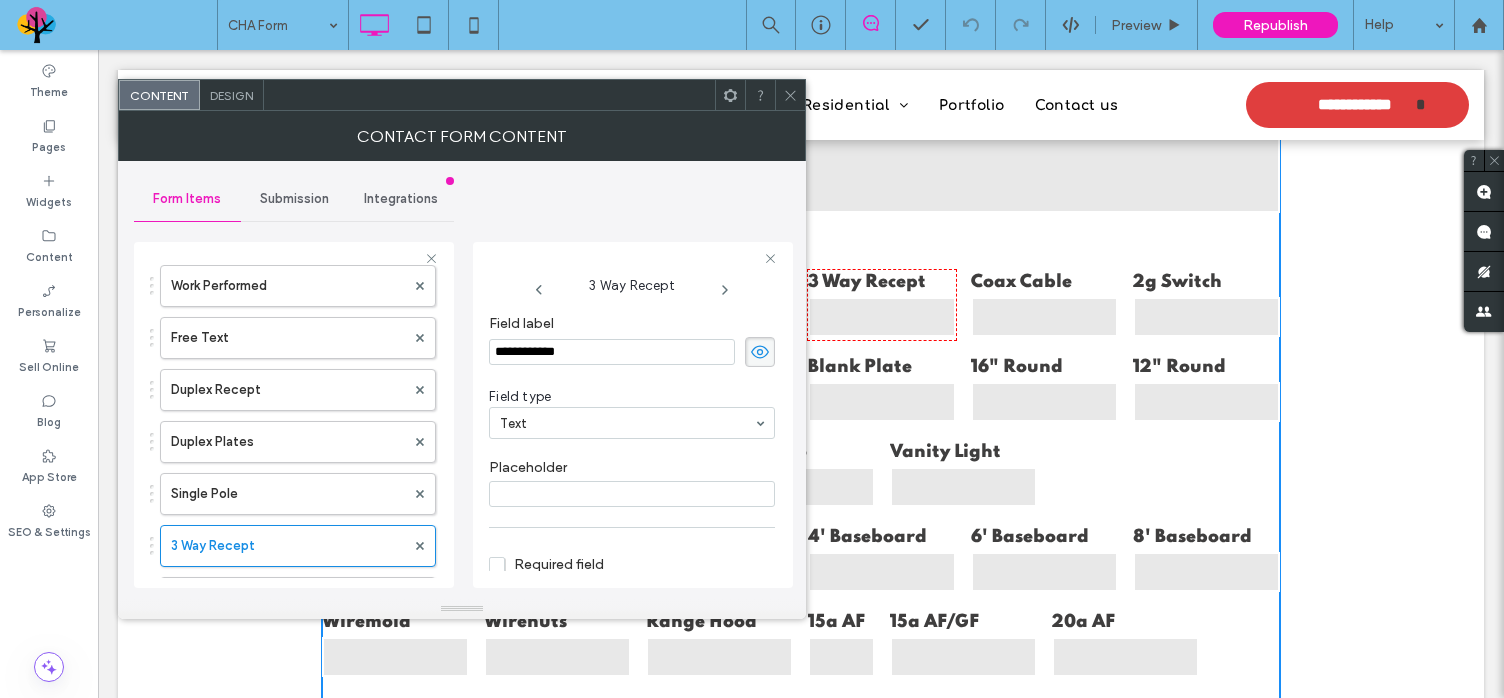 type on "**********" 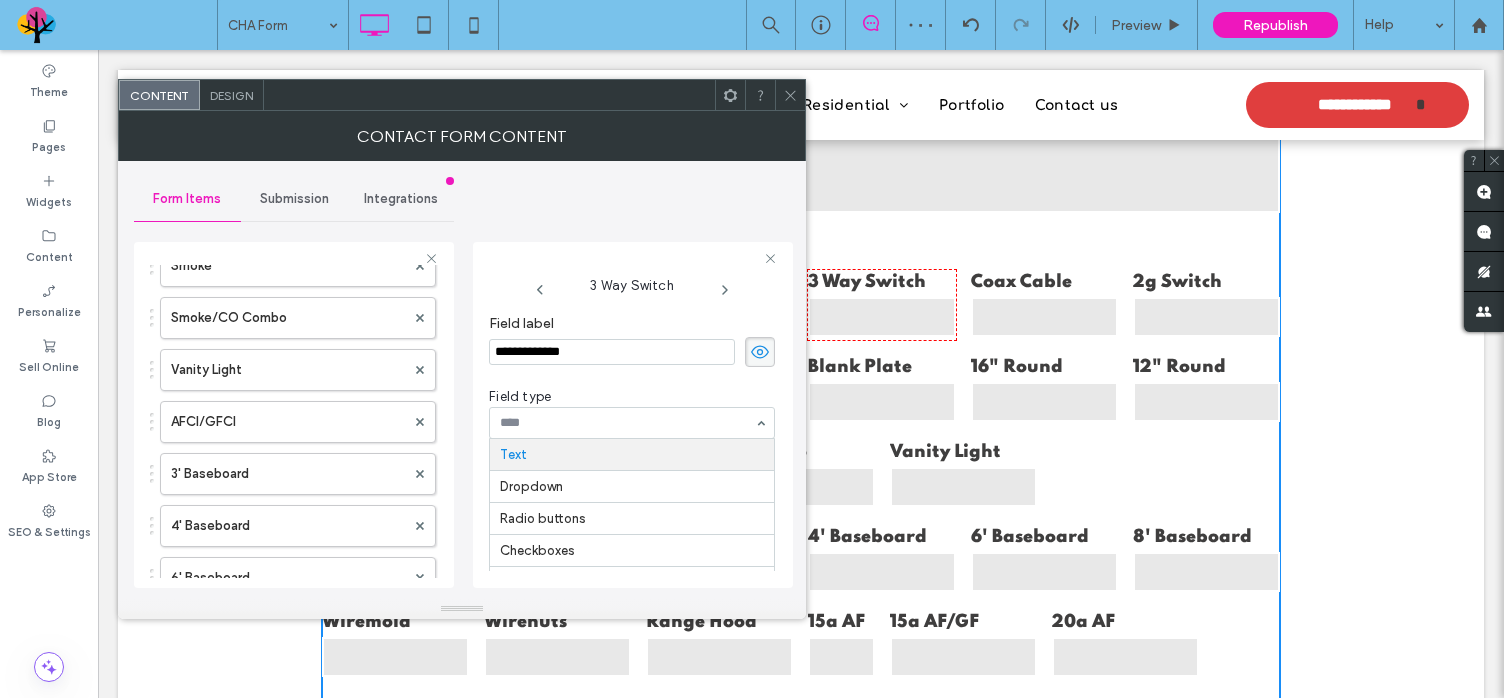 scroll, scrollTop: 1400, scrollLeft: 0, axis: vertical 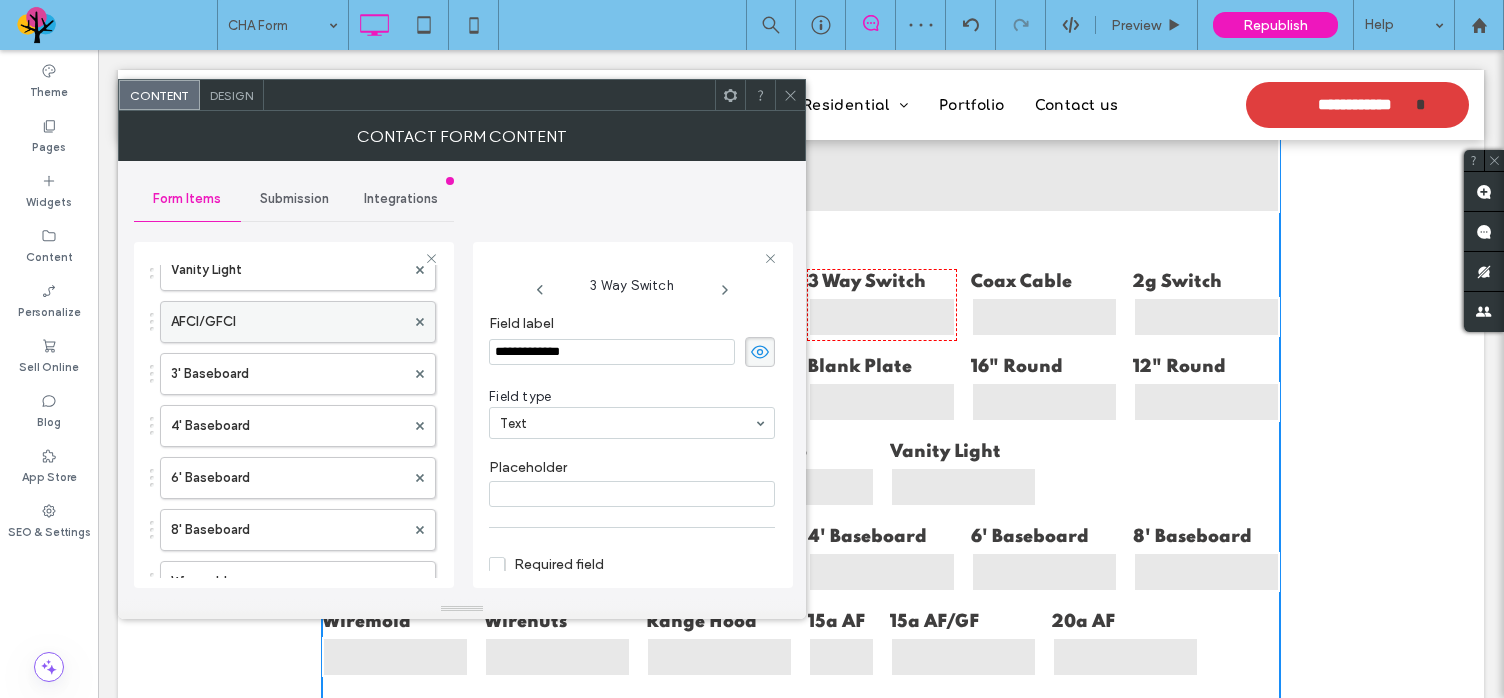 click on "AFCI/GFCI" at bounding box center [288, 322] 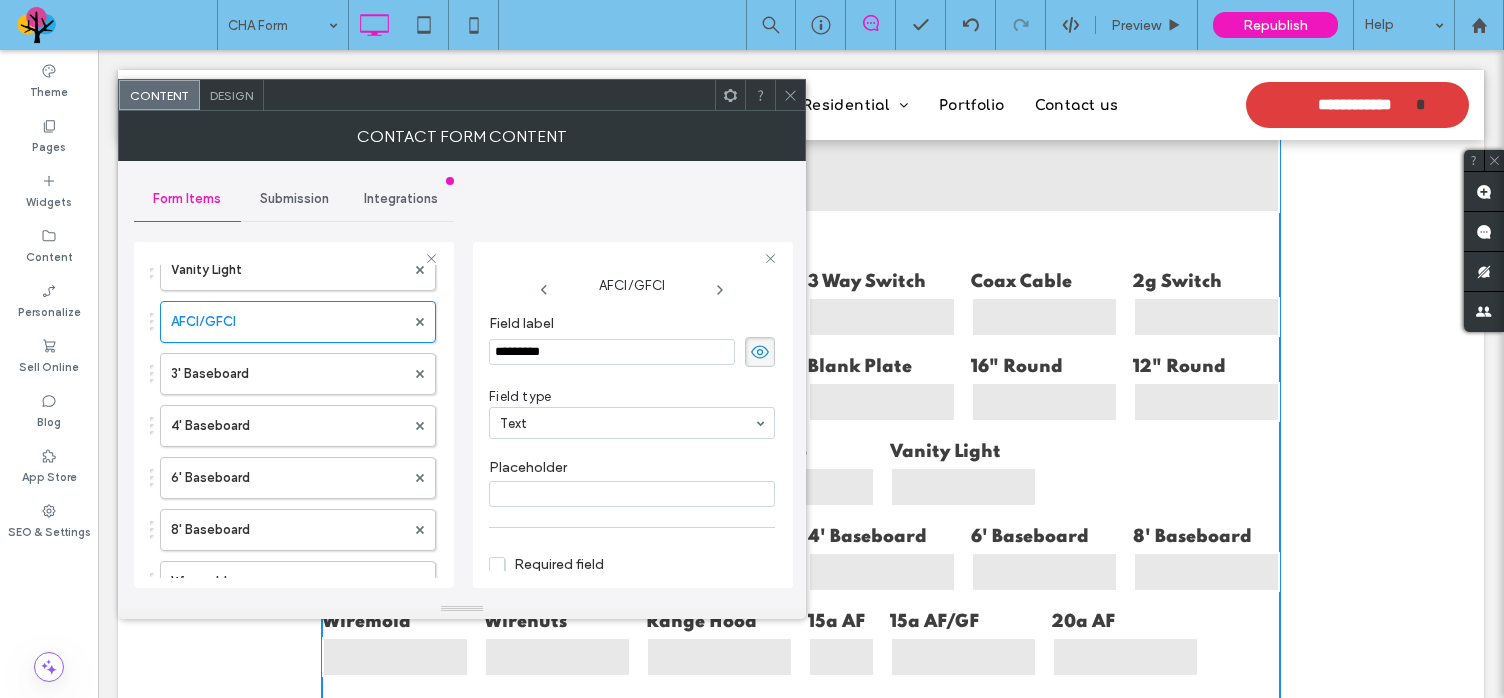click on "*********" at bounding box center [612, 352] 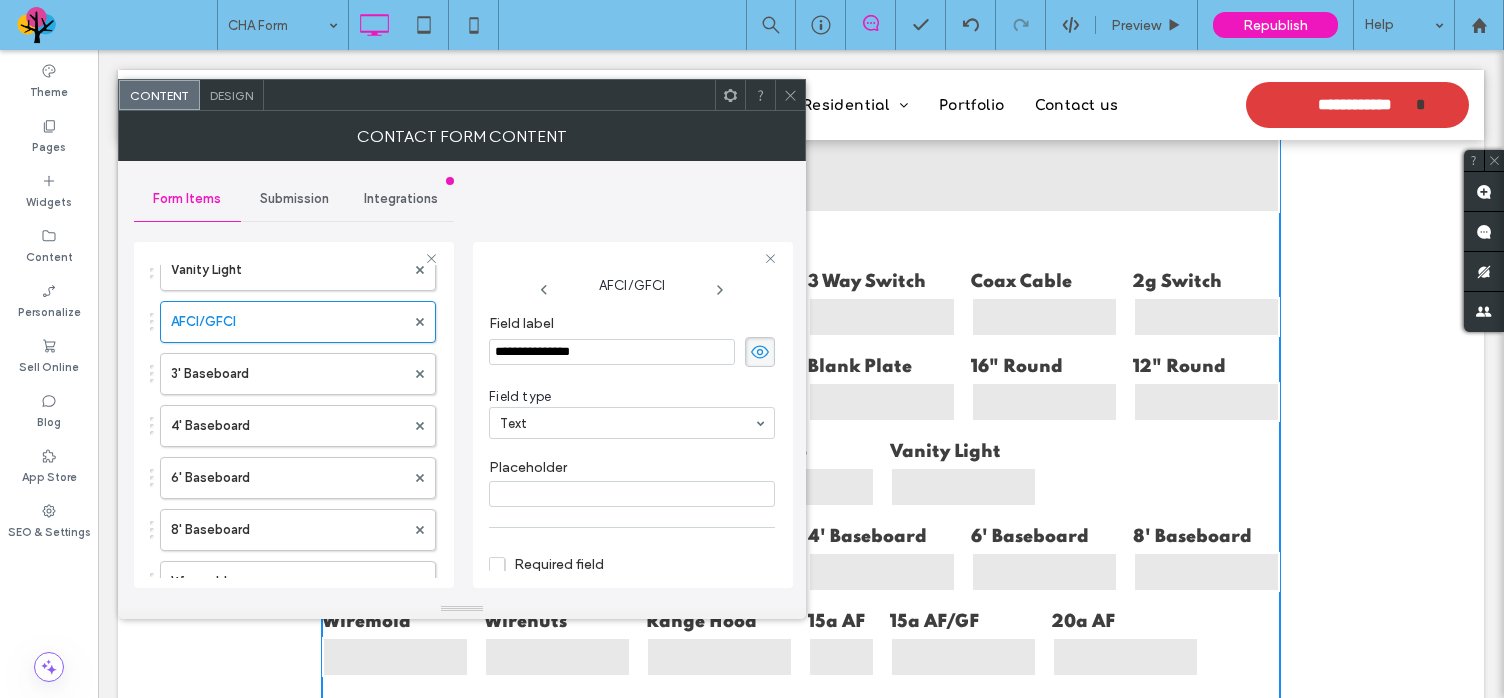 type on "**********" 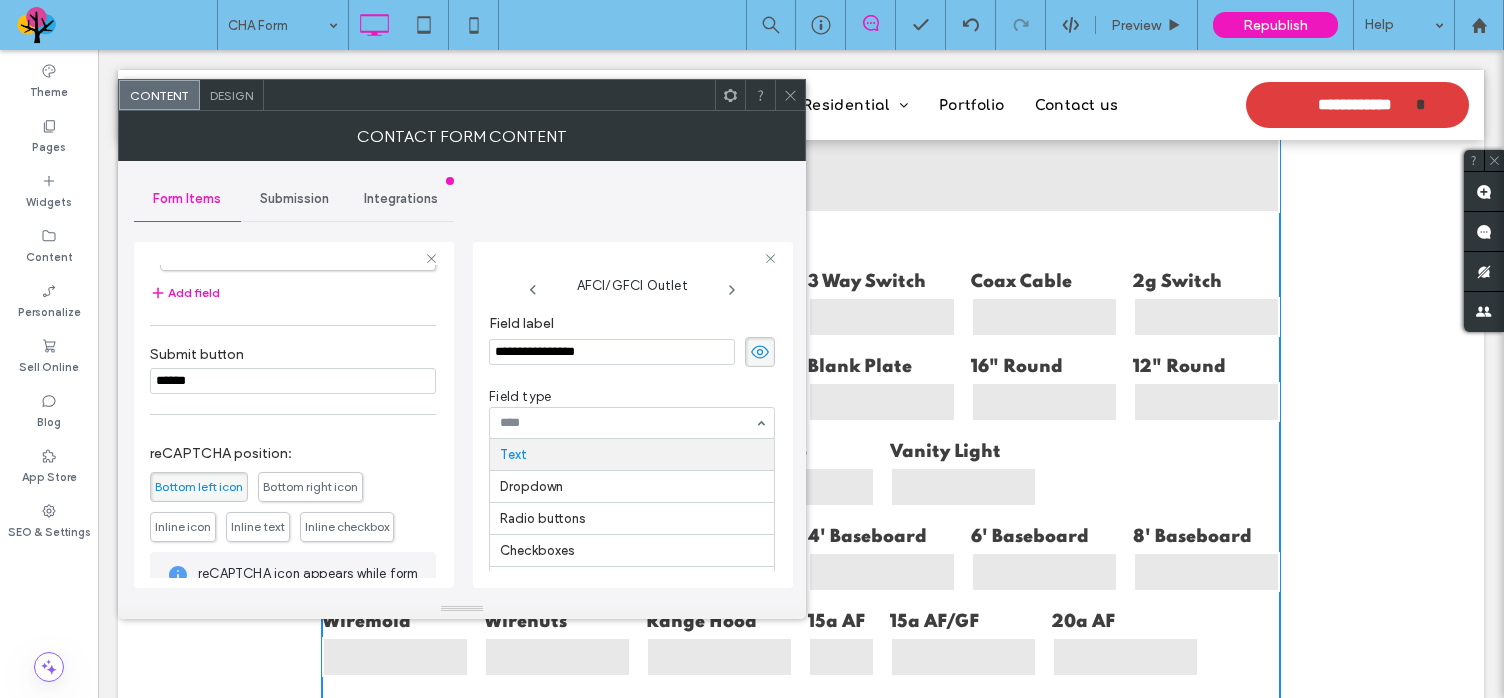scroll, scrollTop: 2000, scrollLeft: 0, axis: vertical 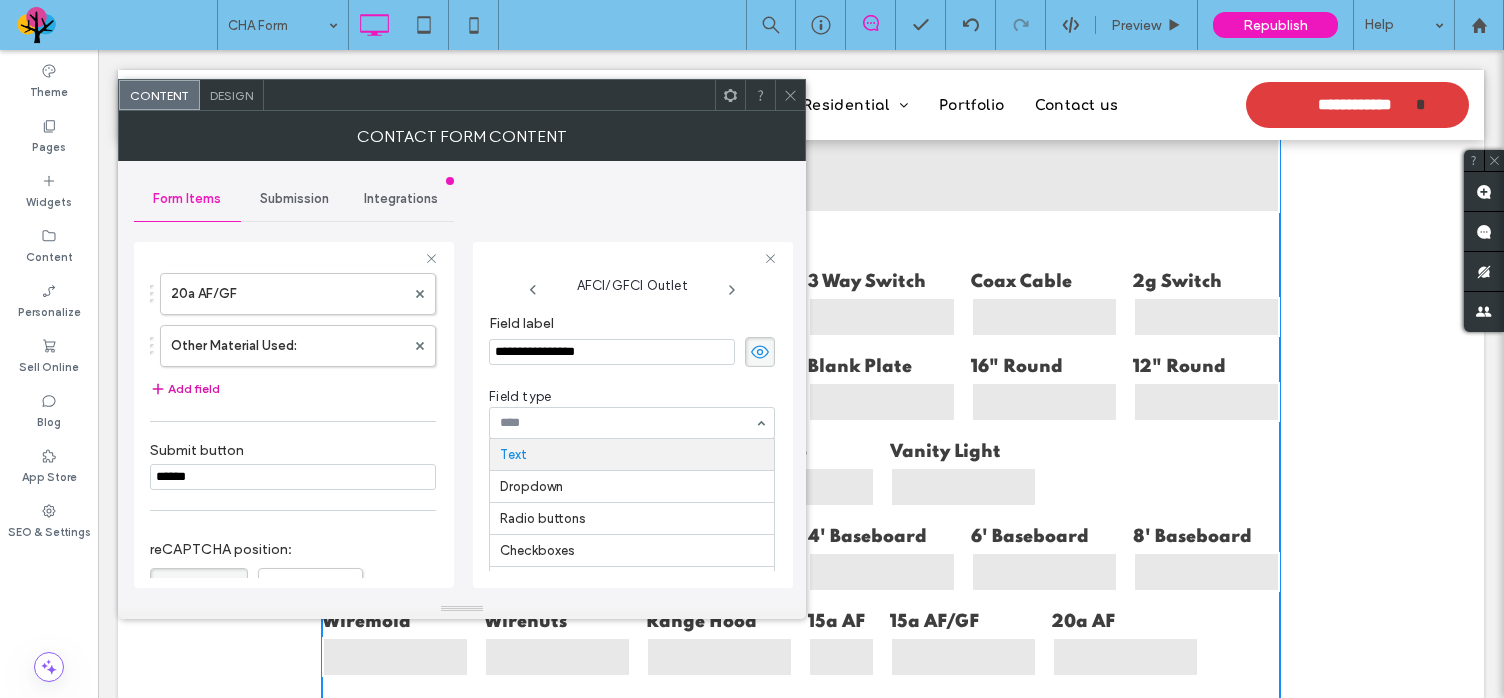 click on "Add field" at bounding box center [185, 389] 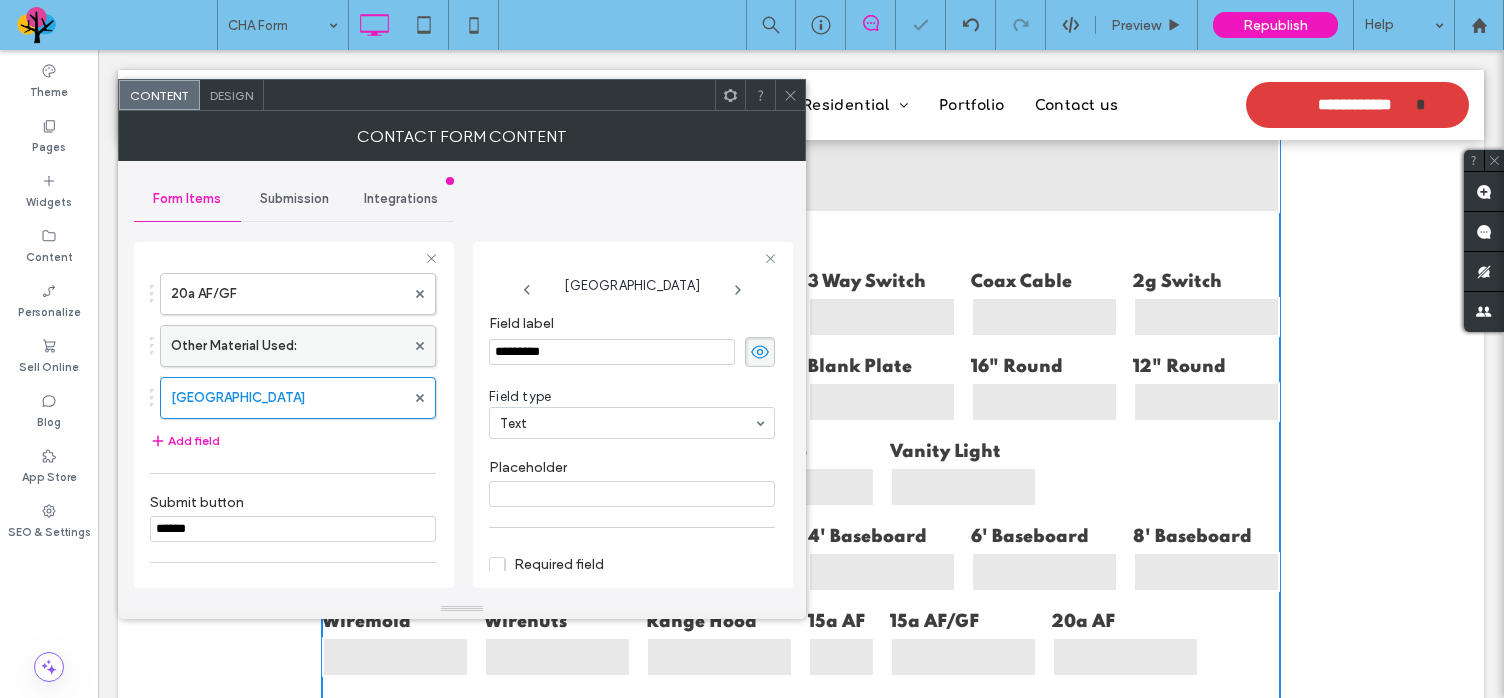 drag, startPoint x: 602, startPoint y: 353, endPoint x: 388, endPoint y: 335, distance: 214.75568 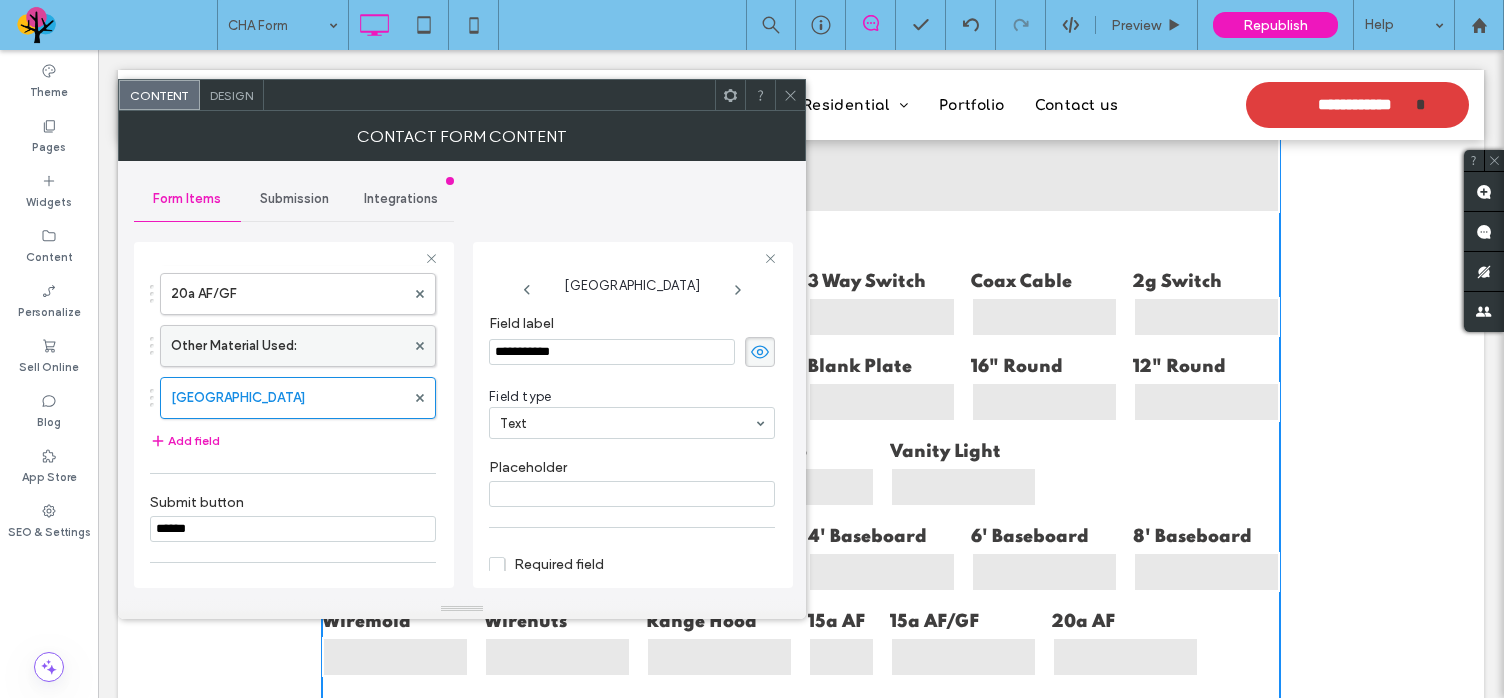 type on "**********" 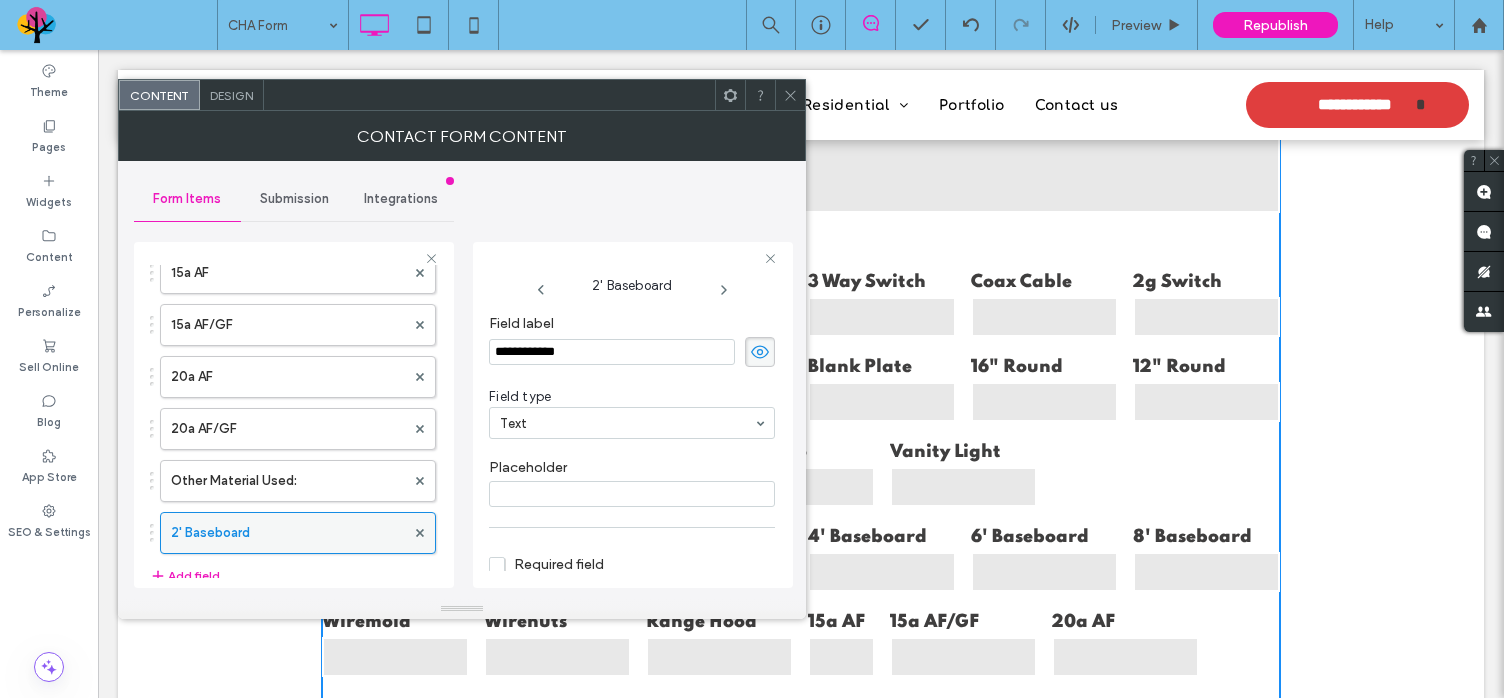 scroll, scrollTop: 1900, scrollLeft: 0, axis: vertical 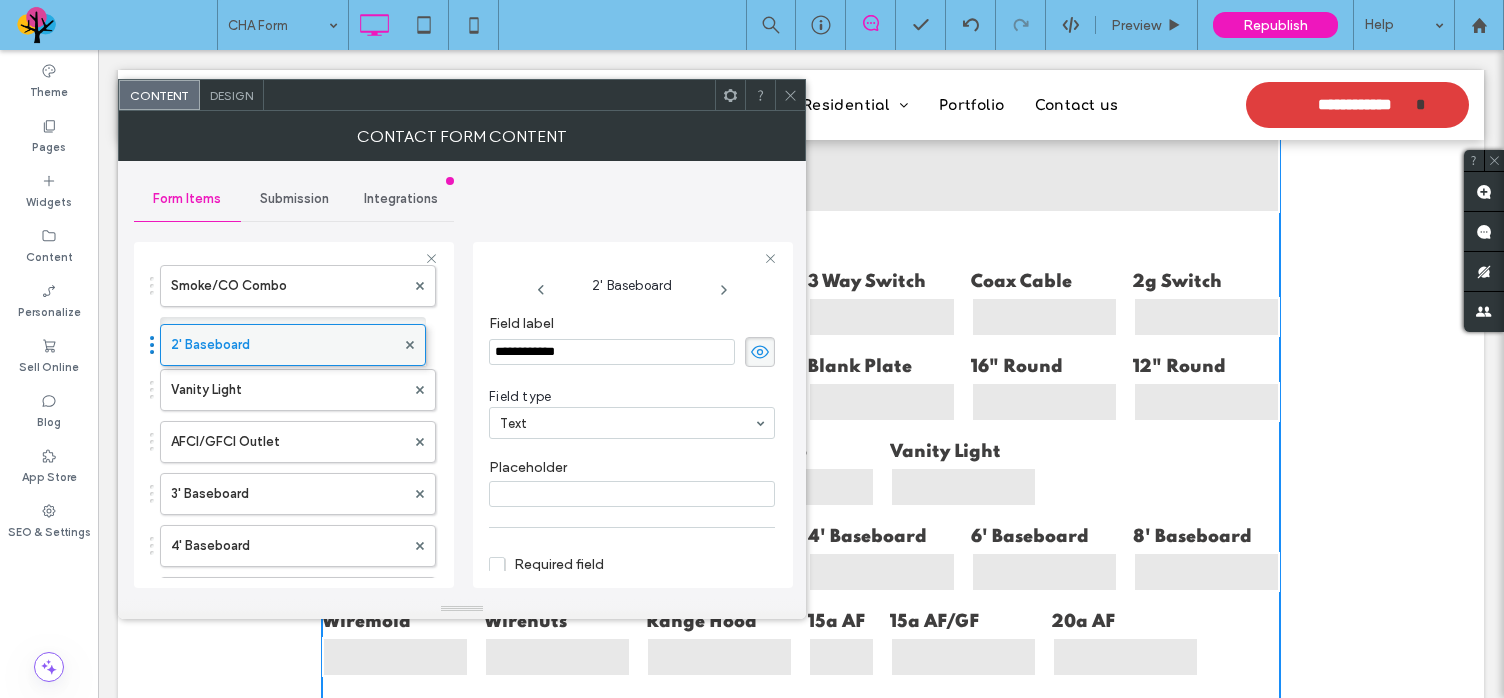 drag, startPoint x: 151, startPoint y: 483, endPoint x: 193, endPoint y: 284, distance: 203.38388 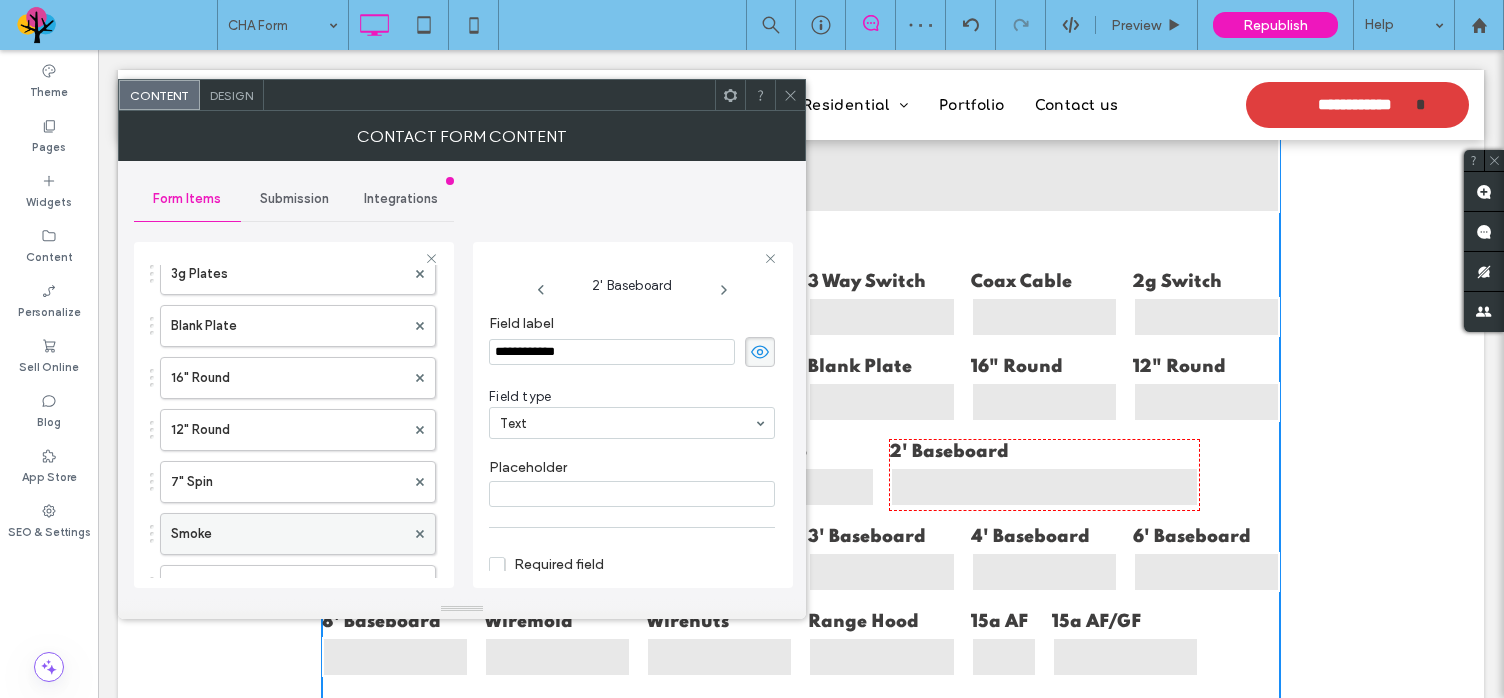 scroll, scrollTop: 1132, scrollLeft: 0, axis: vertical 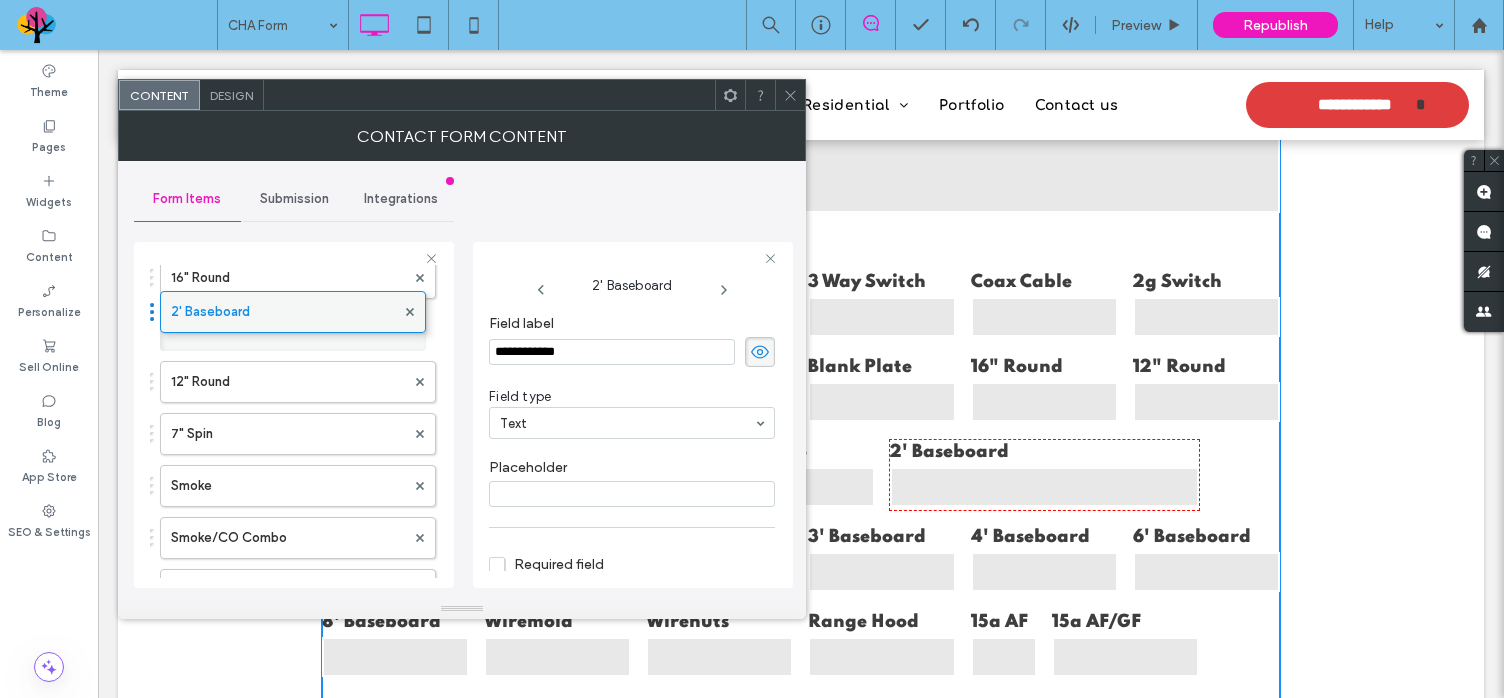 drag, startPoint x: 151, startPoint y: 526, endPoint x: 162, endPoint y: 300, distance: 226.26755 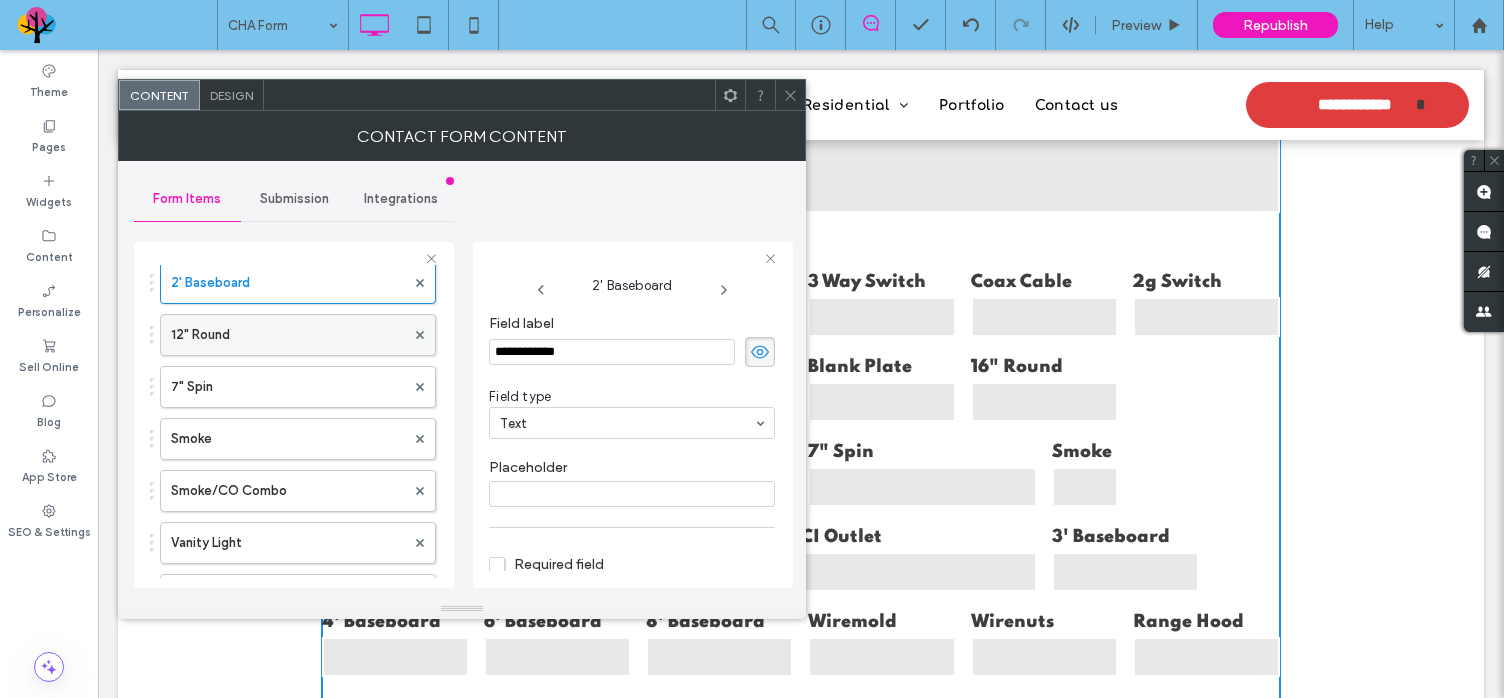 scroll, scrollTop: 1132, scrollLeft: 0, axis: vertical 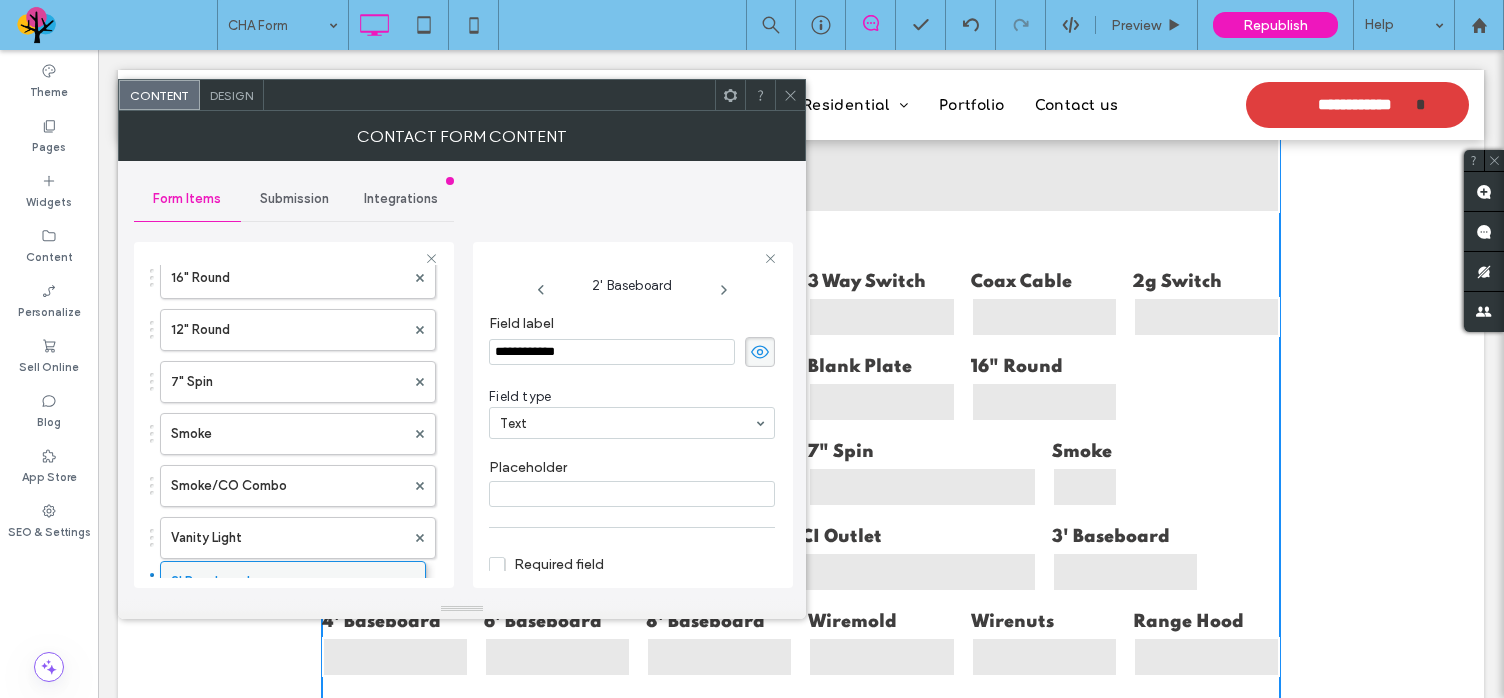 drag, startPoint x: 152, startPoint y: 319, endPoint x: 173, endPoint y: 569, distance: 250.88045 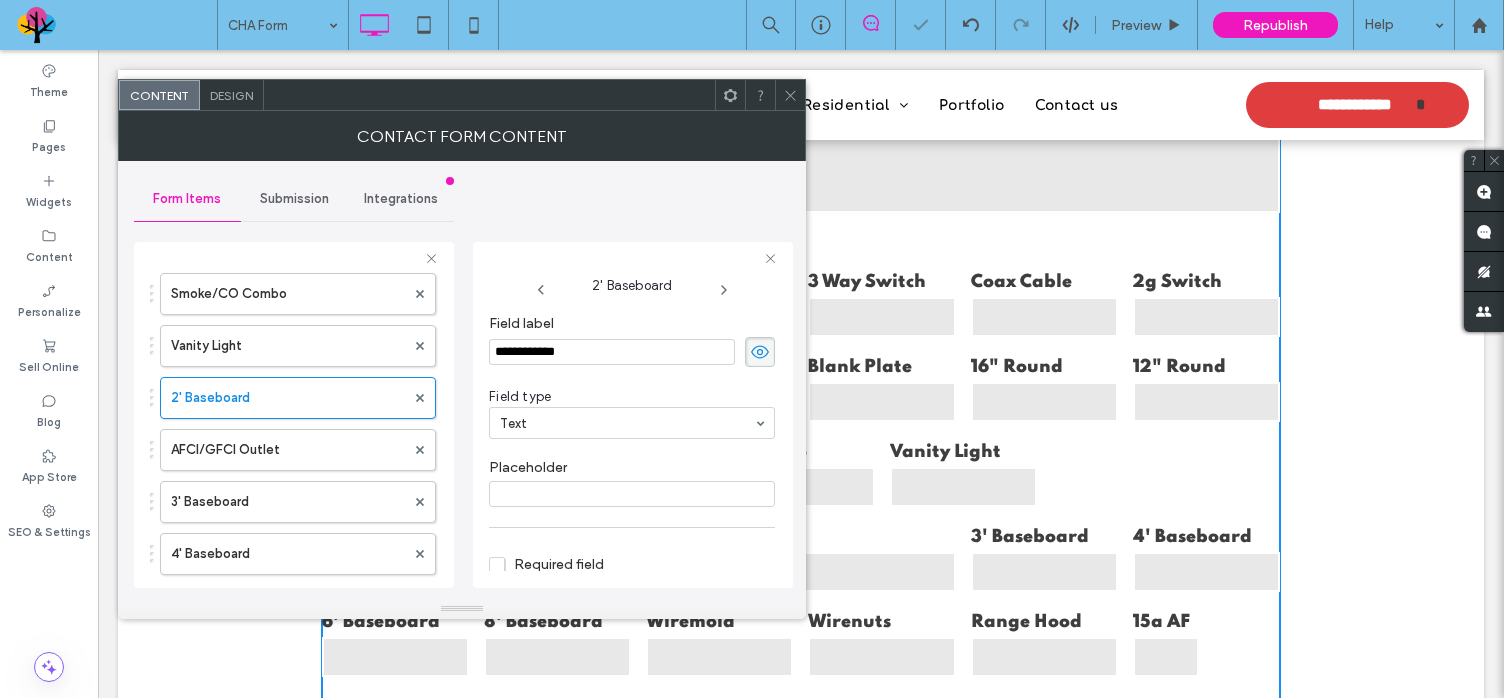 scroll, scrollTop: 1332, scrollLeft: 0, axis: vertical 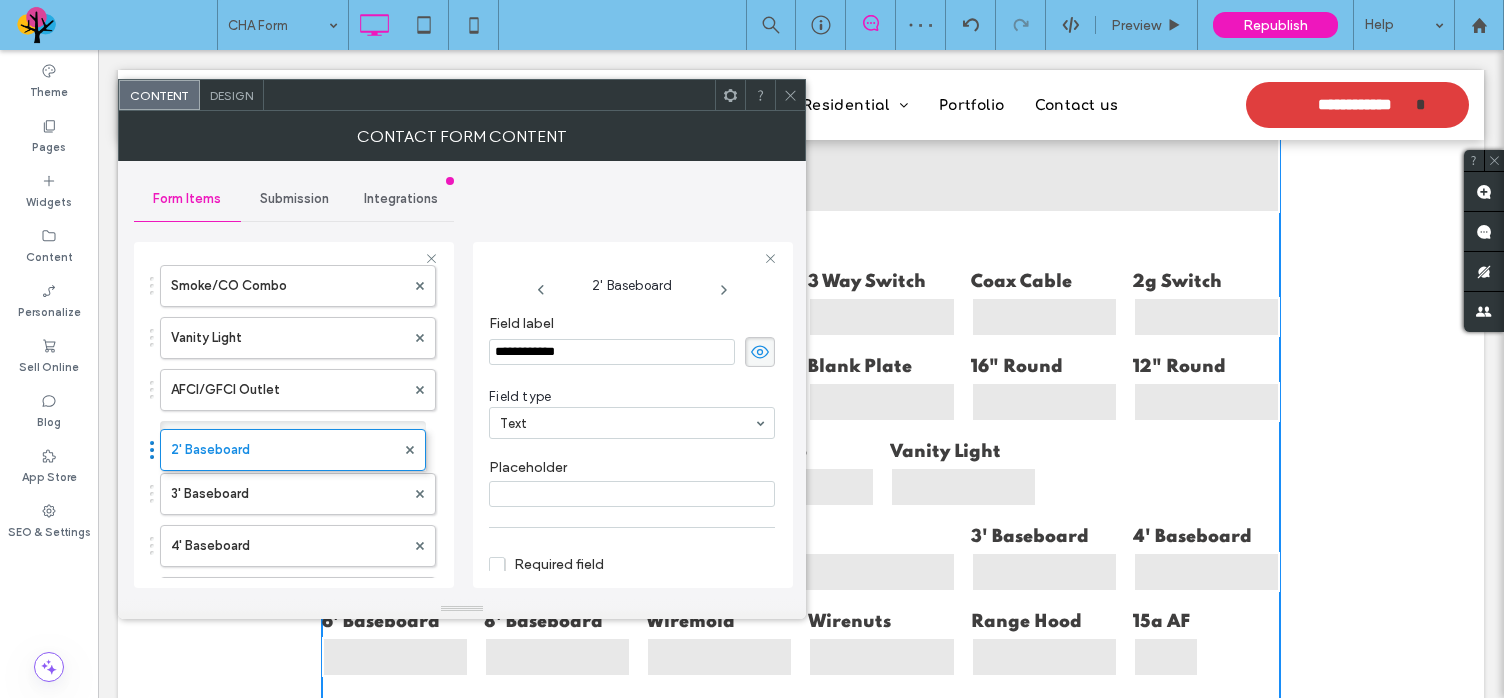 drag, startPoint x: 153, startPoint y: 373, endPoint x: 153, endPoint y: 434, distance: 61 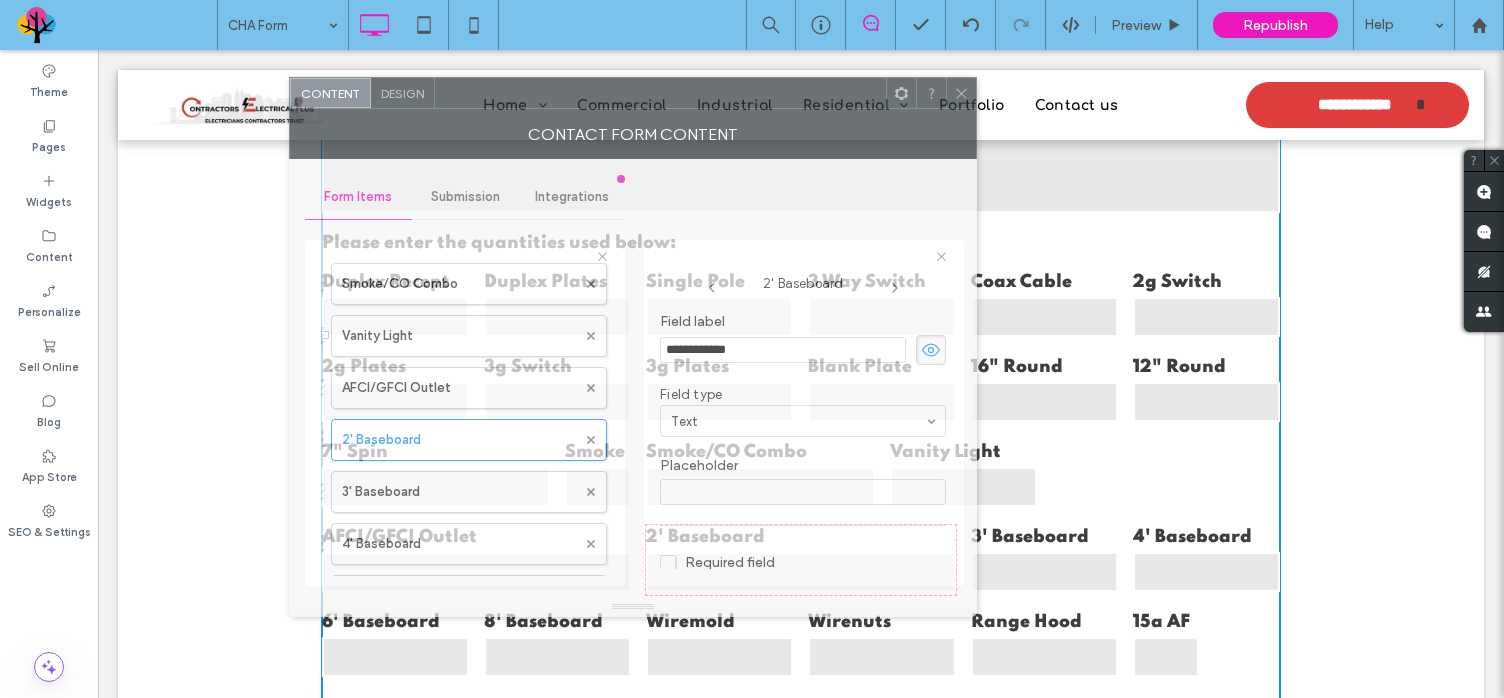 drag, startPoint x: 565, startPoint y: 98, endPoint x: 716, endPoint y: 96, distance: 151.01324 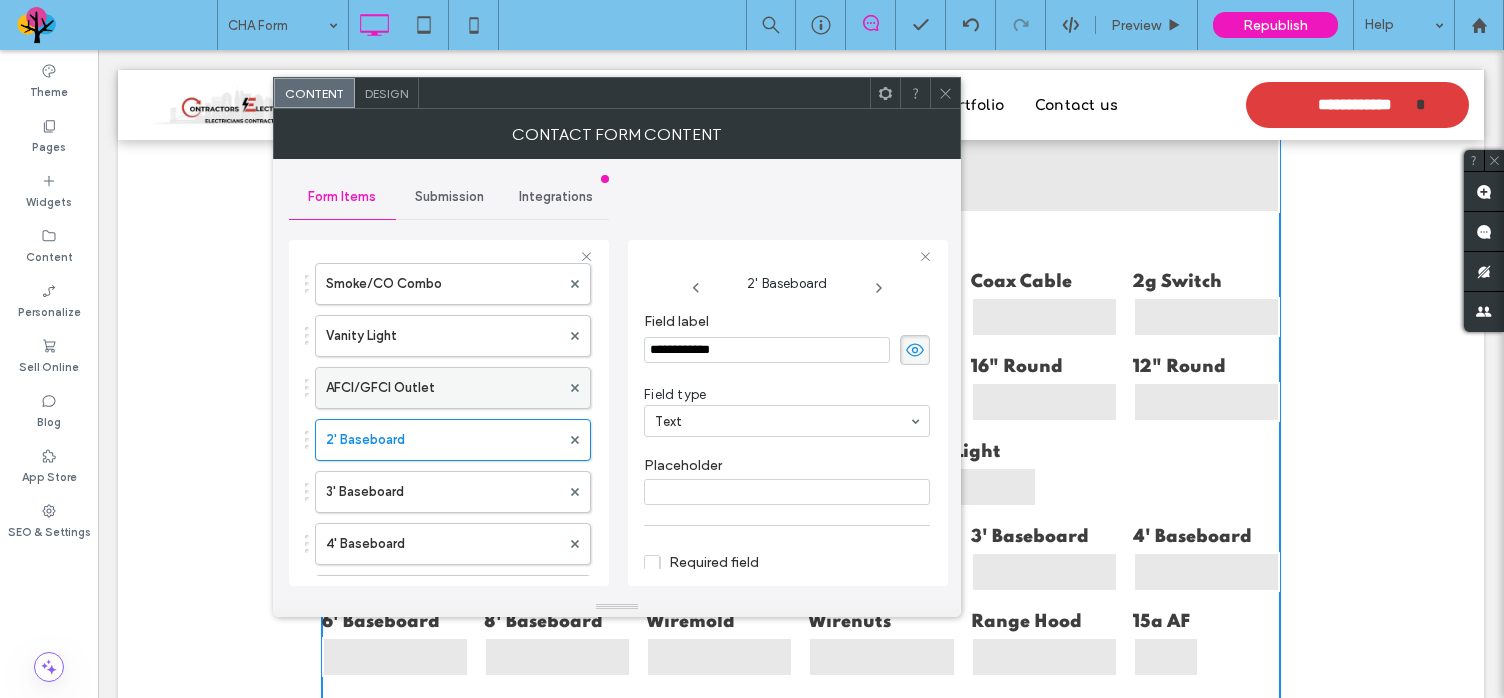 click on "AFCI/GFCI Outlet" at bounding box center [443, 388] 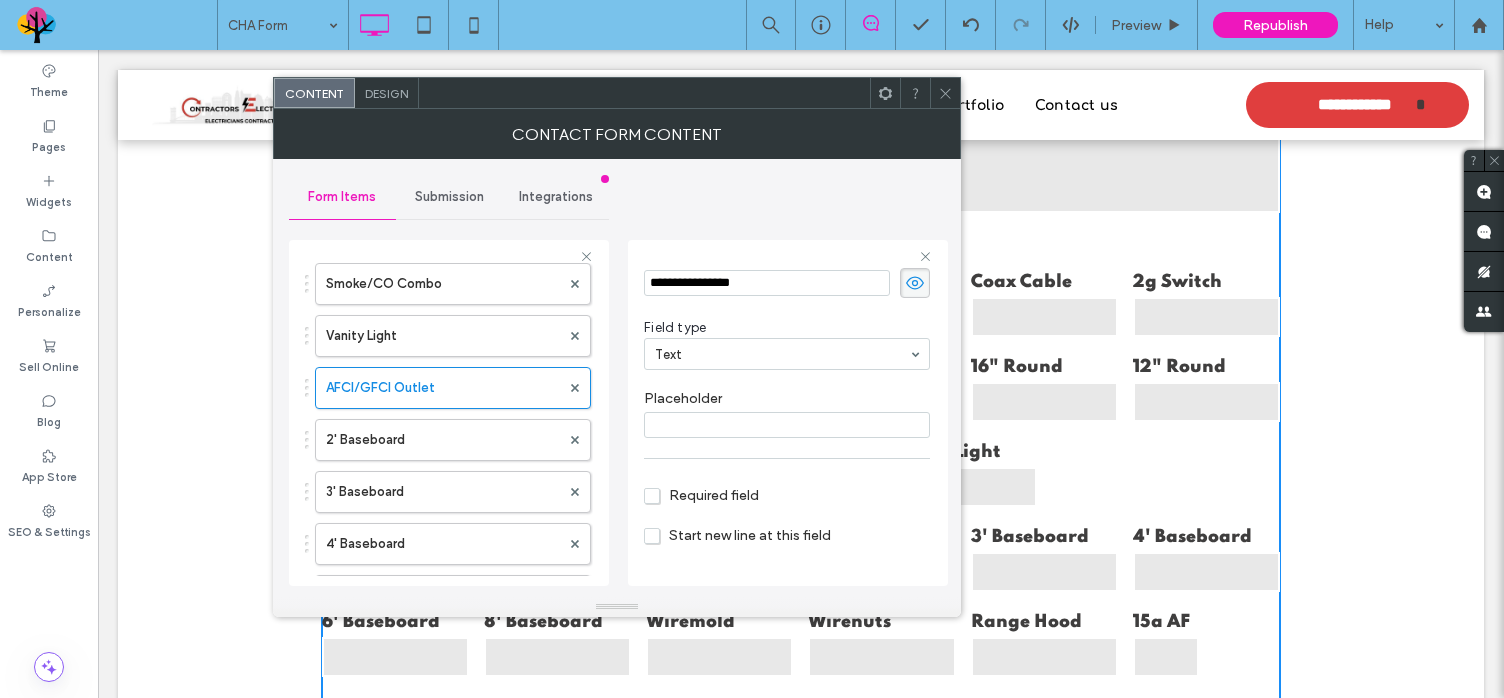 scroll, scrollTop: 123, scrollLeft: 0, axis: vertical 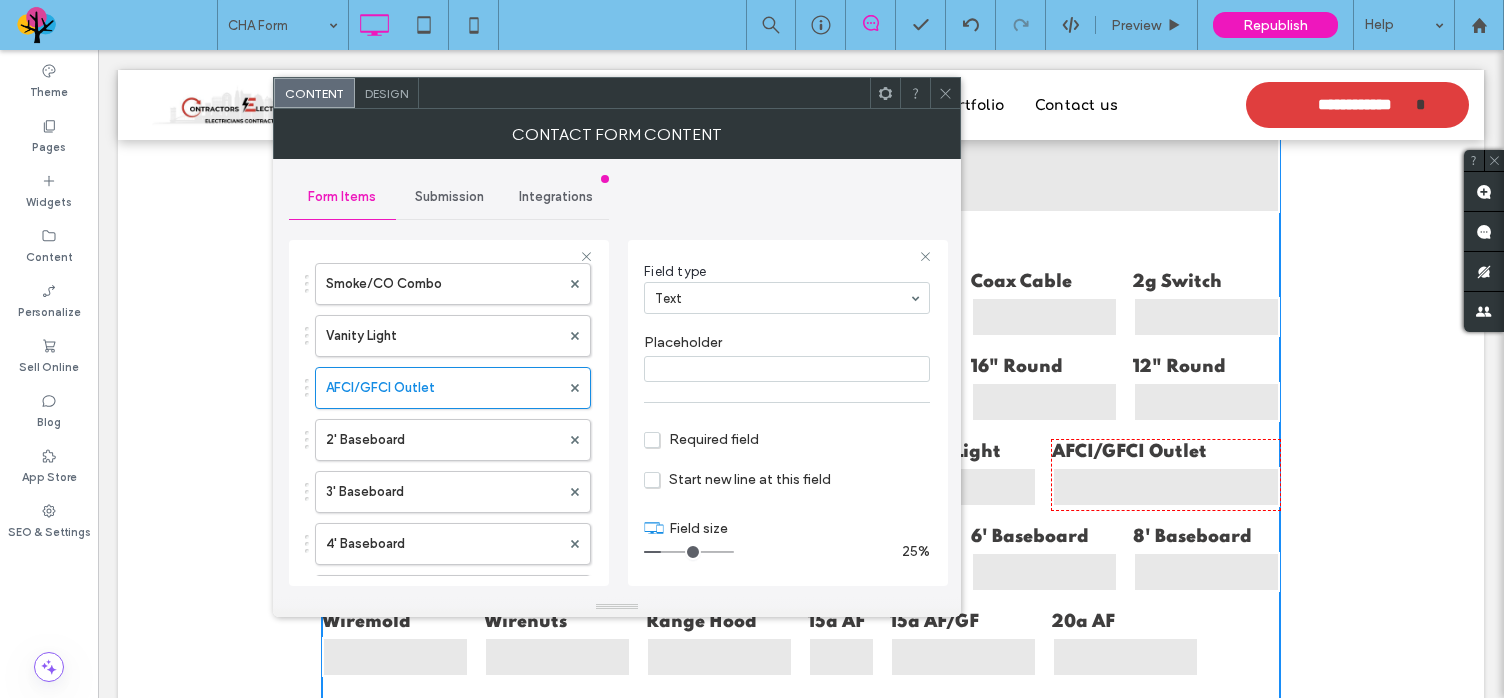 type on "*" 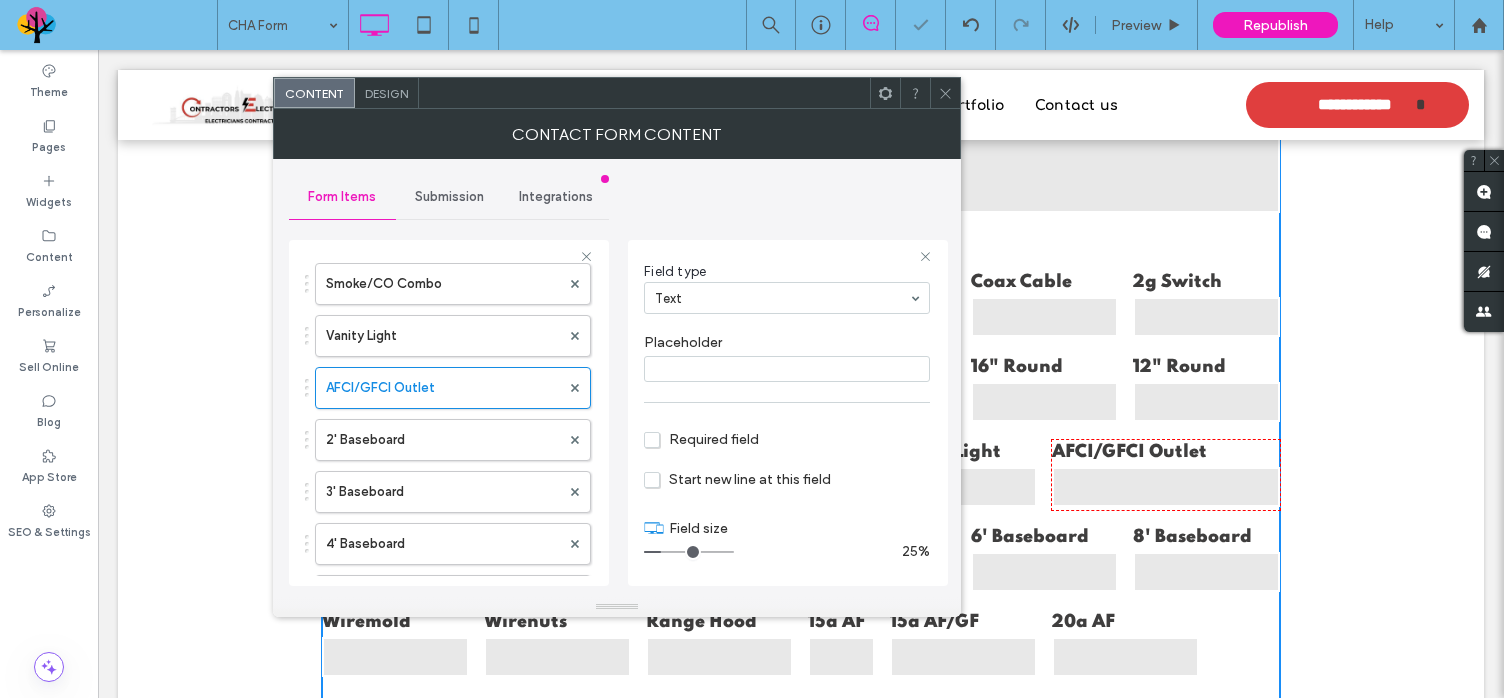 click 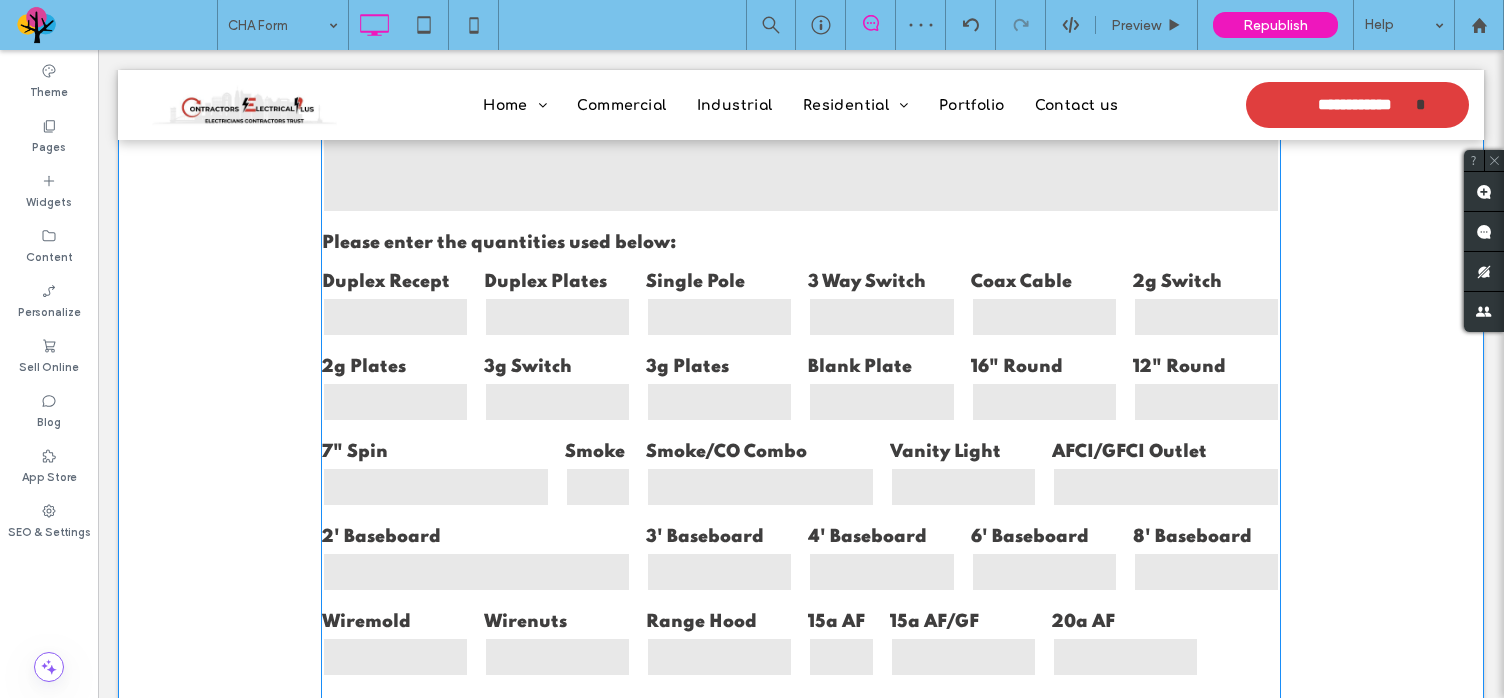 click at bounding box center [476, 572] 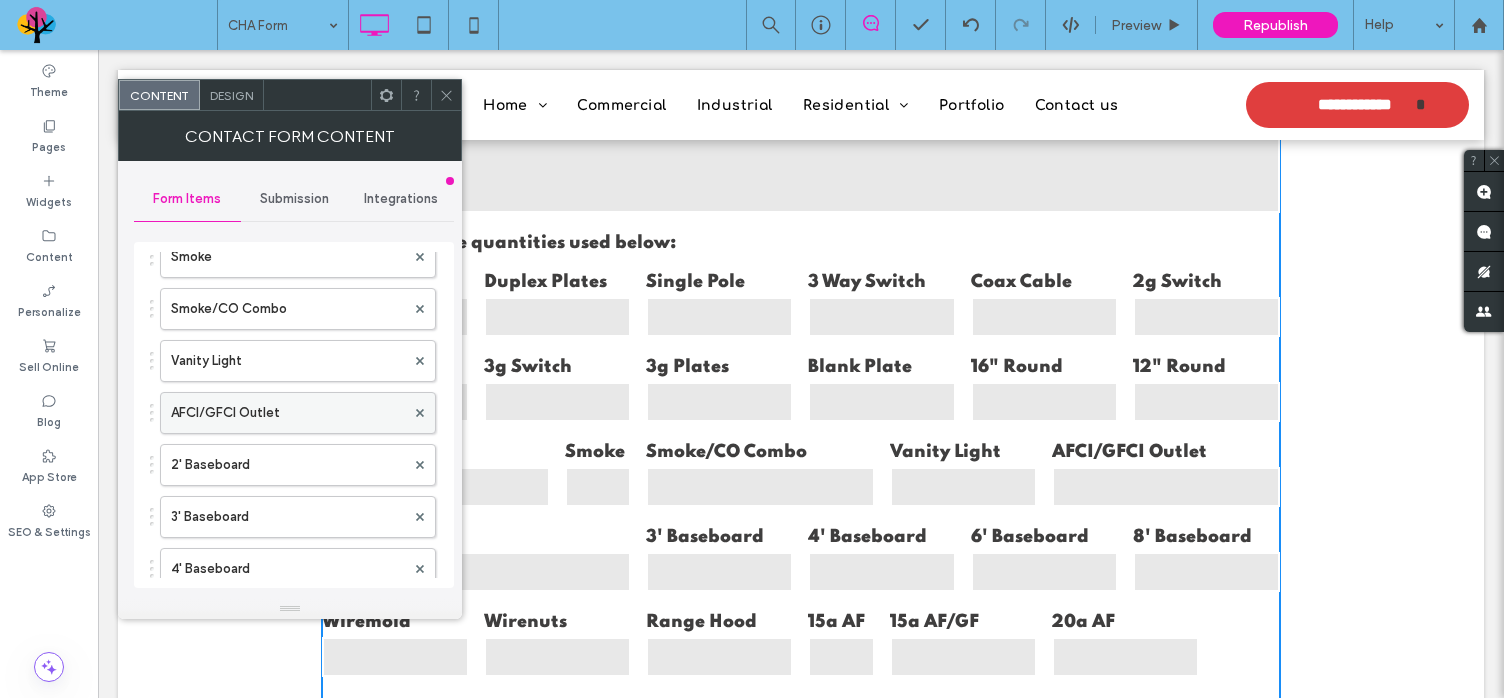 scroll, scrollTop: 1300, scrollLeft: 0, axis: vertical 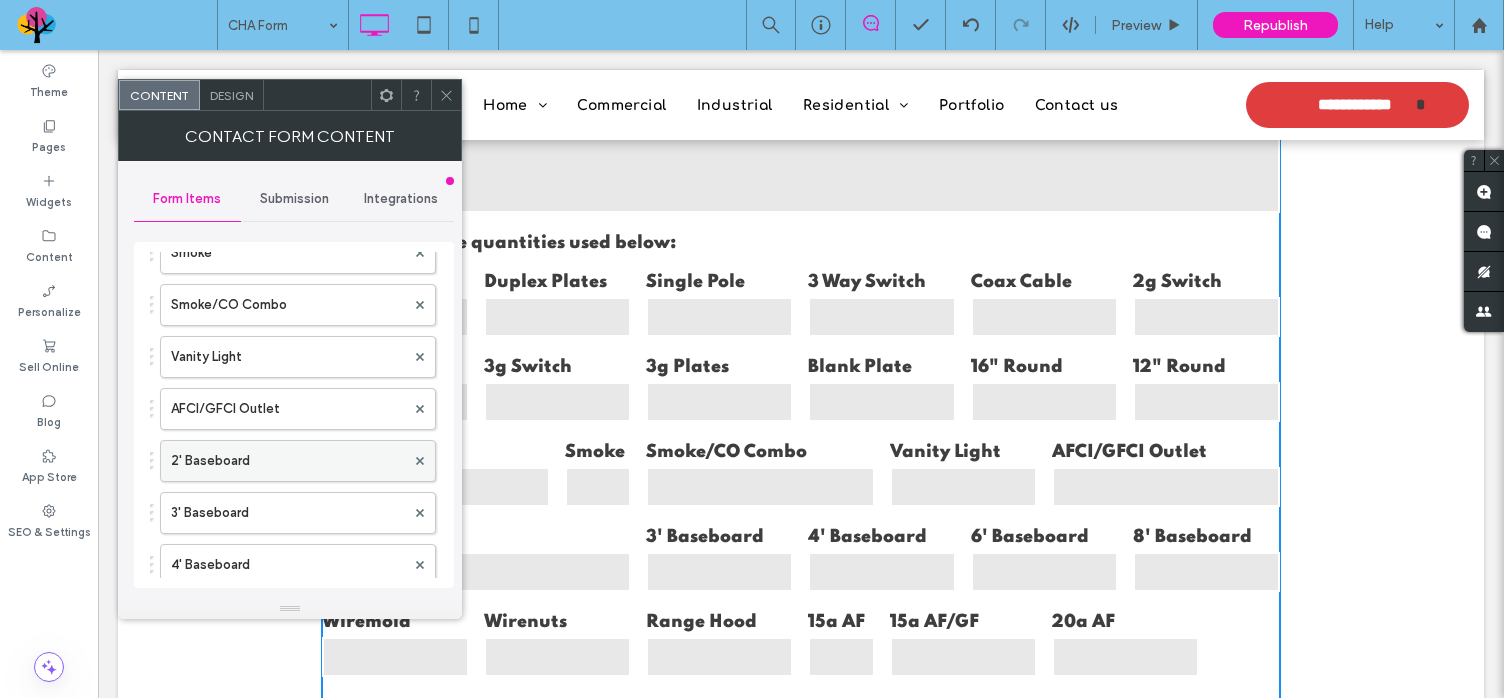 click on "2' Baseboard" at bounding box center (288, 461) 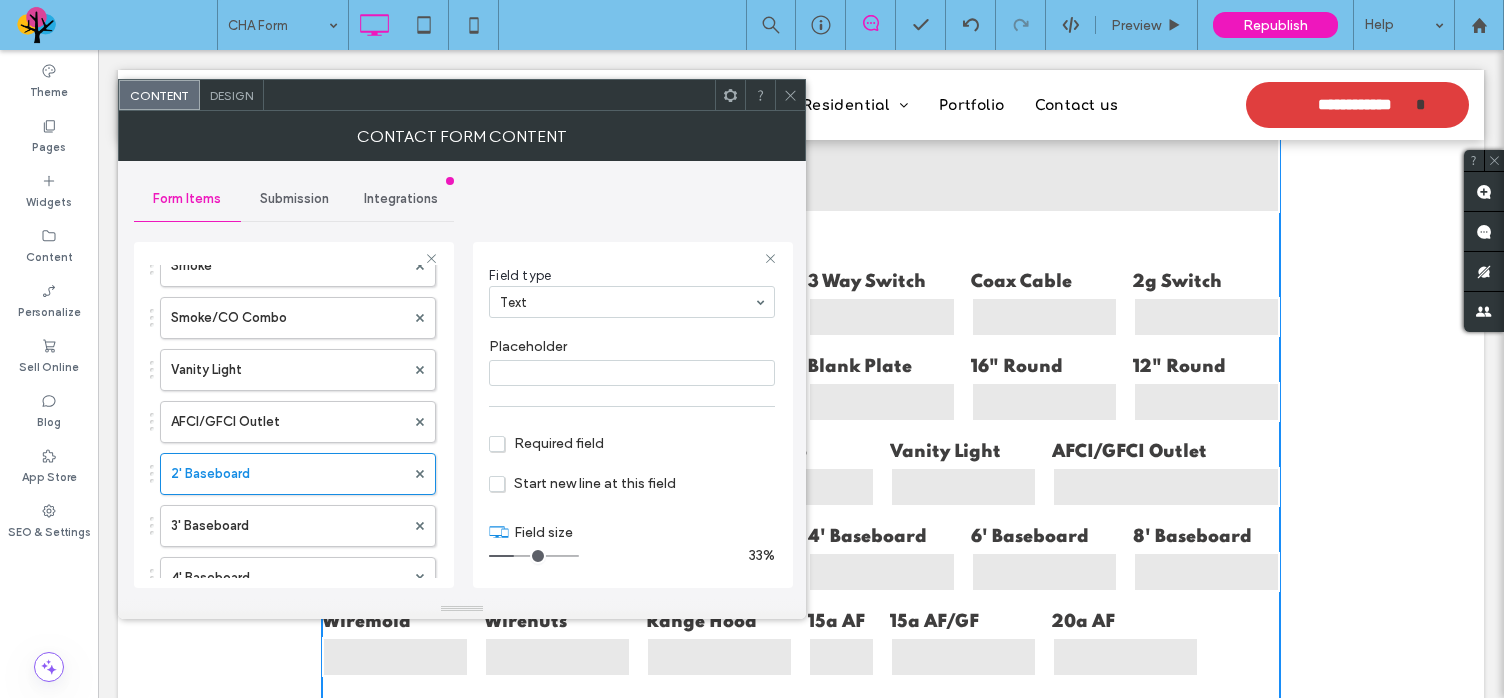scroll, scrollTop: 122, scrollLeft: 0, axis: vertical 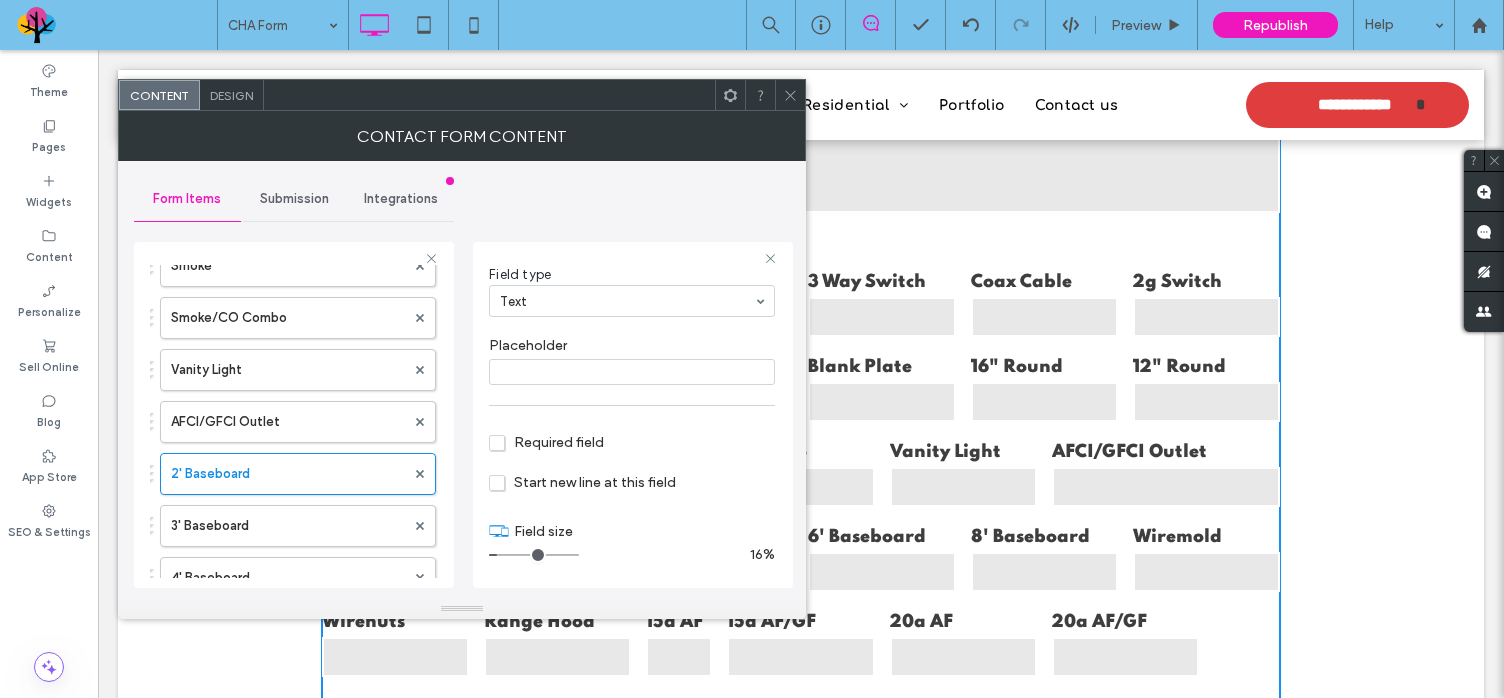 drag, startPoint x: 520, startPoint y: 553, endPoint x: 500, endPoint y: 552, distance: 20.024984 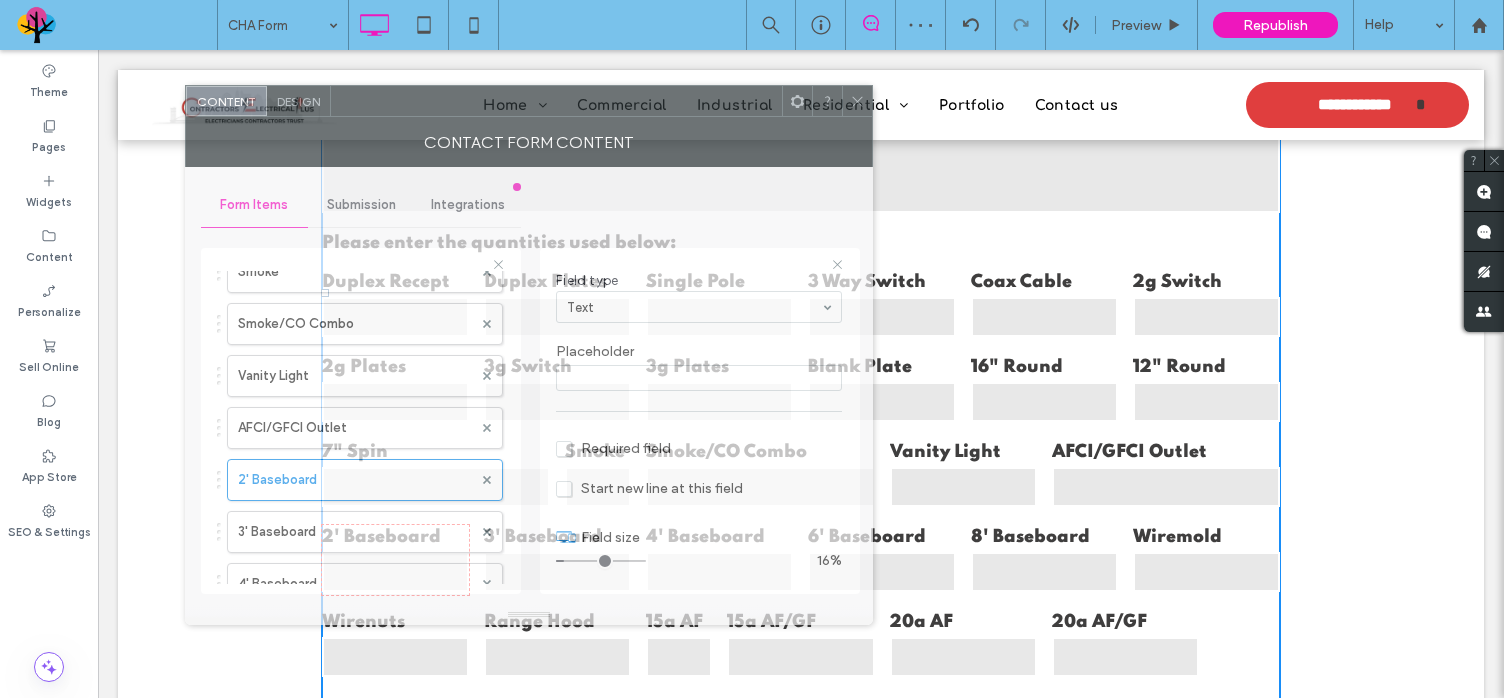 drag, startPoint x: 525, startPoint y: 95, endPoint x: 593, endPoint y: 101, distance: 68.26419 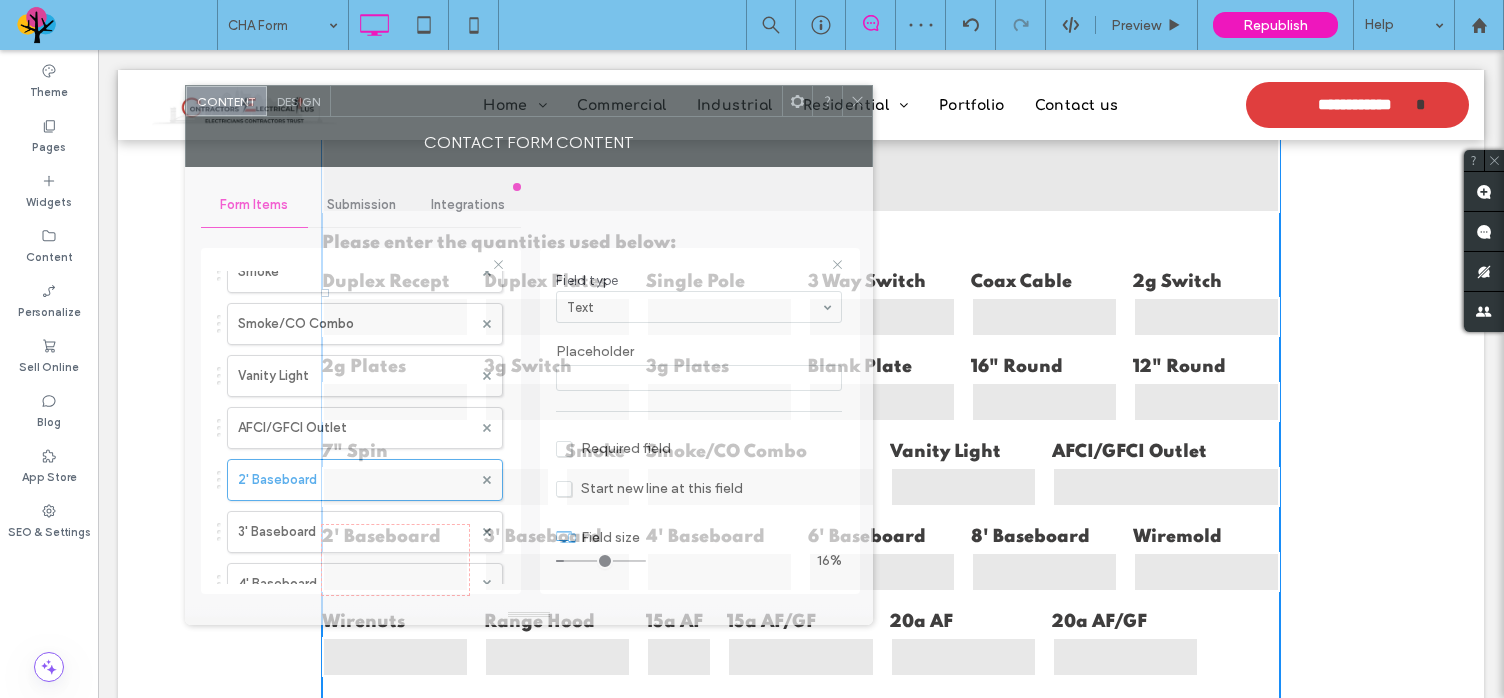 click at bounding box center [556, 101] 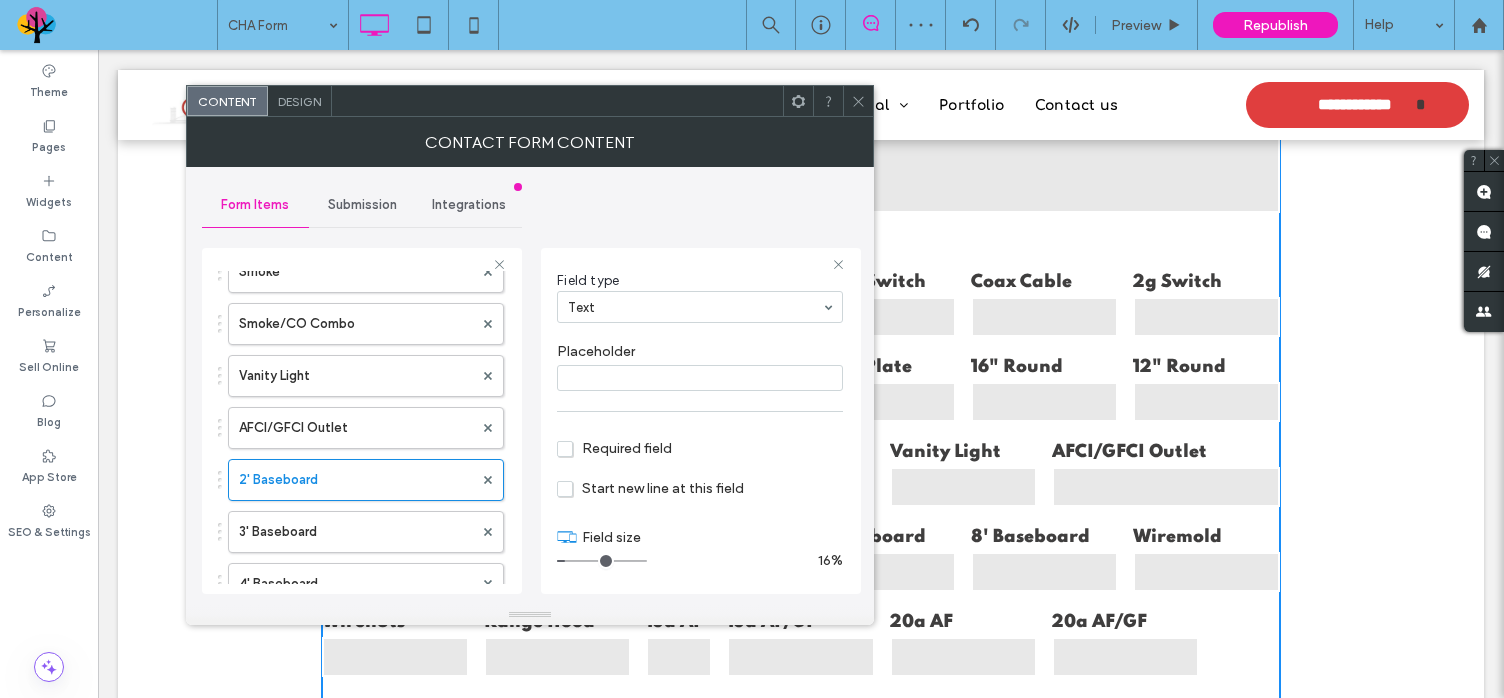 click 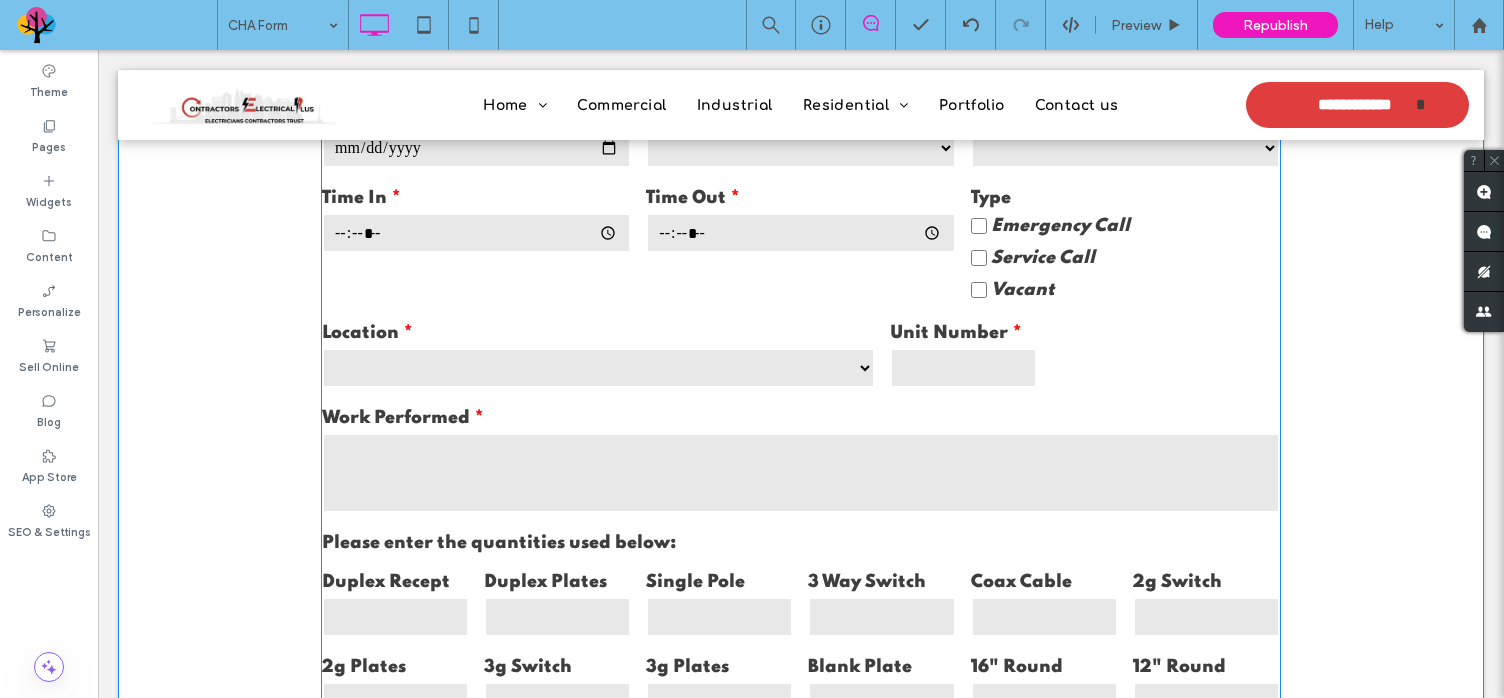 scroll, scrollTop: 0, scrollLeft: 0, axis: both 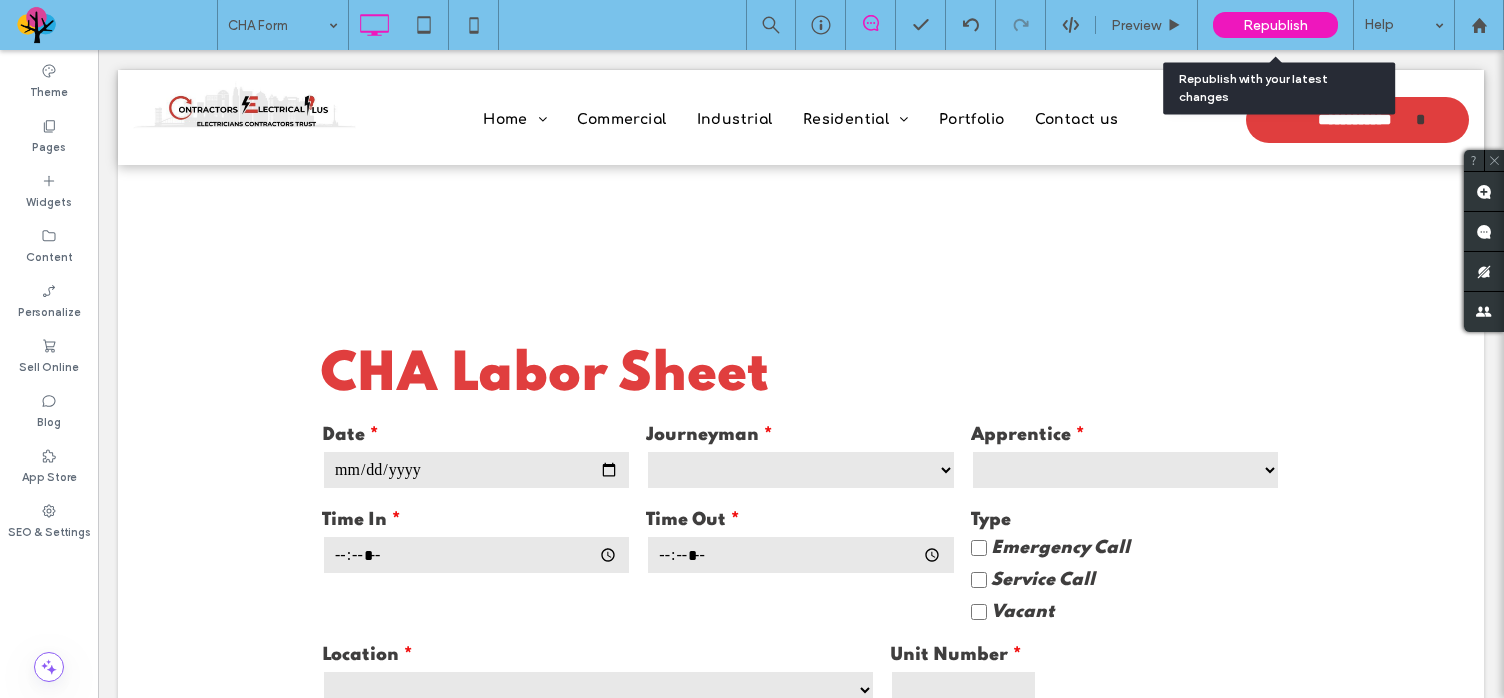click on "Republish" at bounding box center (1275, 25) 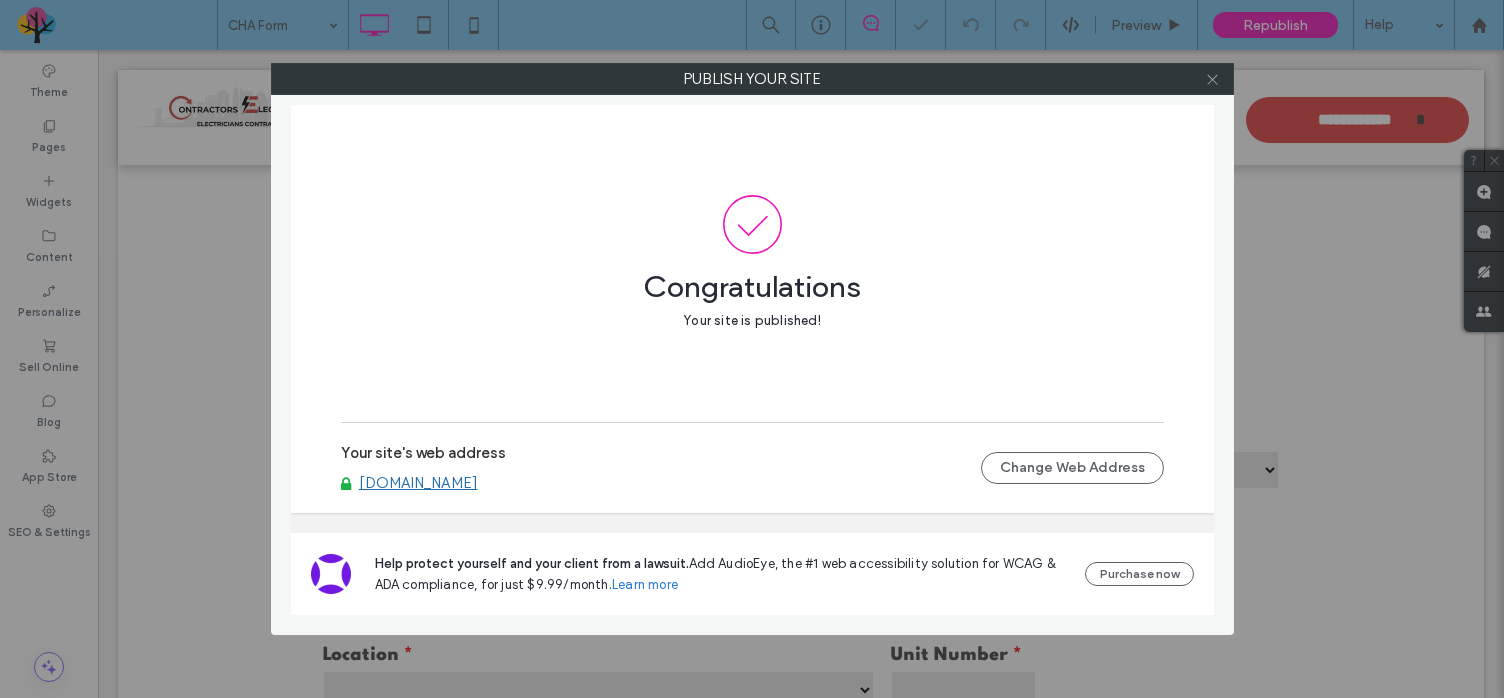 click 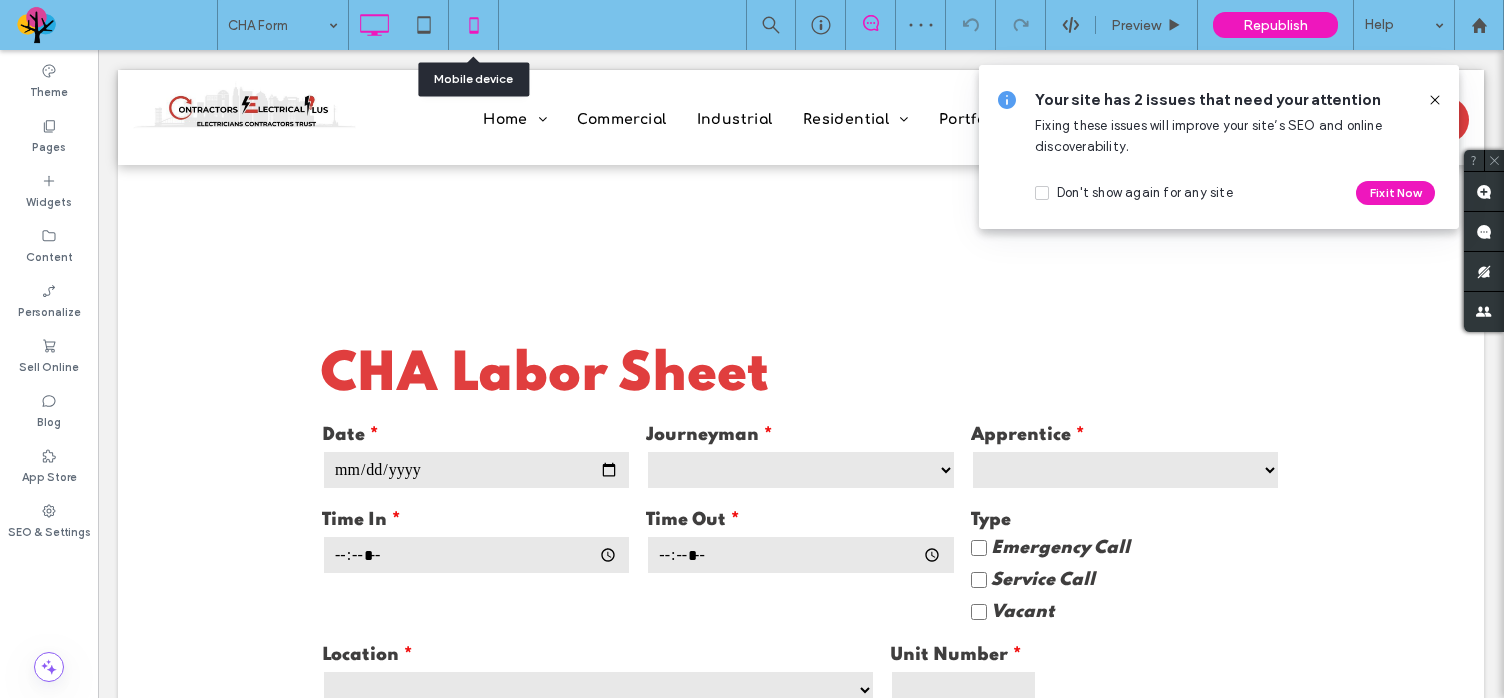 click at bounding box center [473, 25] 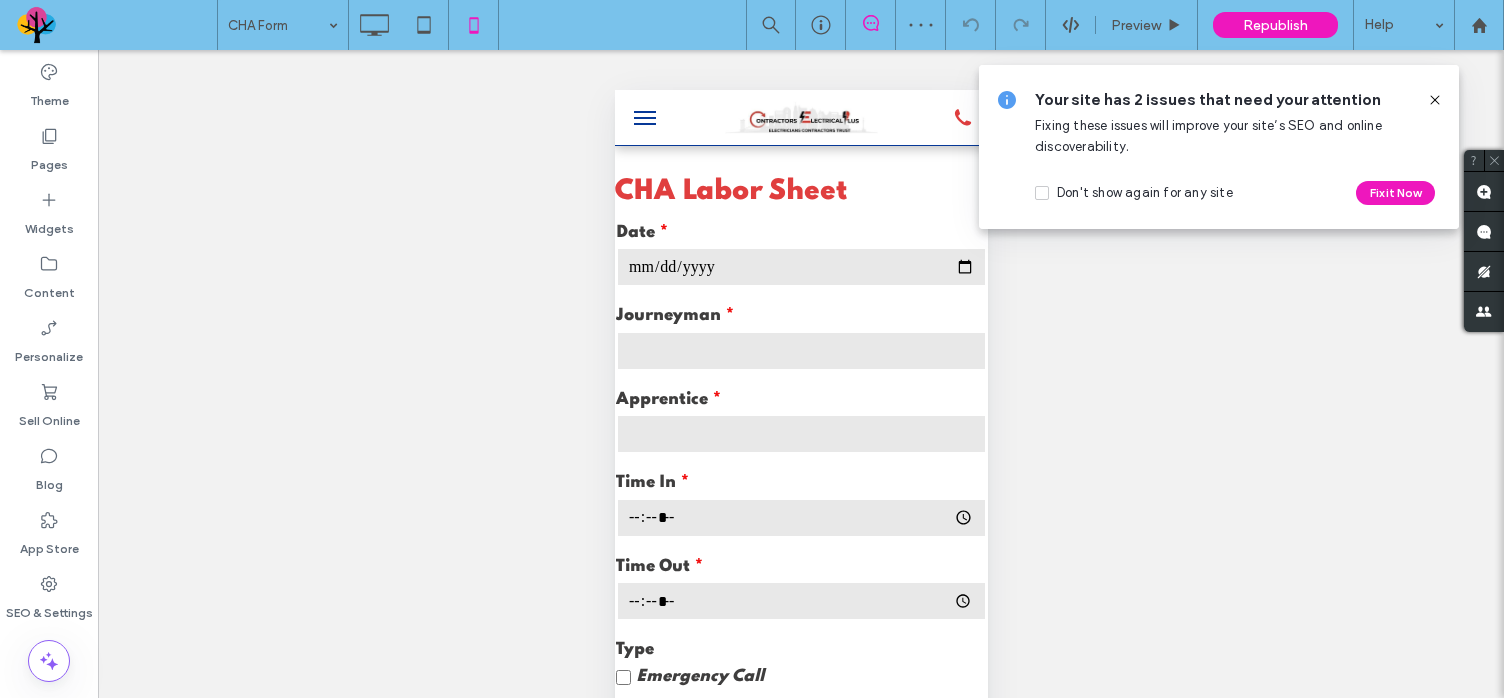scroll, scrollTop: 0, scrollLeft: 0, axis: both 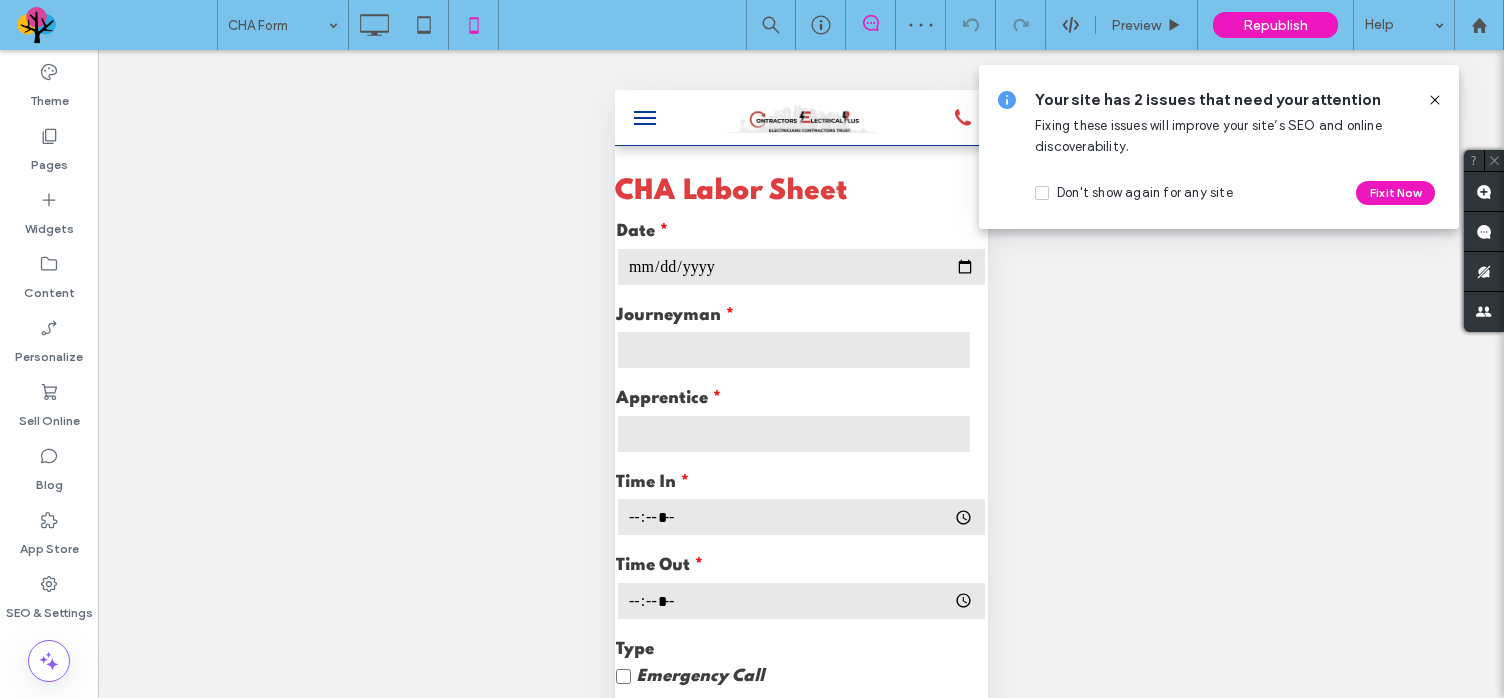 click 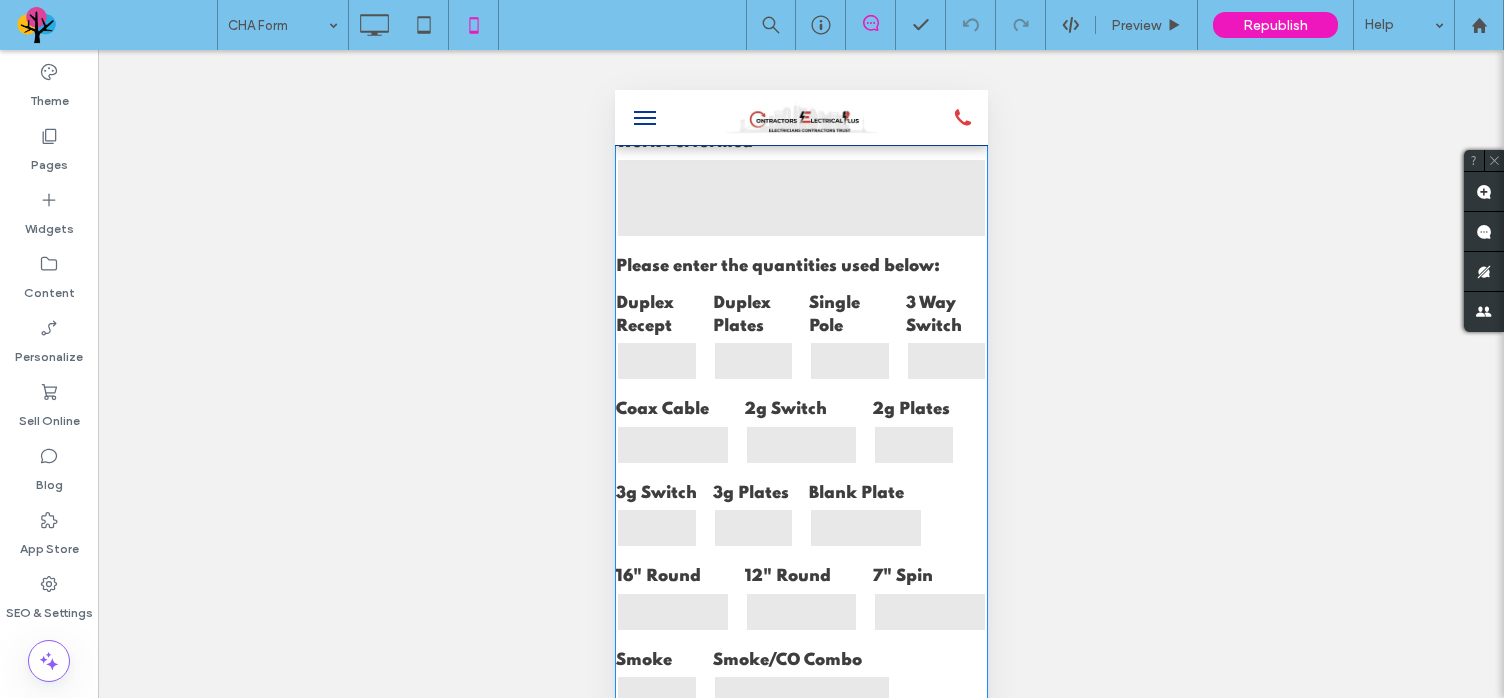 scroll, scrollTop: 800, scrollLeft: 0, axis: vertical 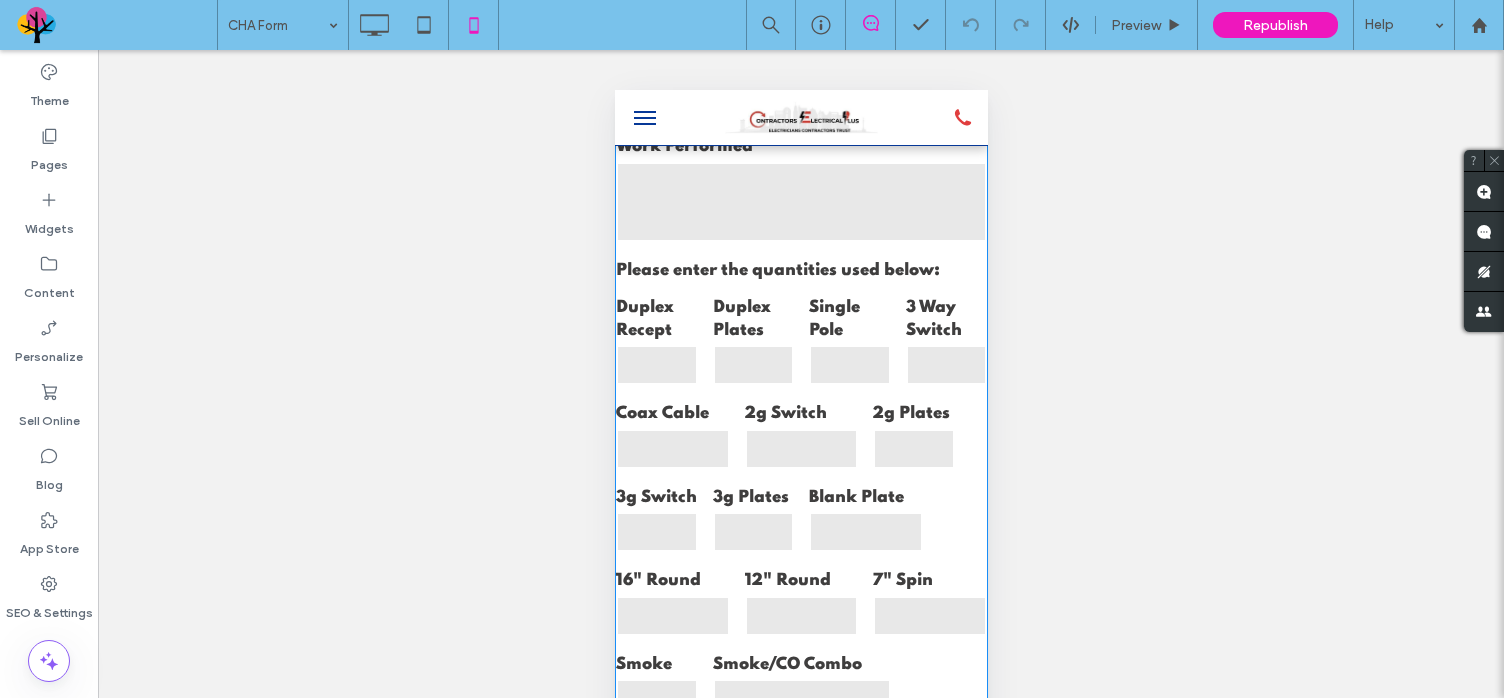 click on "3g Switch" at bounding box center [656, 521] 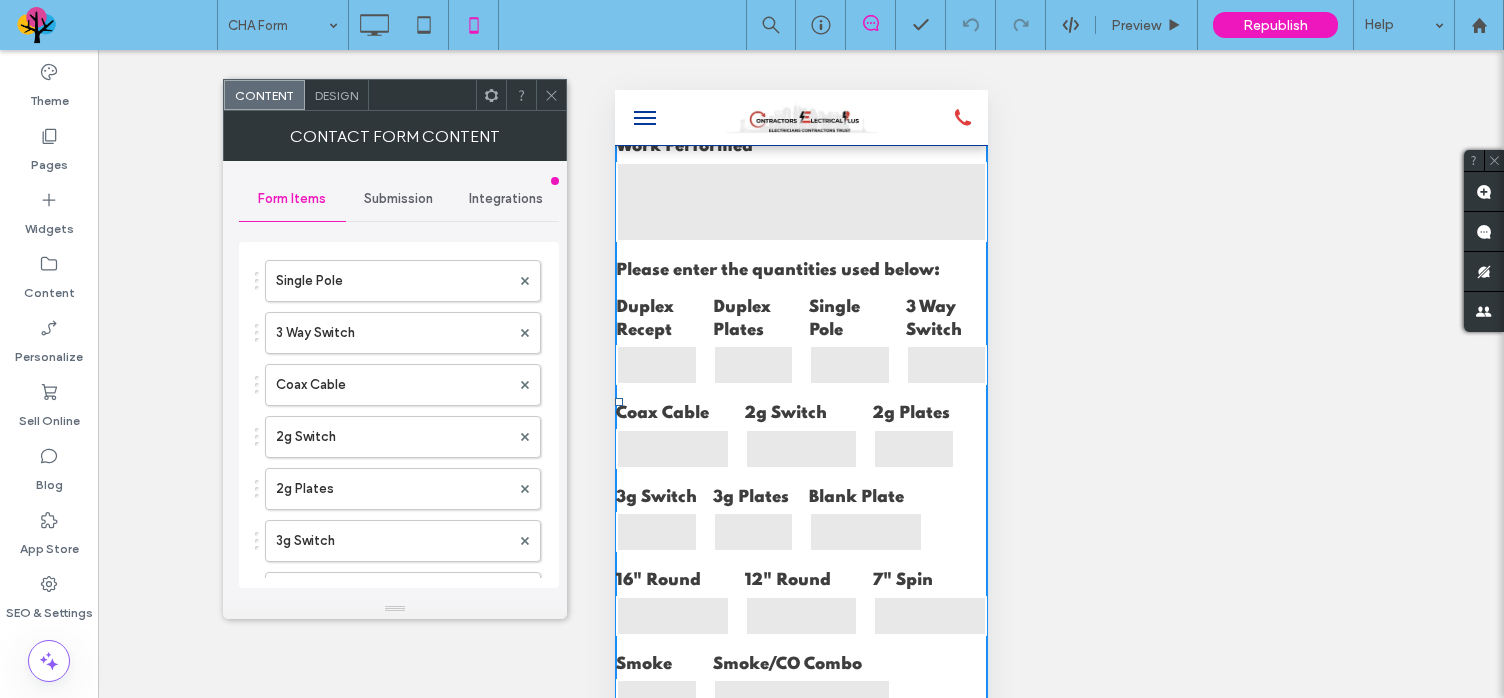 scroll, scrollTop: 800, scrollLeft: 0, axis: vertical 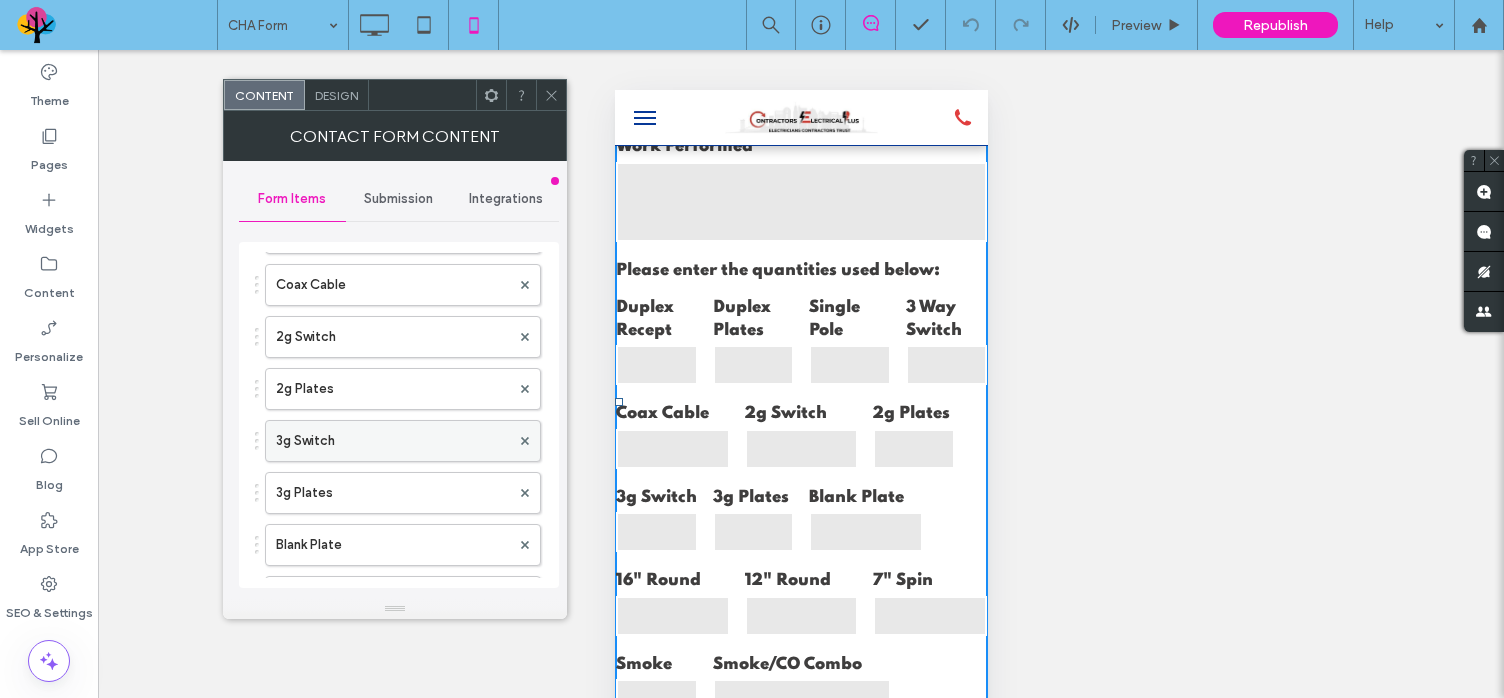 click on "3g Switch" at bounding box center [393, 441] 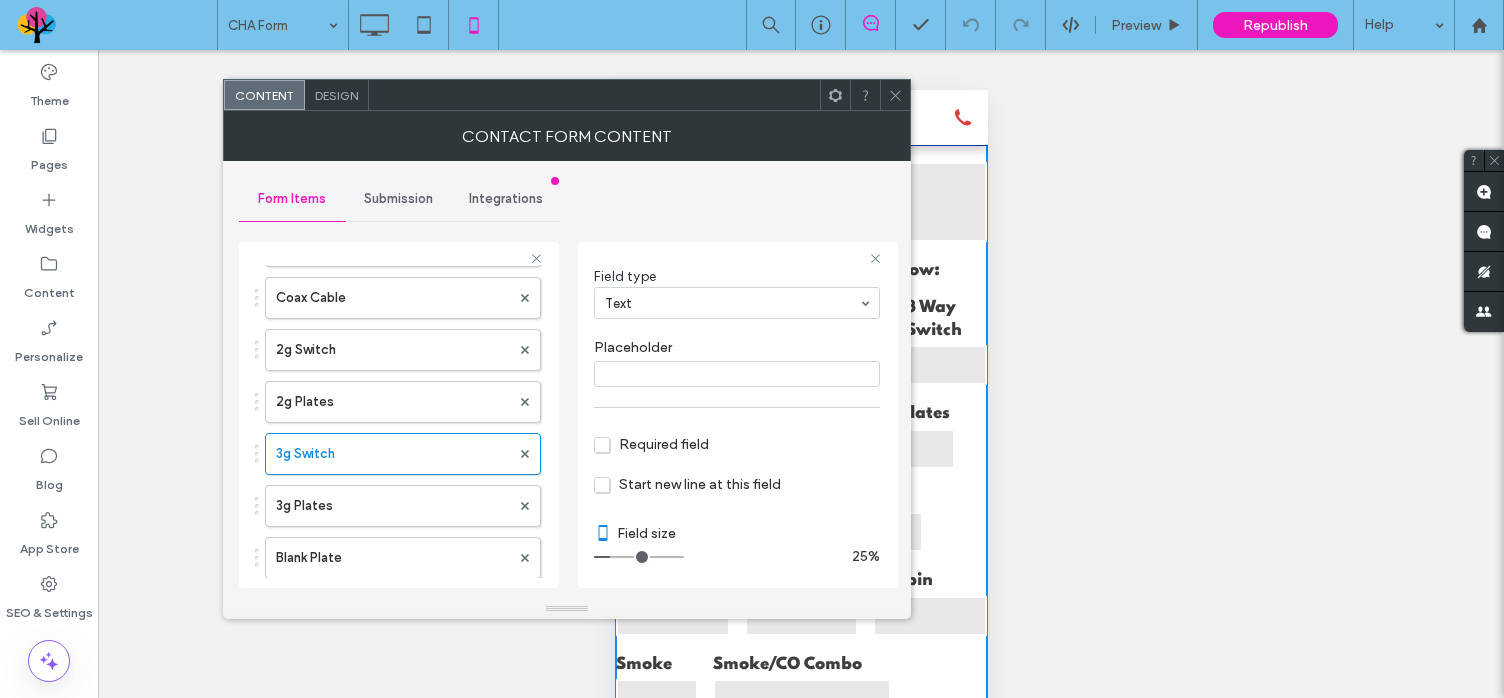 scroll, scrollTop: 122, scrollLeft: 0, axis: vertical 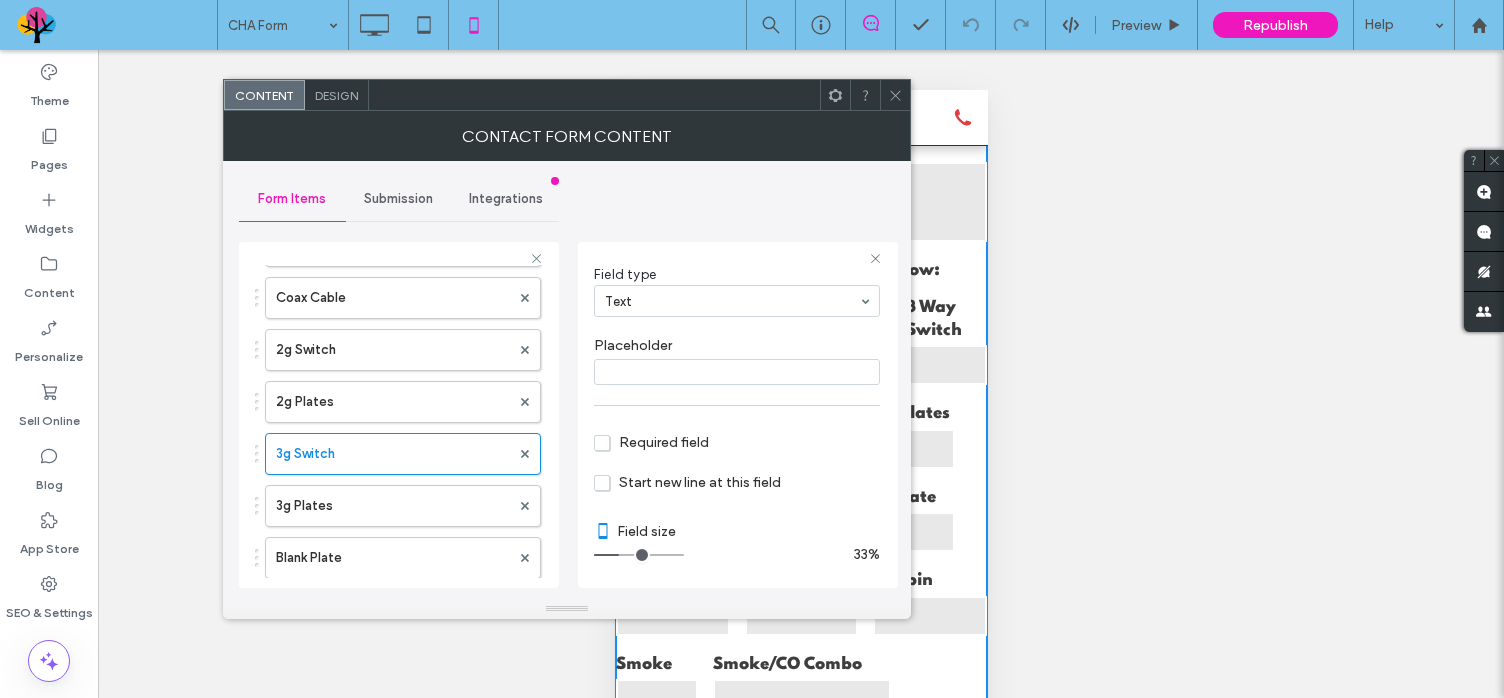 type on "*" 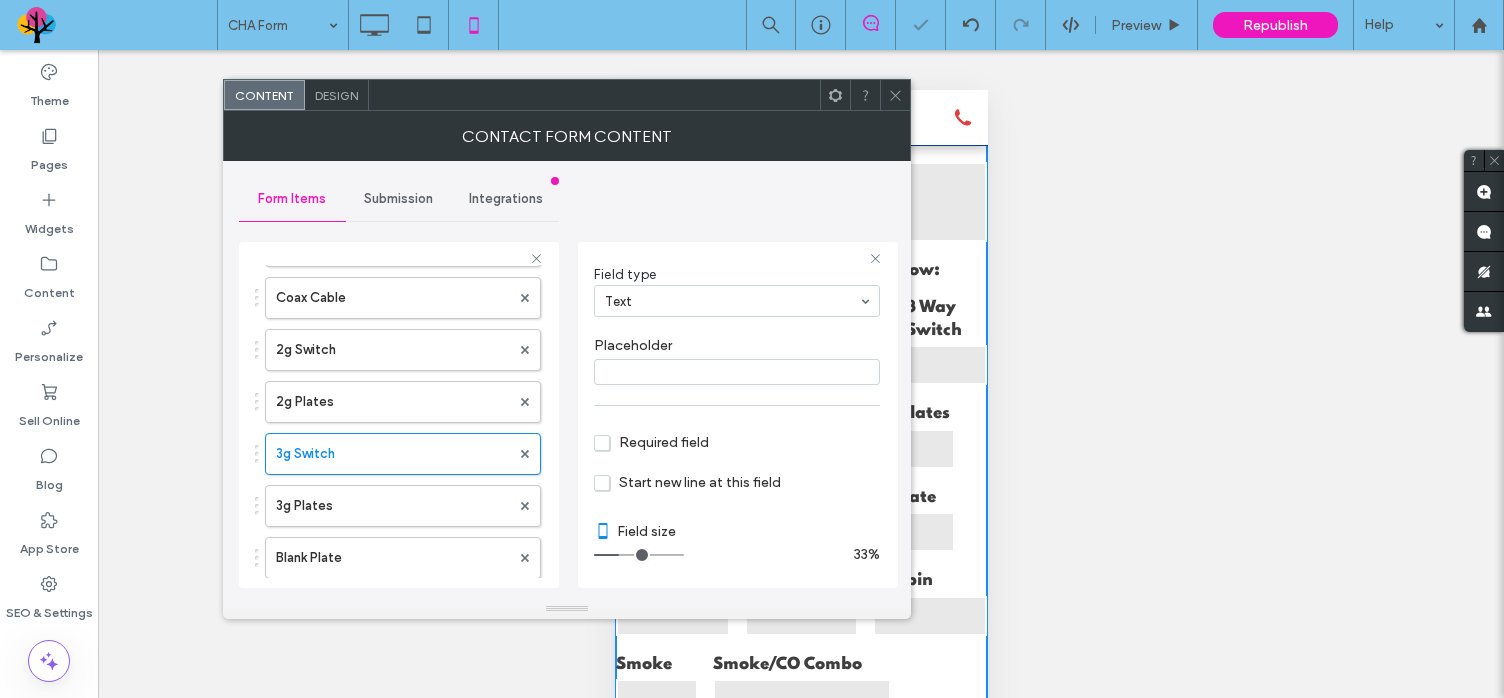 click 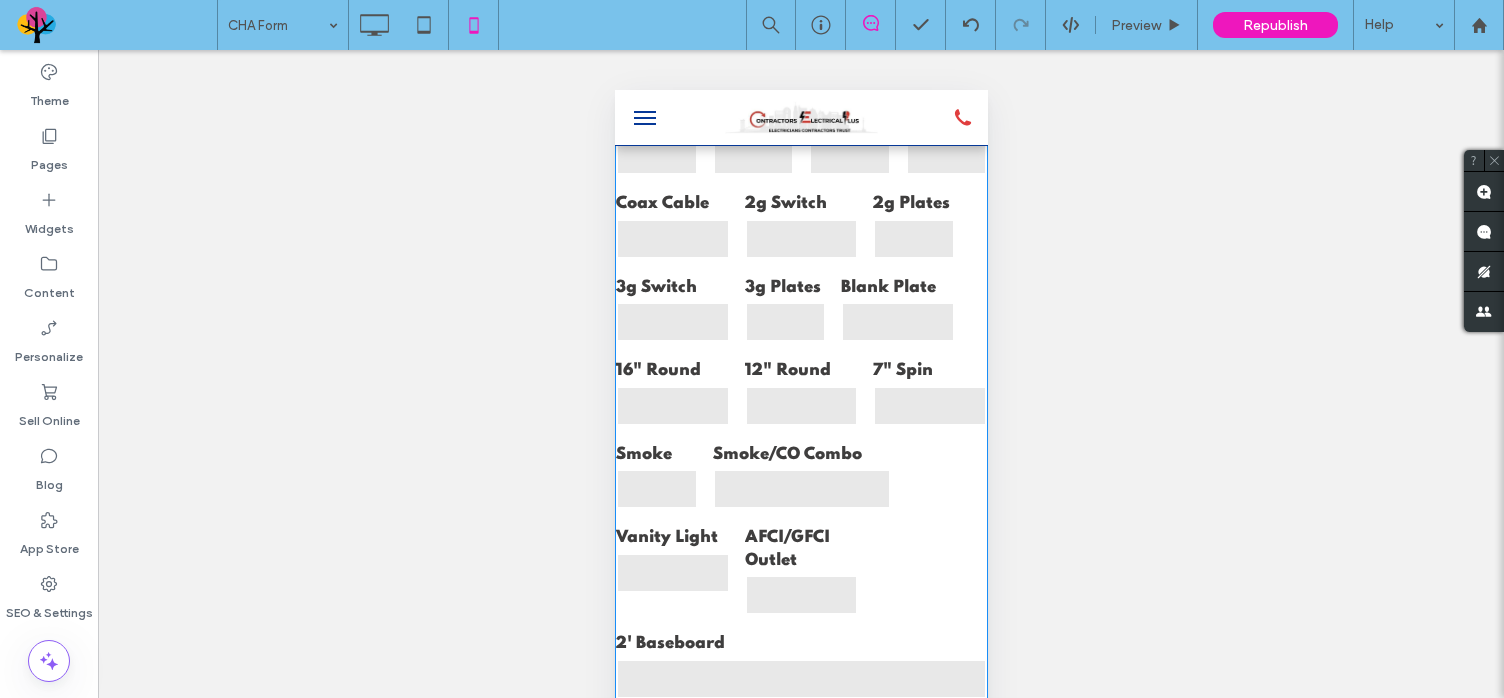 scroll, scrollTop: 900, scrollLeft: 0, axis: vertical 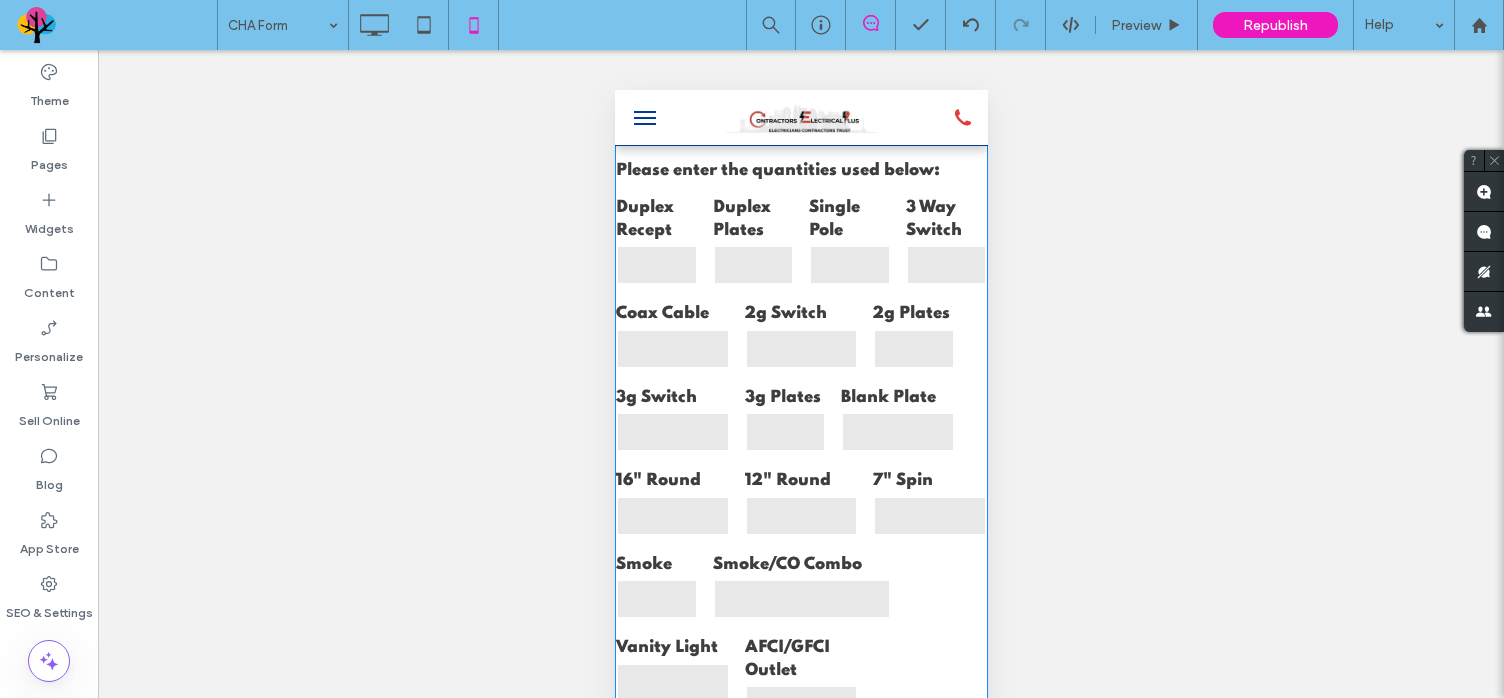 click at bounding box center [801, 599] 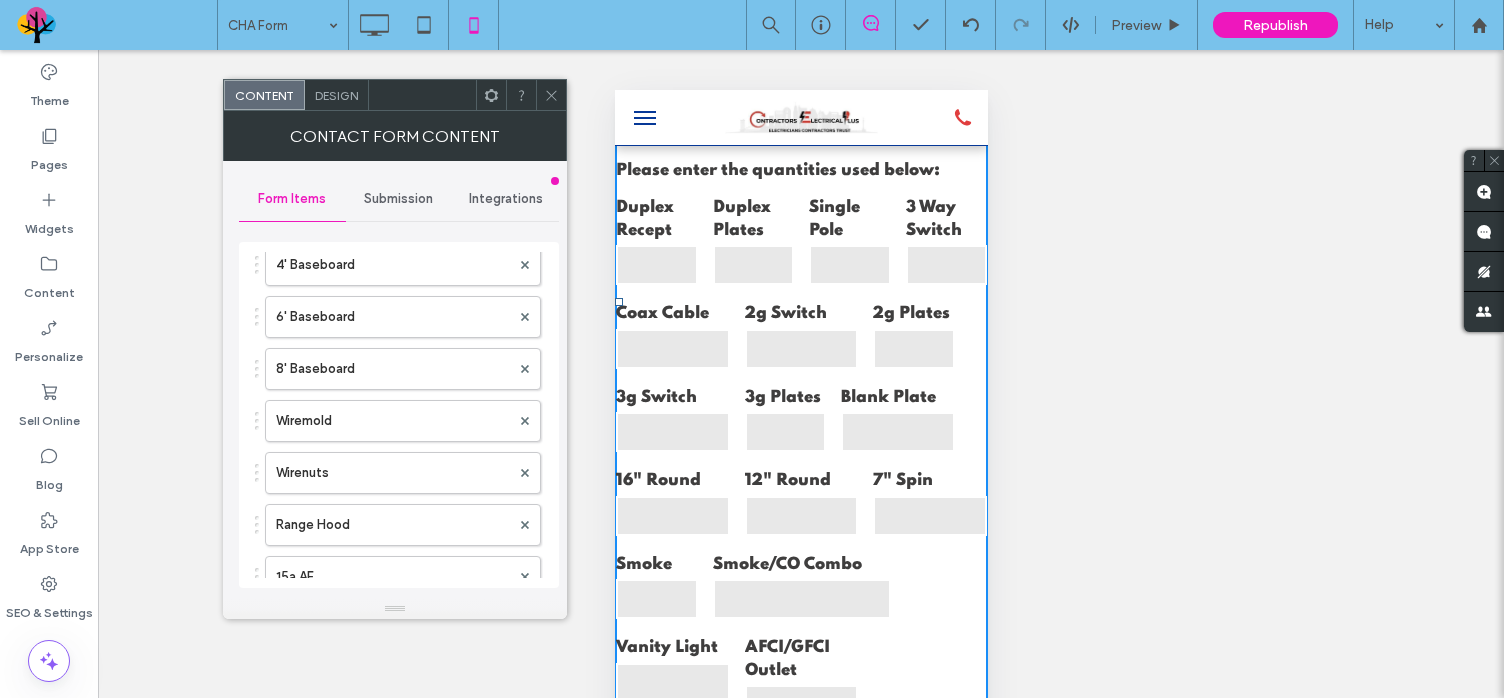 scroll, scrollTop: 1400, scrollLeft: 0, axis: vertical 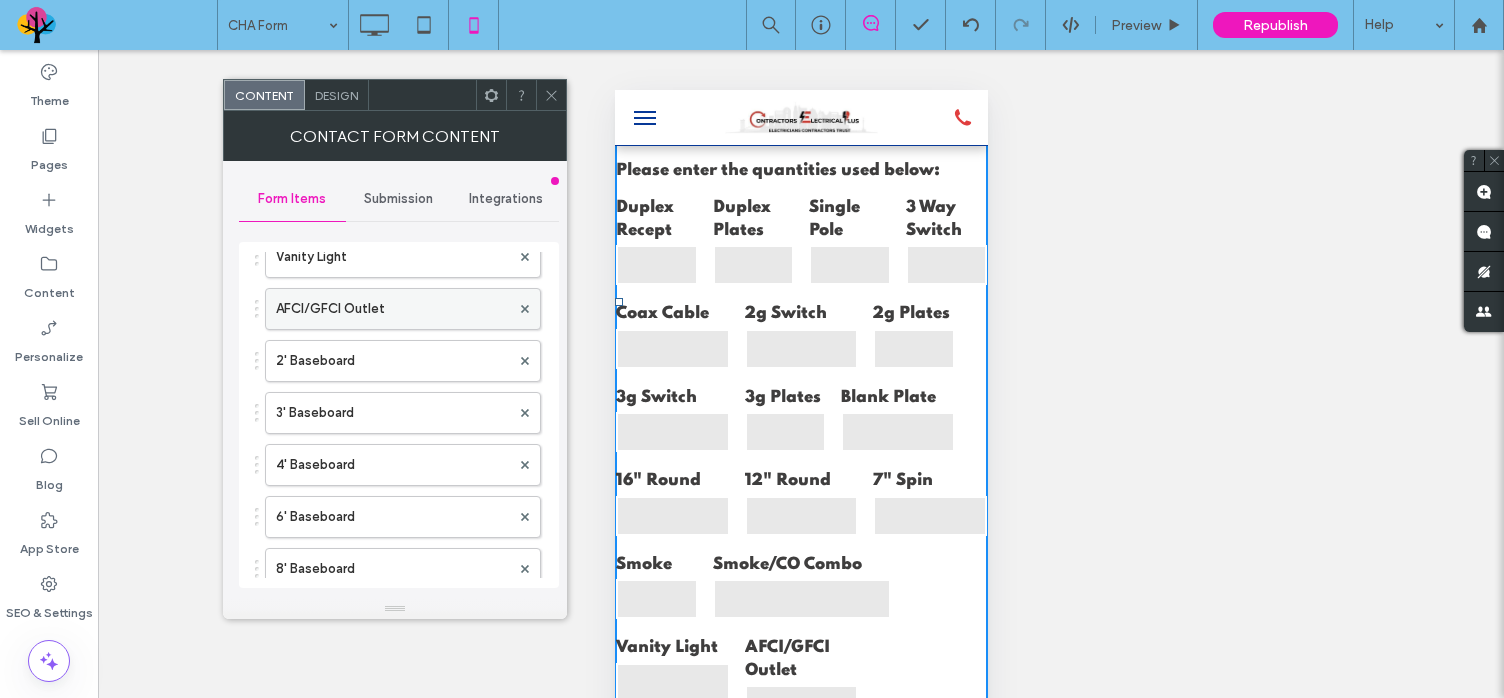 click on "AFCI/GFCI Outlet" at bounding box center [393, 309] 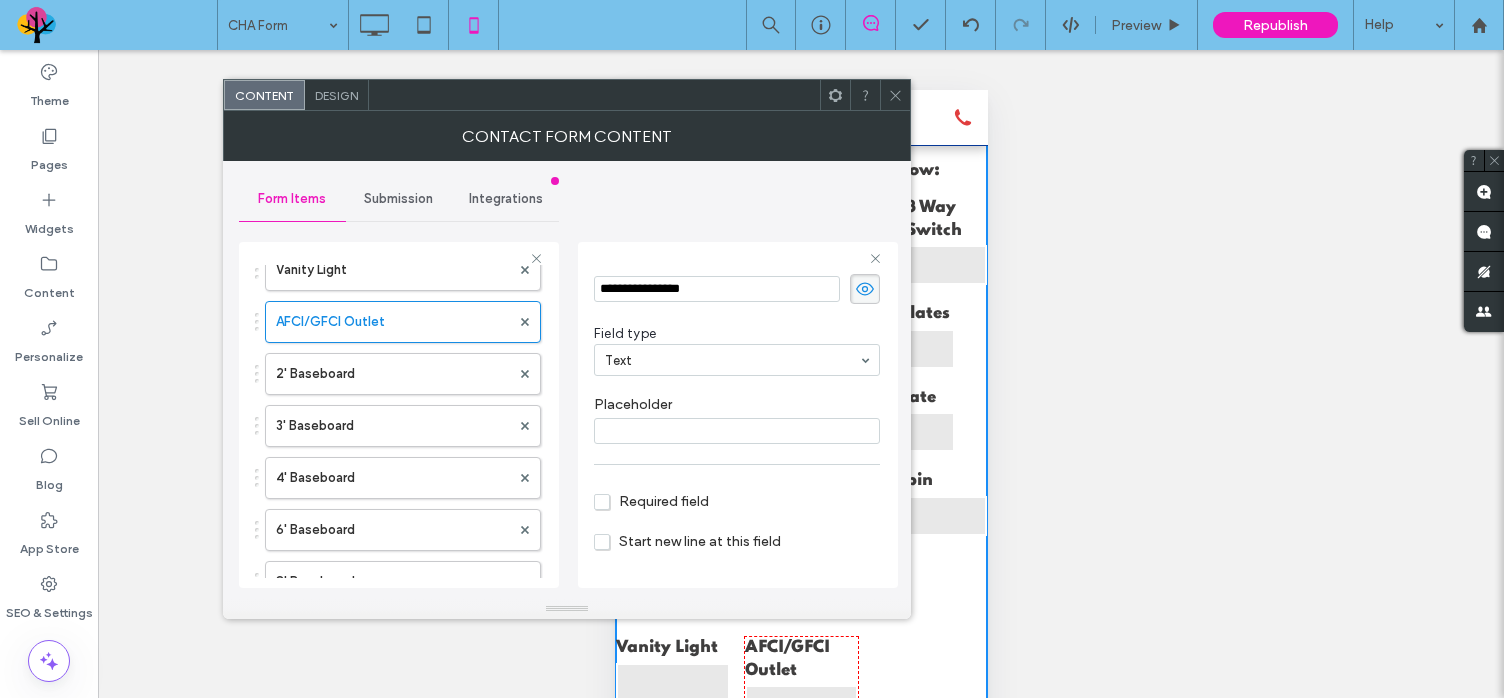 scroll, scrollTop: 122, scrollLeft: 0, axis: vertical 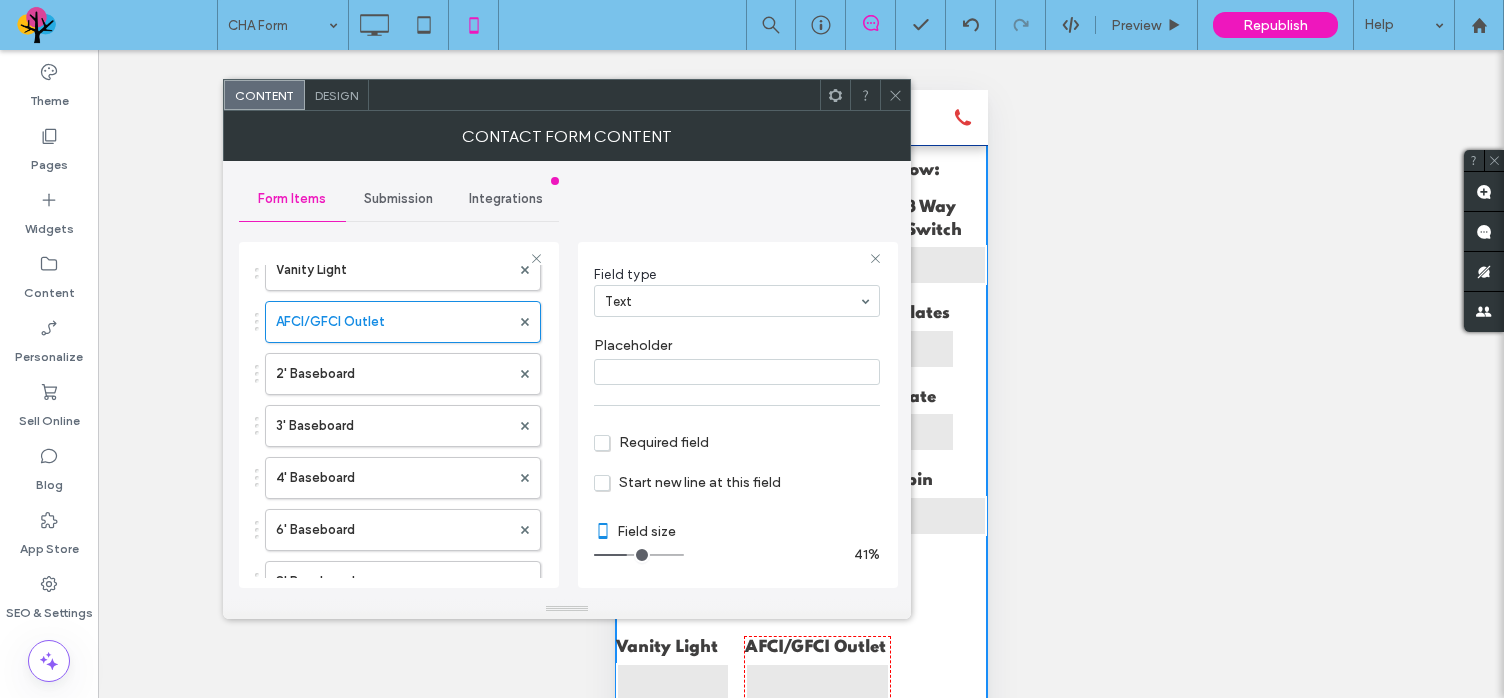 click at bounding box center [639, 555] 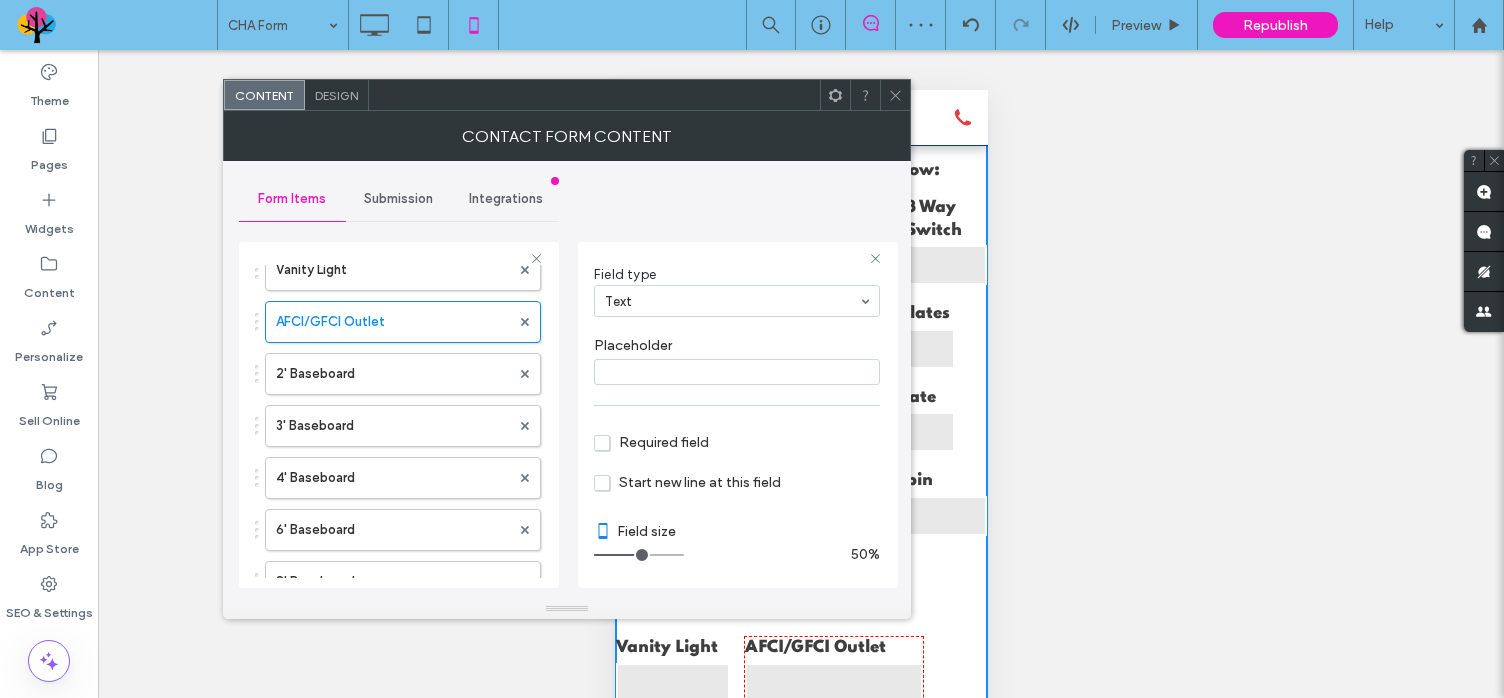 type on "*" 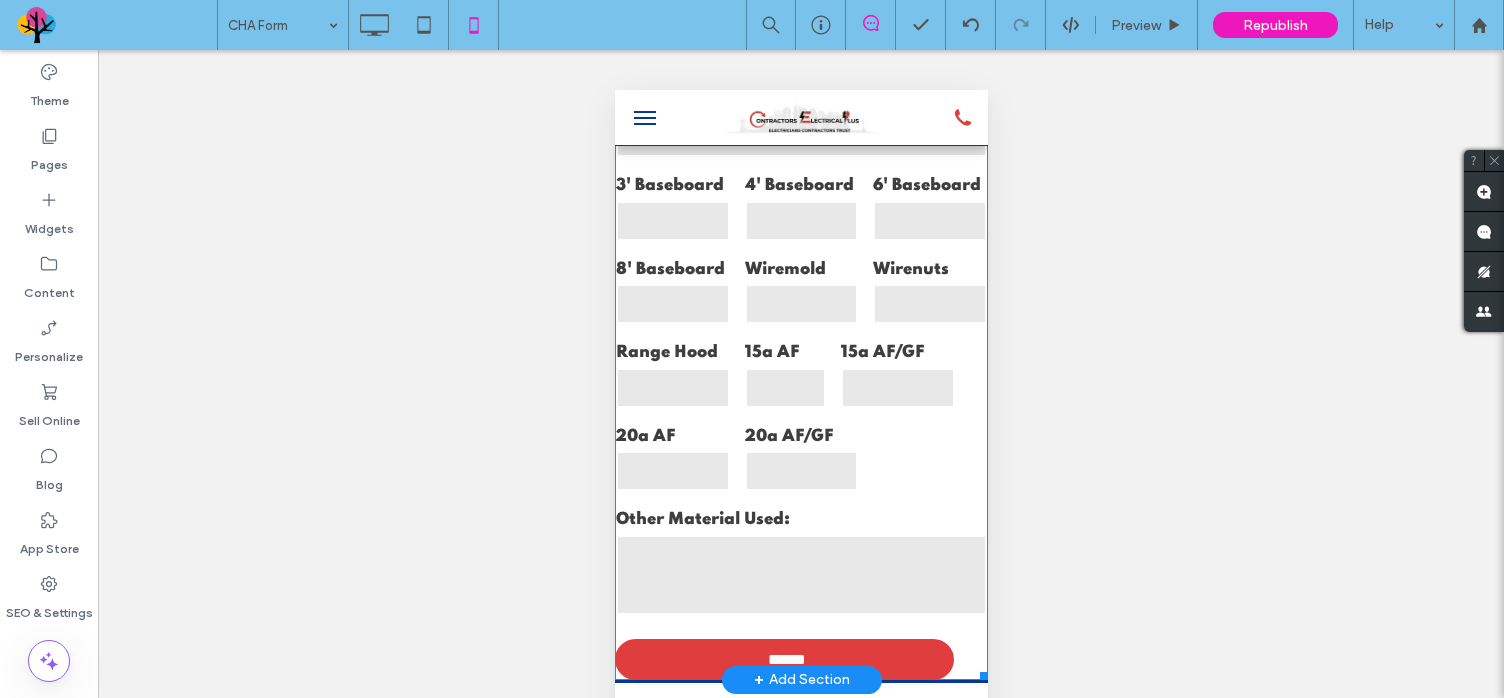 scroll, scrollTop: 1500, scrollLeft: 0, axis: vertical 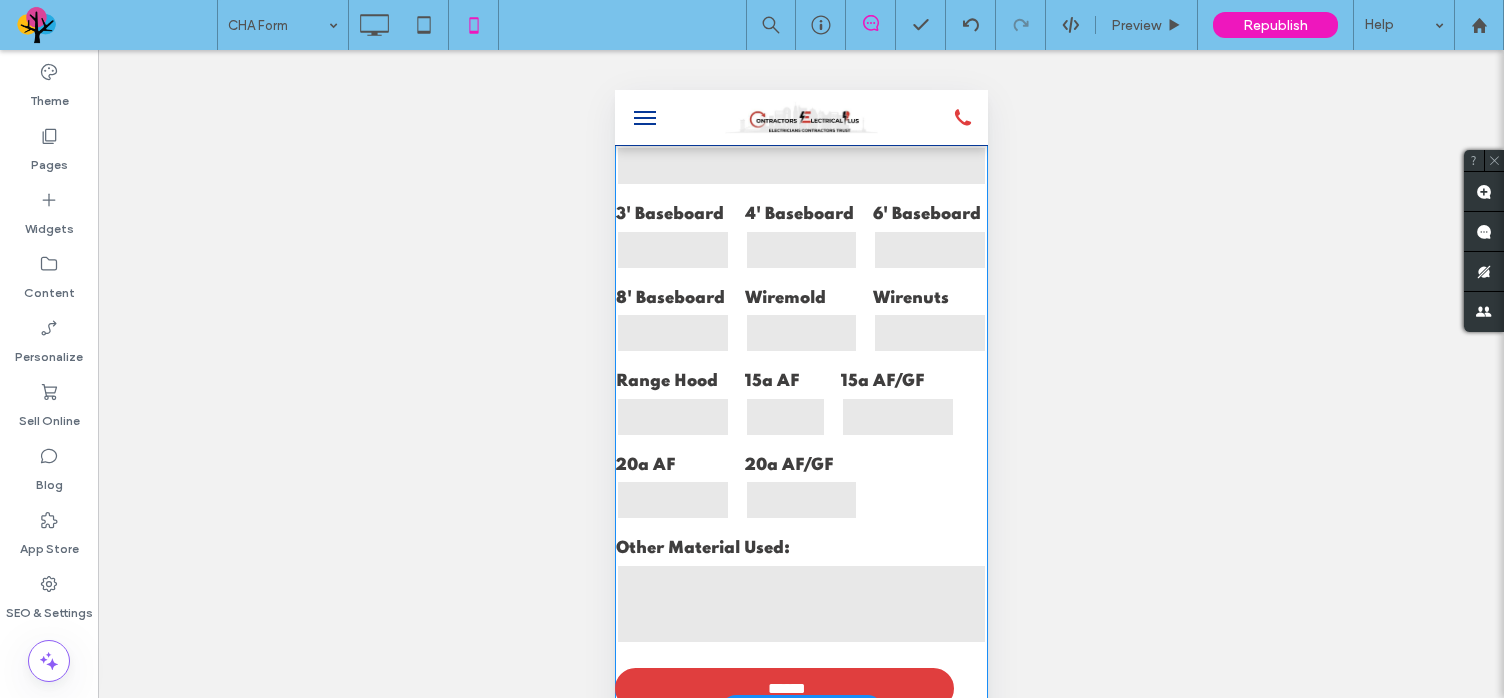 click on "**********" at bounding box center [801, -316] 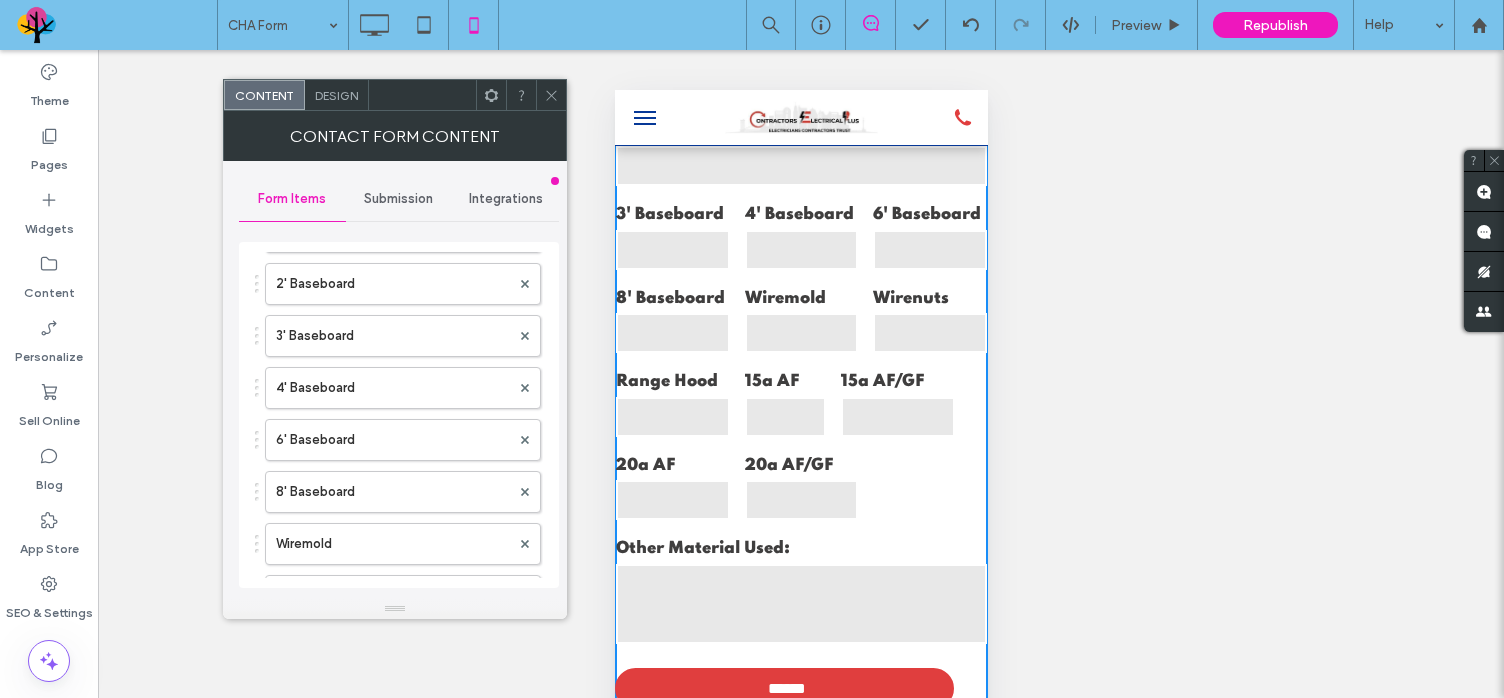 scroll, scrollTop: 1500, scrollLeft: 0, axis: vertical 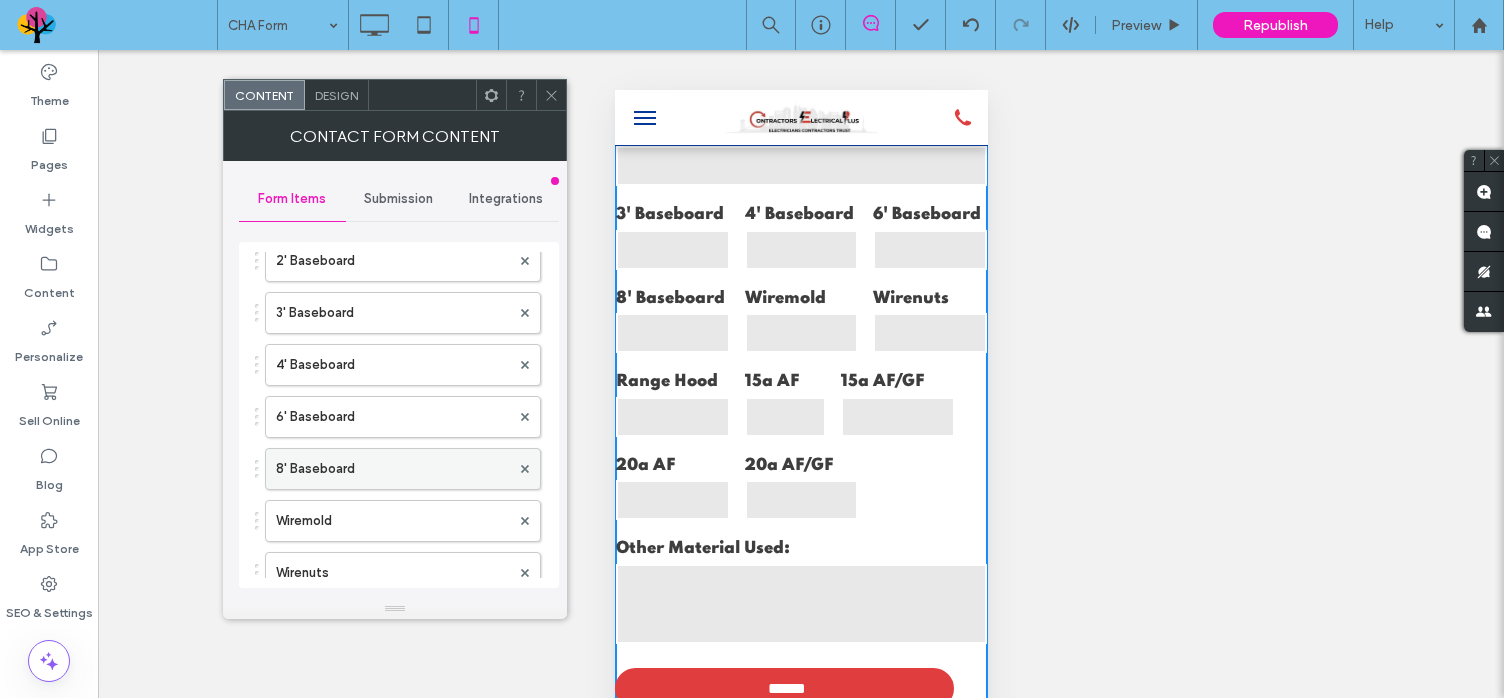 click on "8' Baseboard" at bounding box center (393, 469) 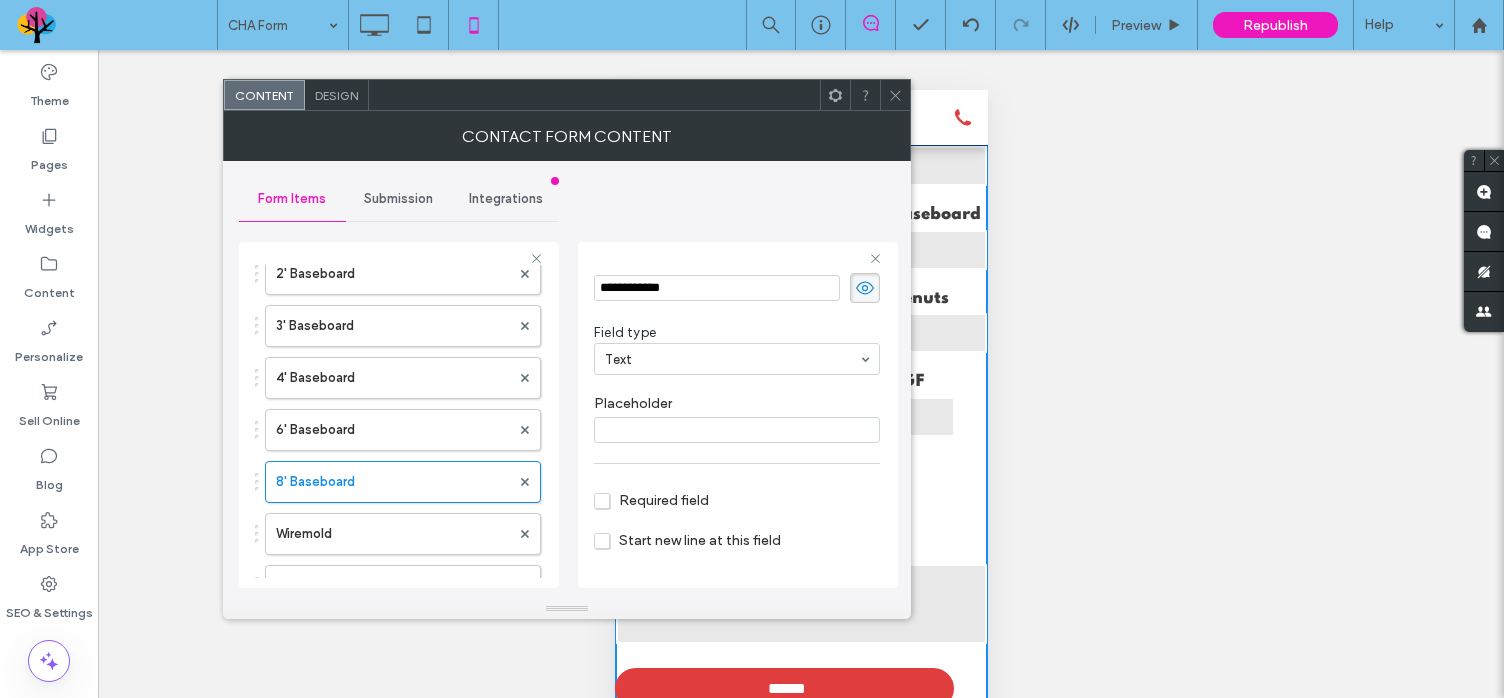 scroll, scrollTop: 122, scrollLeft: 0, axis: vertical 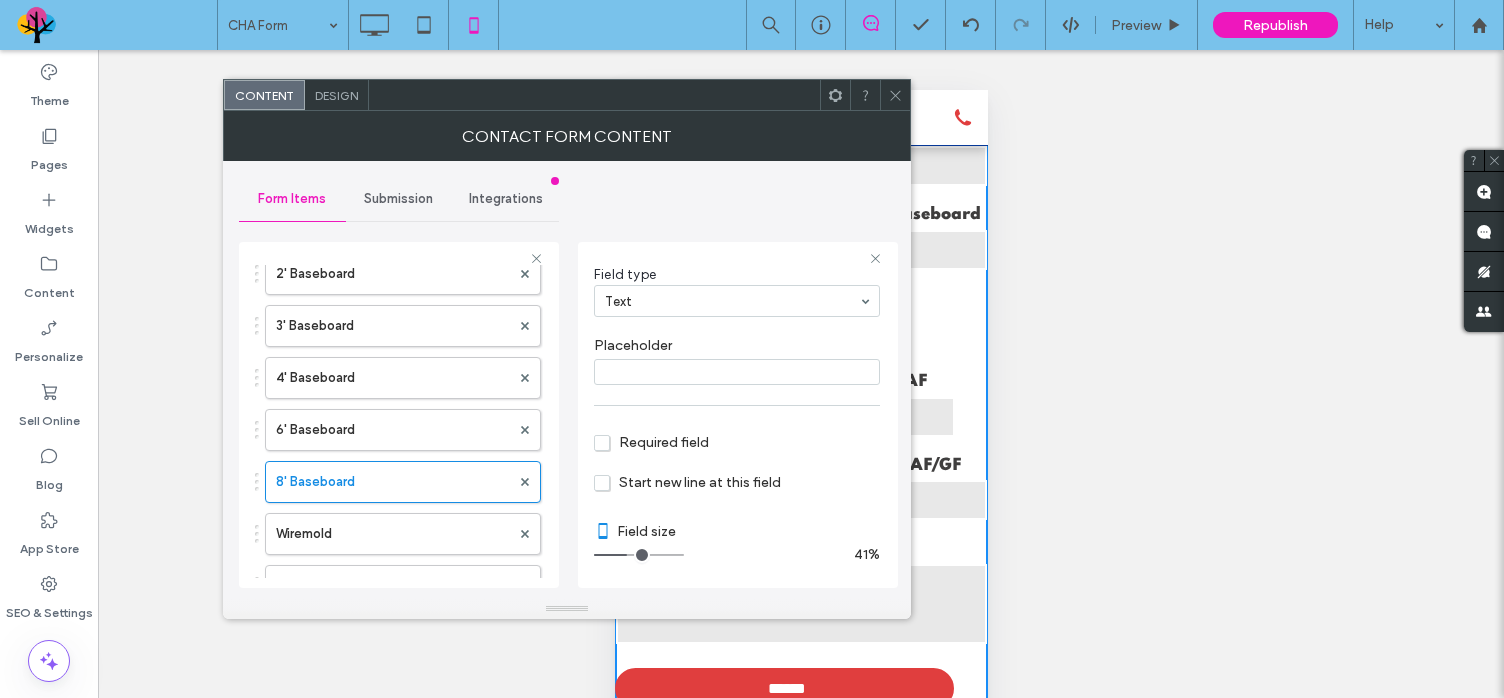 drag, startPoint x: 618, startPoint y: 551, endPoint x: 628, endPoint y: 552, distance: 10.049875 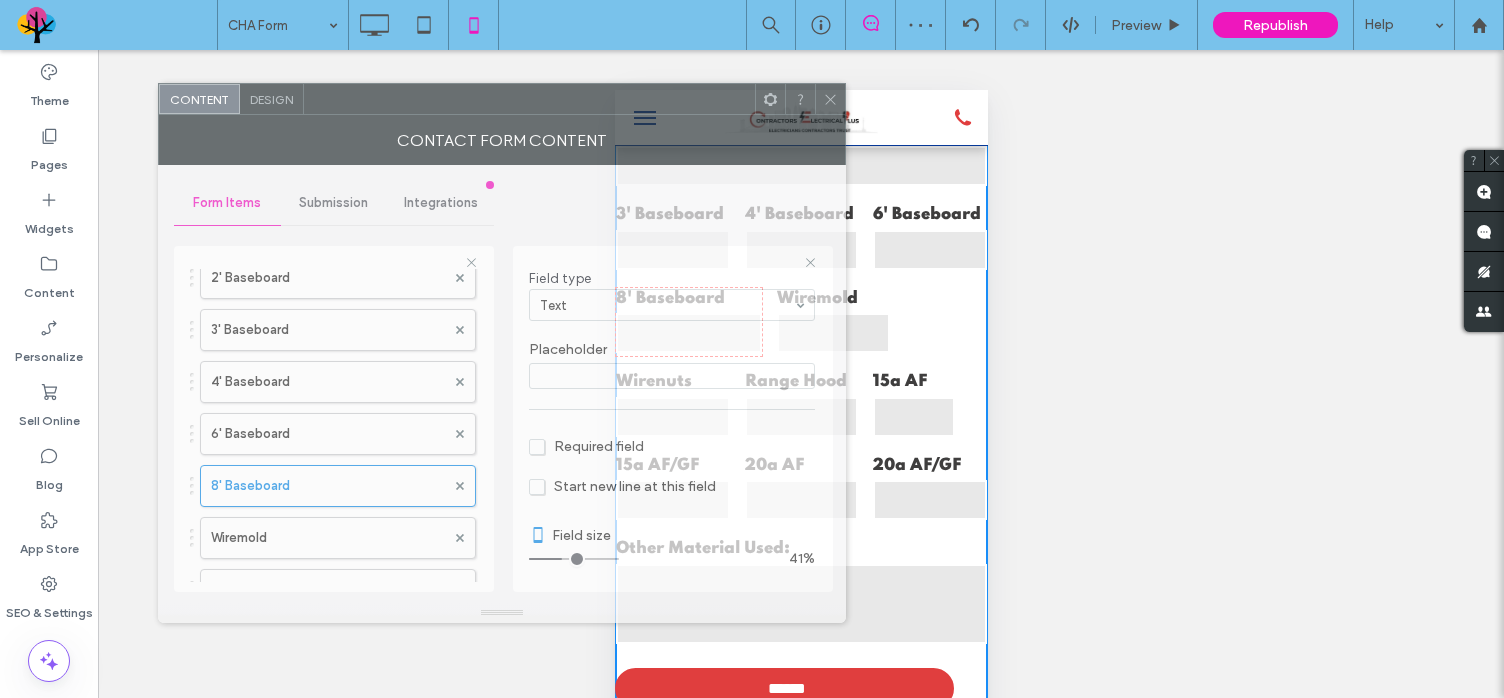 drag, startPoint x: 668, startPoint y: 97, endPoint x: 603, endPoint y: 101, distance: 65.12296 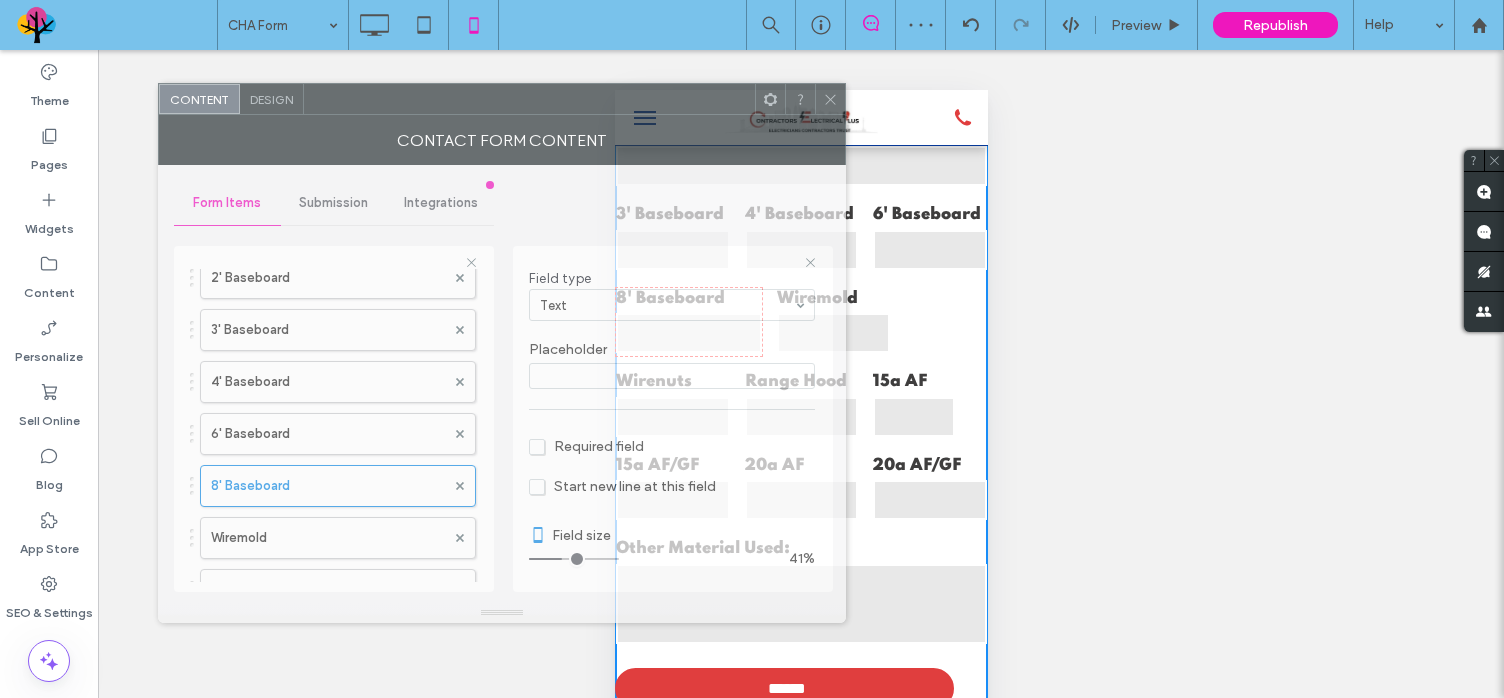 click at bounding box center [529, 99] 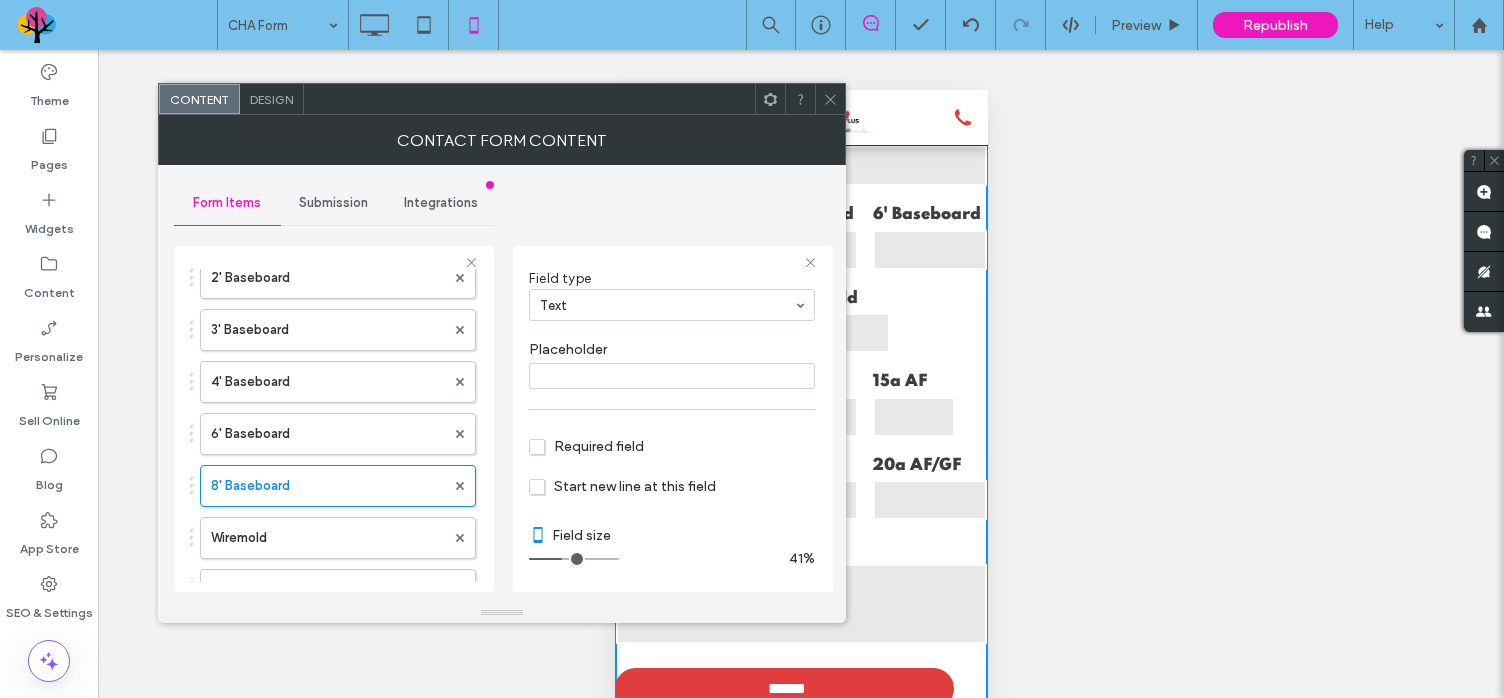 click 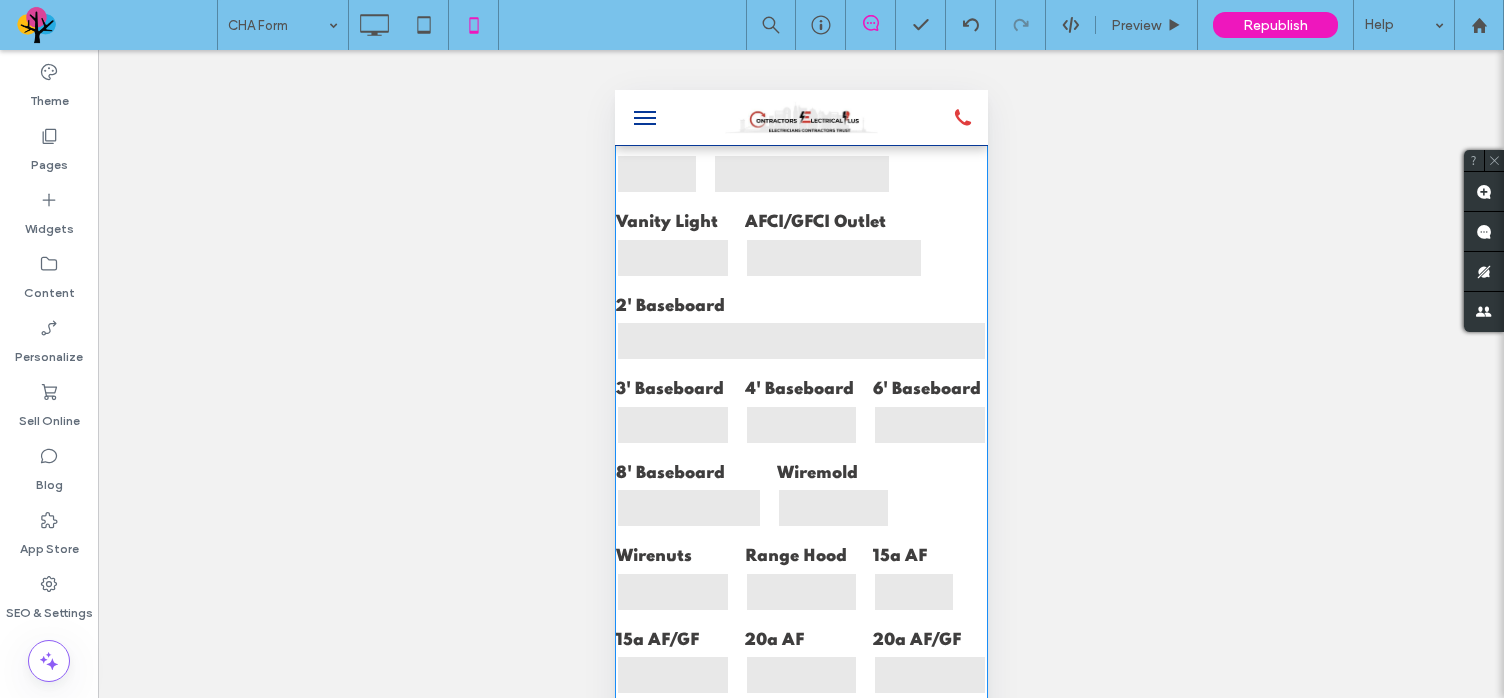 scroll, scrollTop: 1300, scrollLeft: 0, axis: vertical 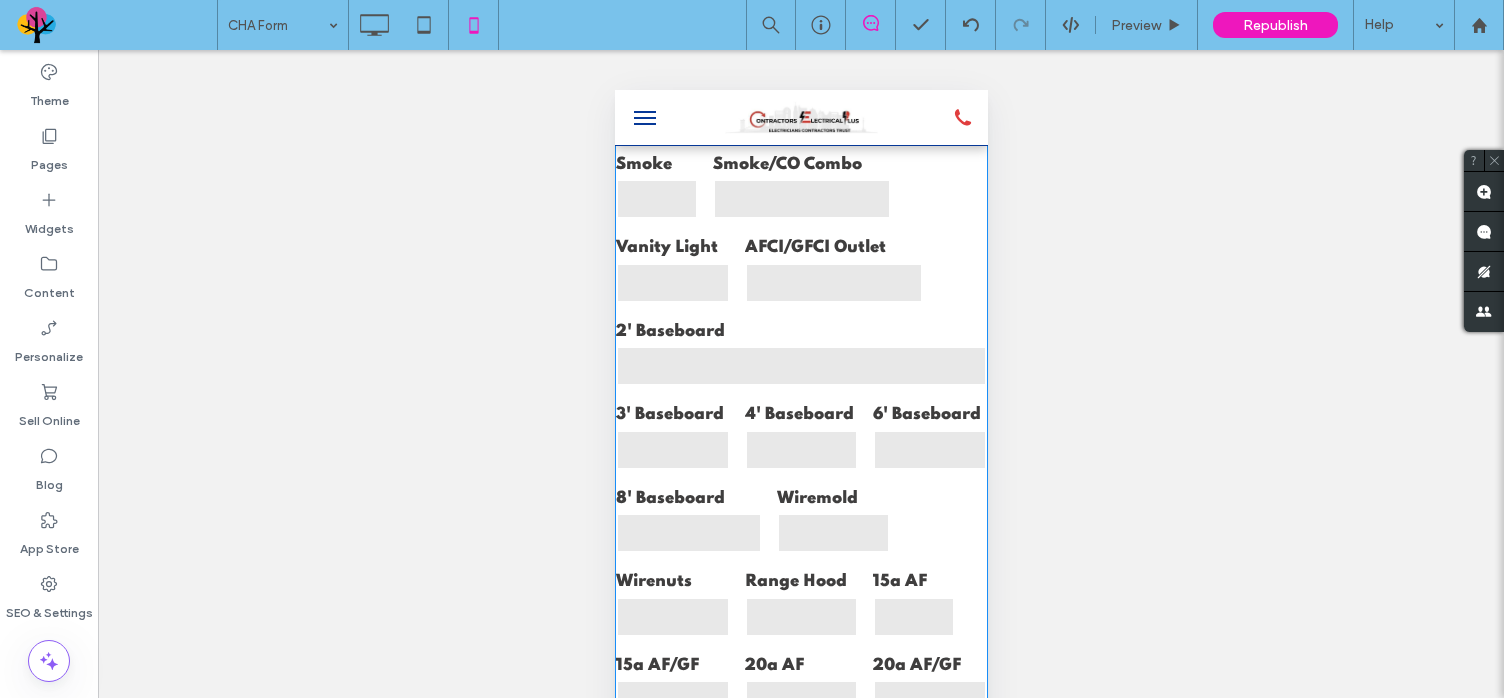 click at bounding box center [800, 366] 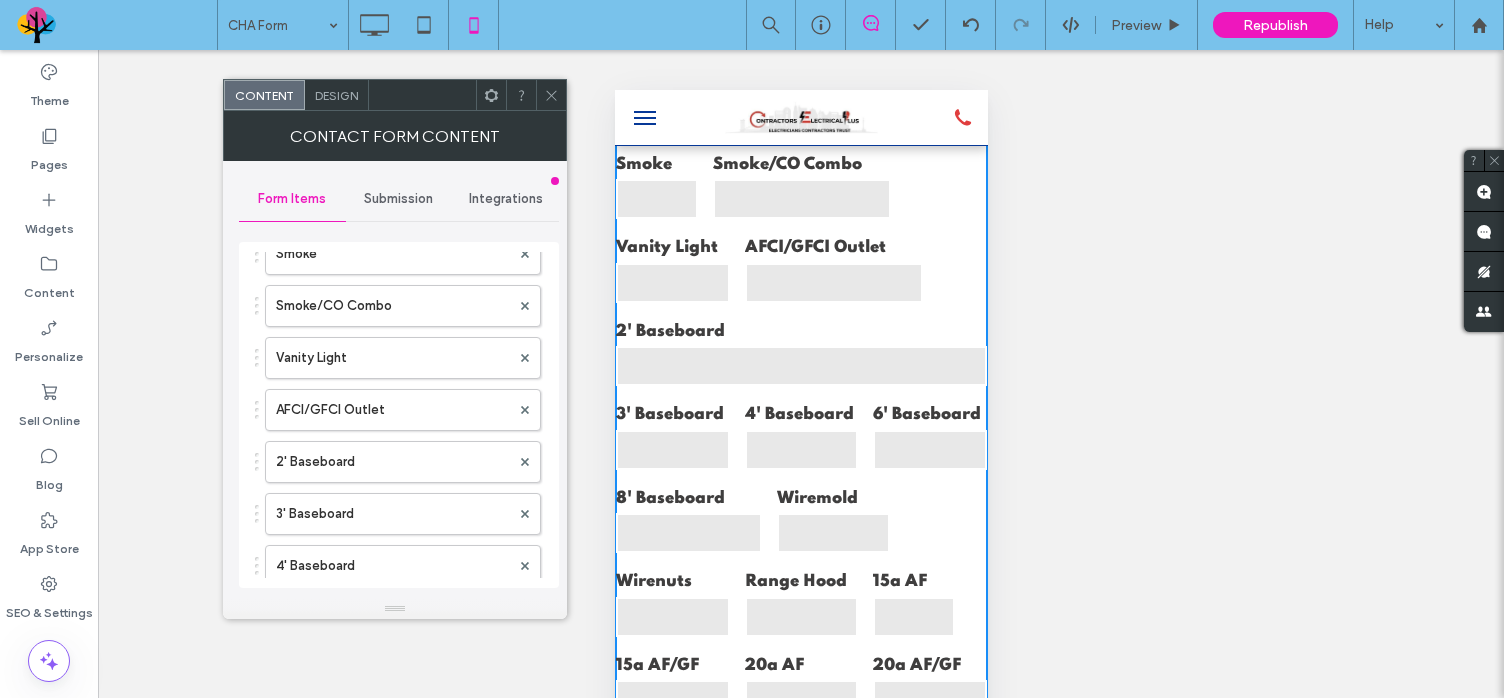 scroll, scrollTop: 1300, scrollLeft: 0, axis: vertical 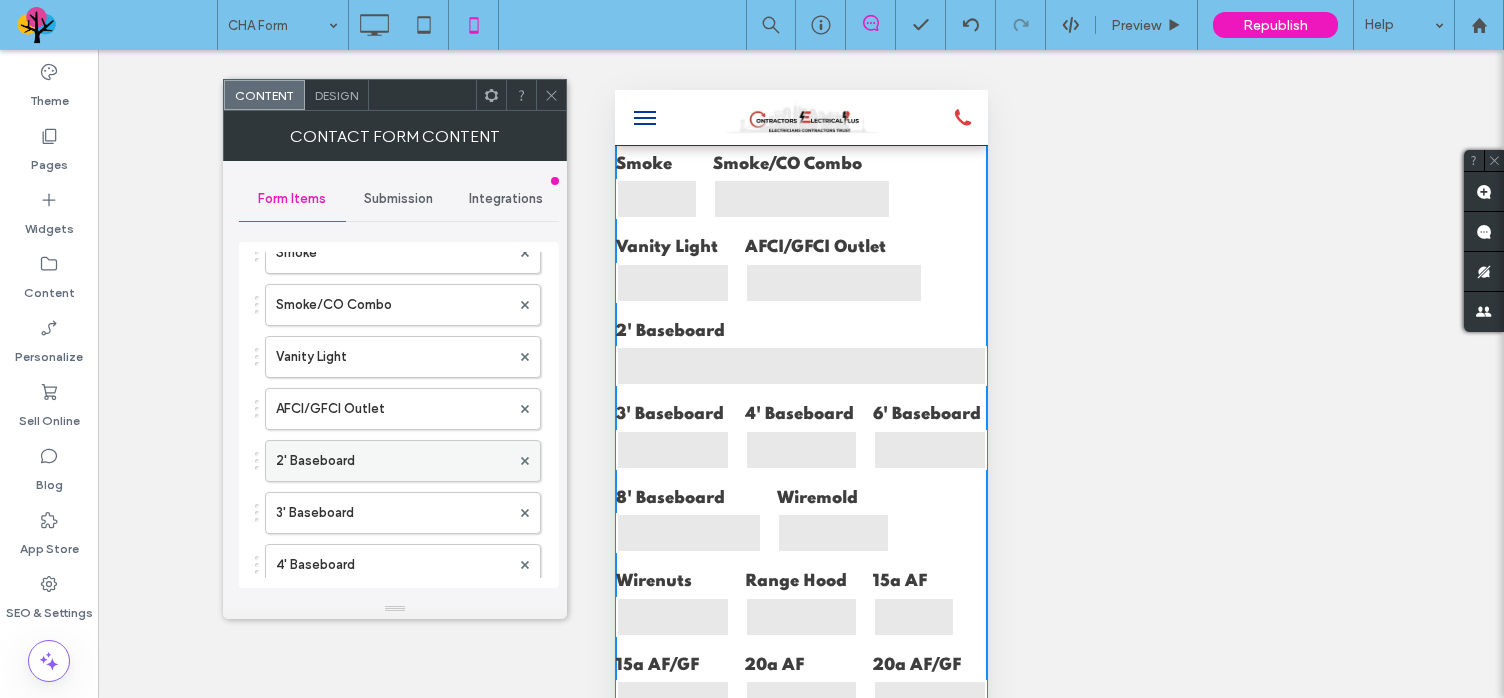 click on "2' Baseboard" at bounding box center (393, 461) 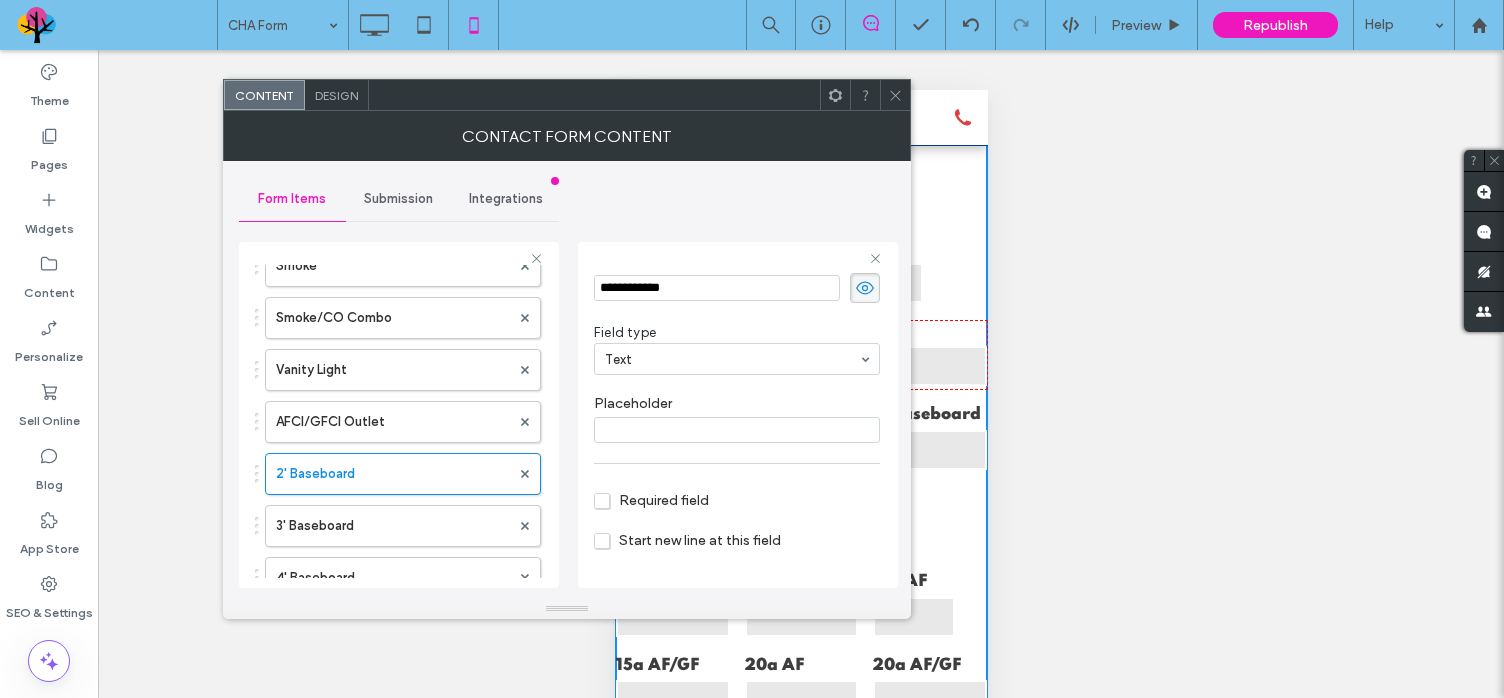 scroll, scrollTop: 122, scrollLeft: 0, axis: vertical 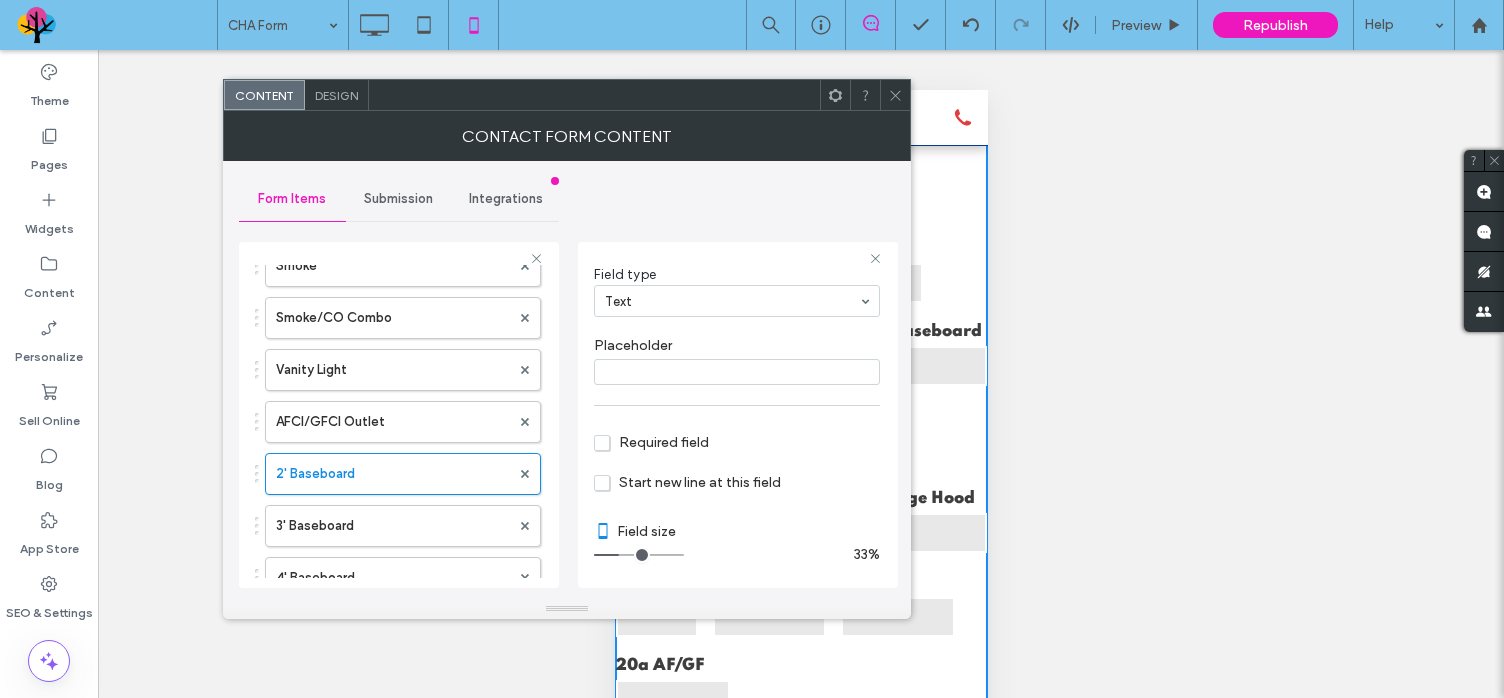 drag, startPoint x: 677, startPoint y: 553, endPoint x: 624, endPoint y: 553, distance: 53 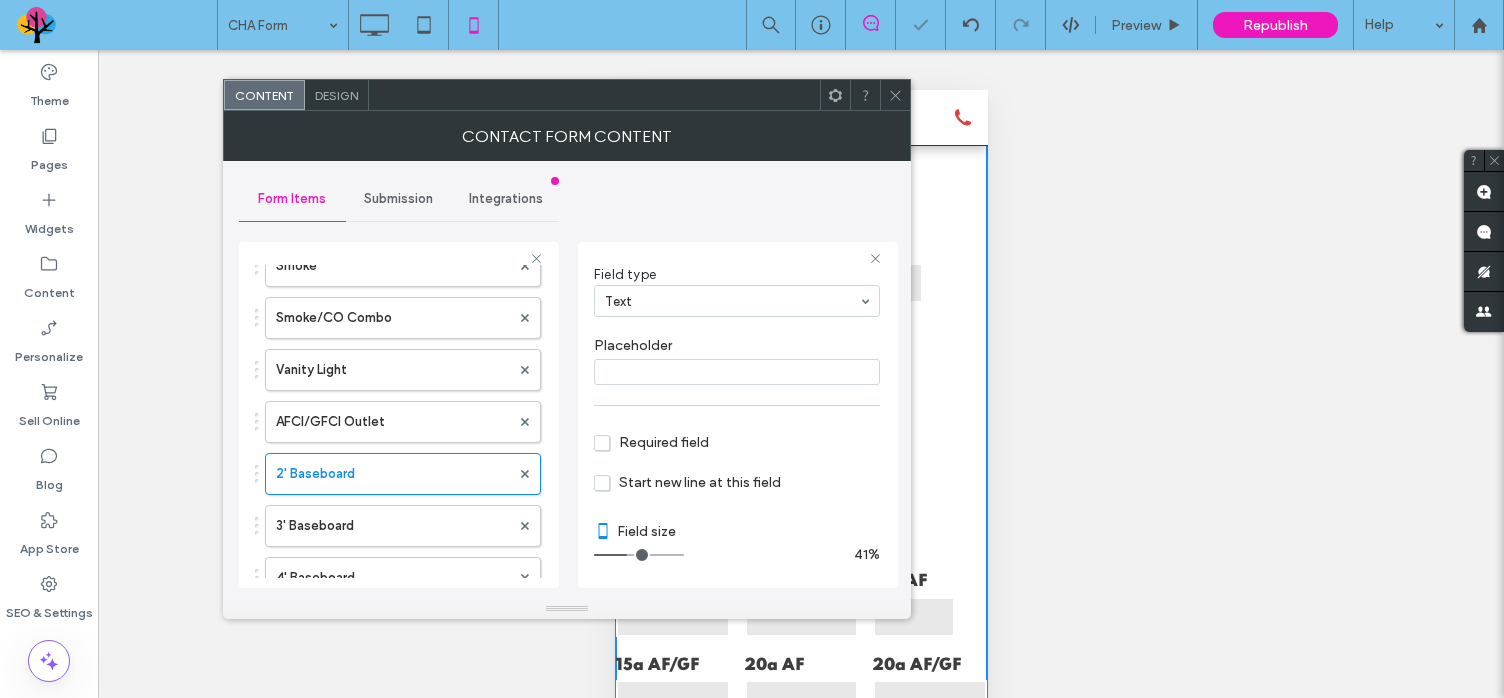click at bounding box center [639, 555] 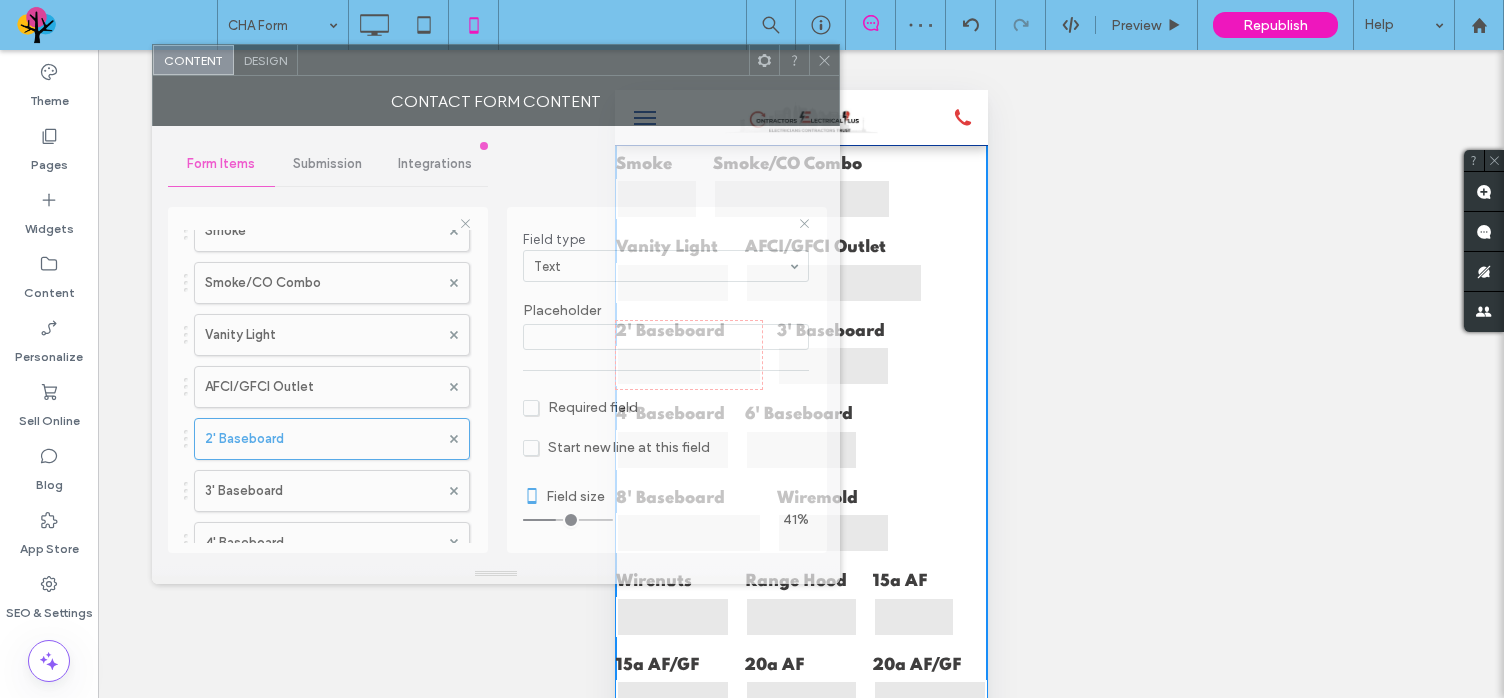 drag, startPoint x: 664, startPoint y: 97, endPoint x: 593, endPoint y: 62, distance: 79.15807 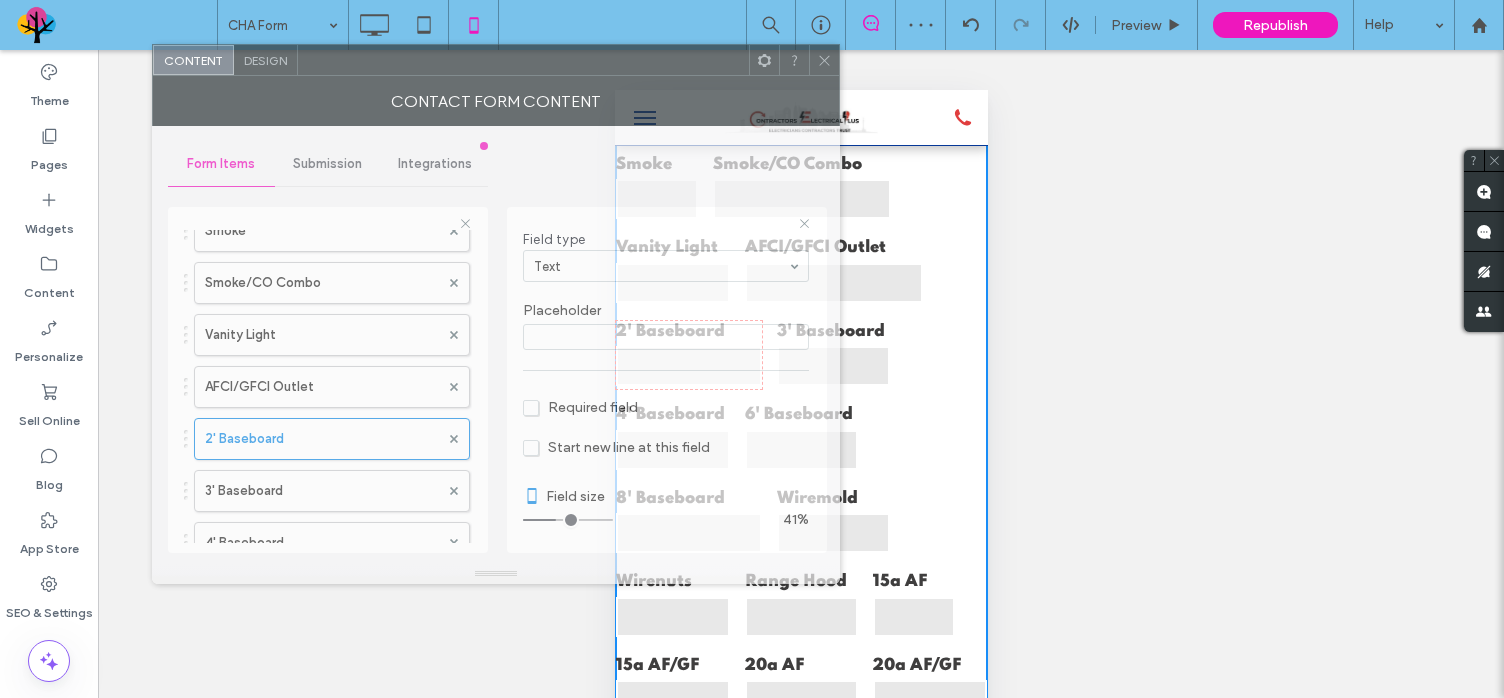 click at bounding box center [523, 60] 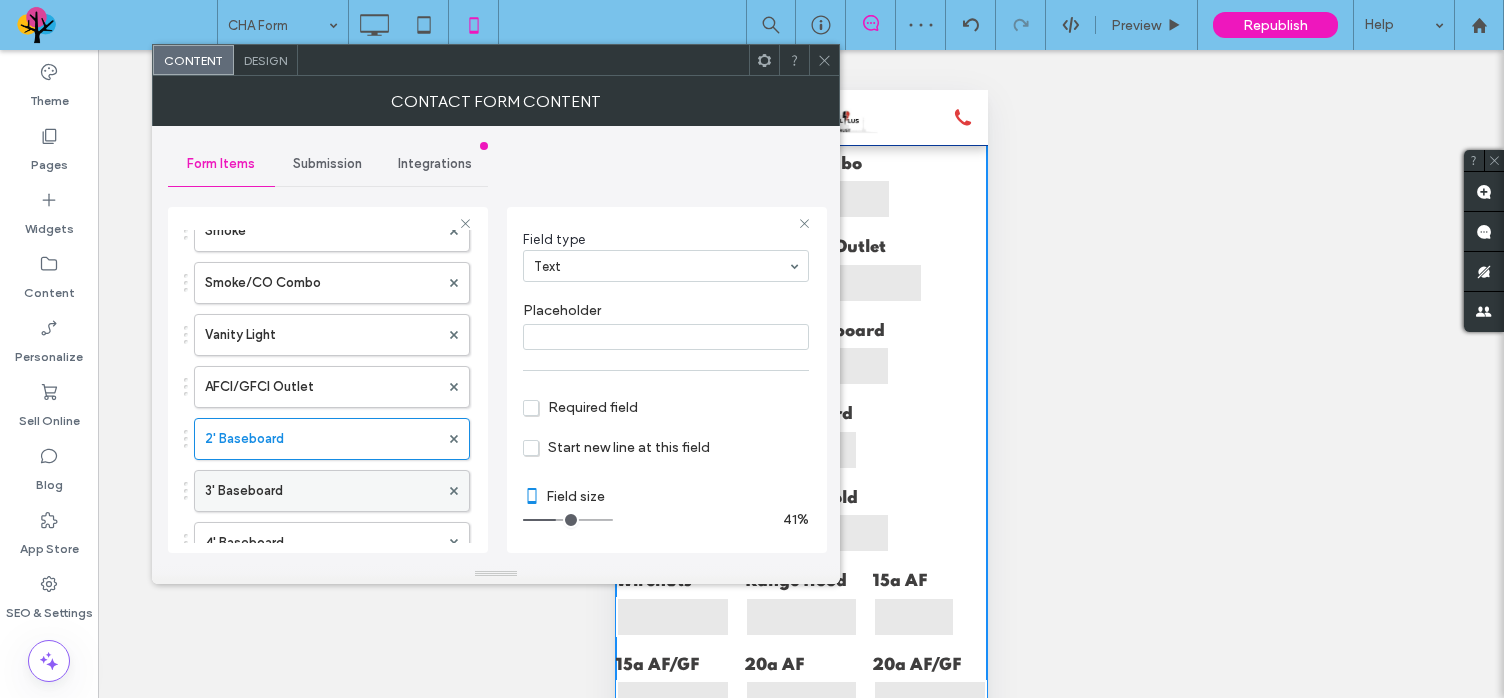 scroll, scrollTop: 1400, scrollLeft: 0, axis: vertical 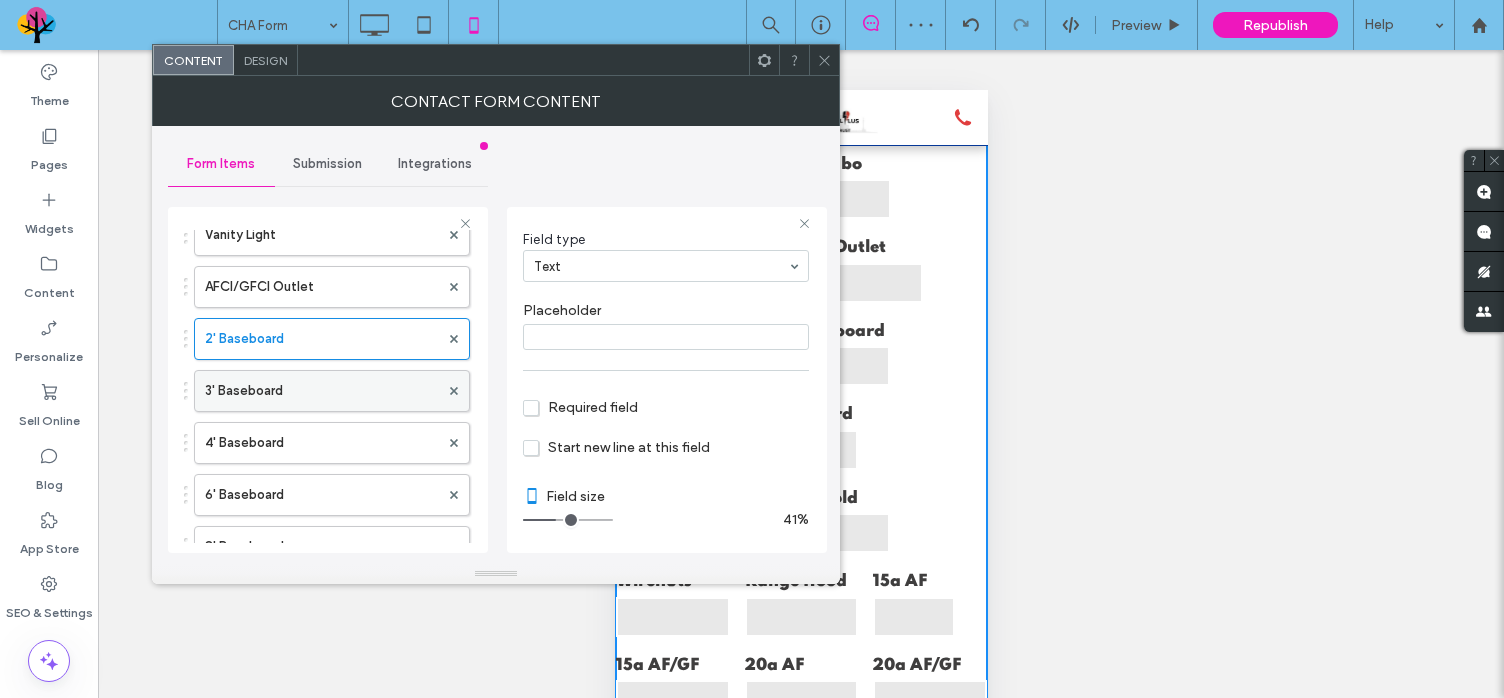 click on "3' Baseboard" at bounding box center [322, 391] 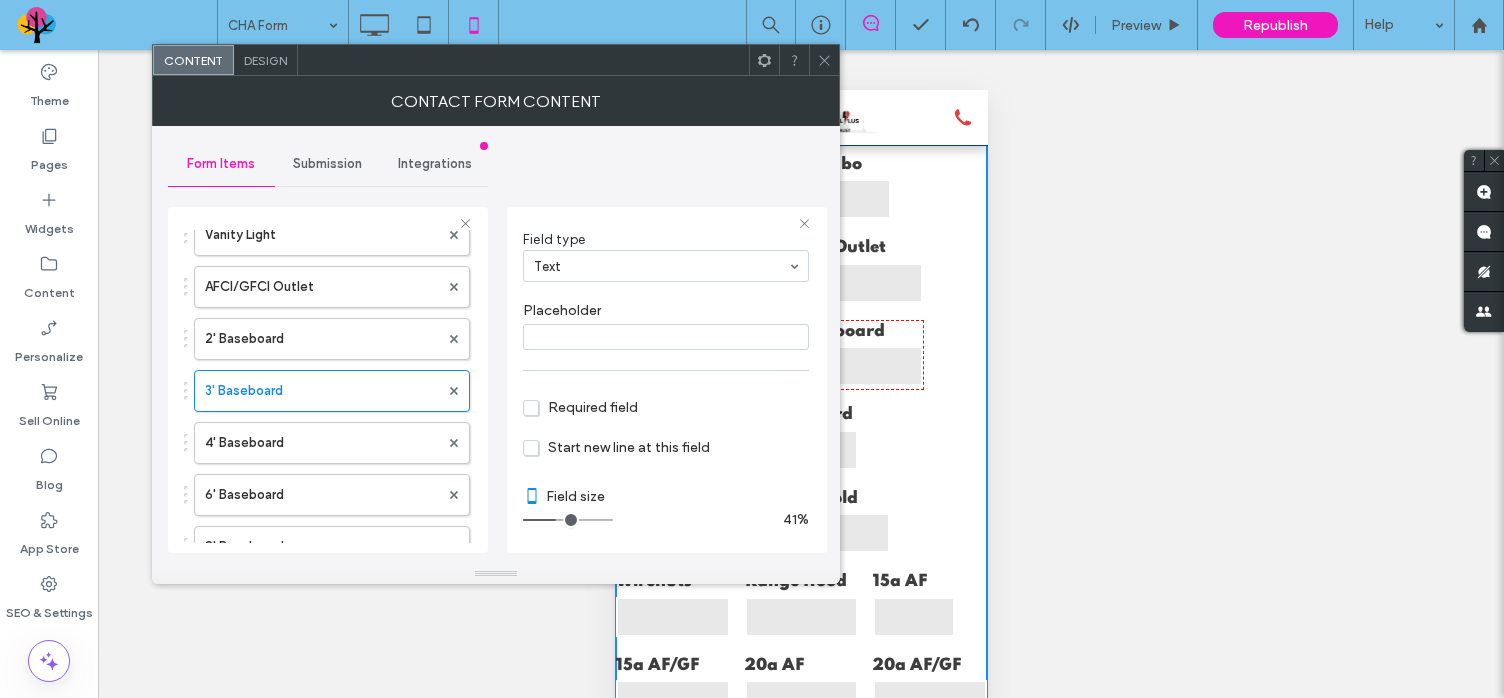 type on "*" 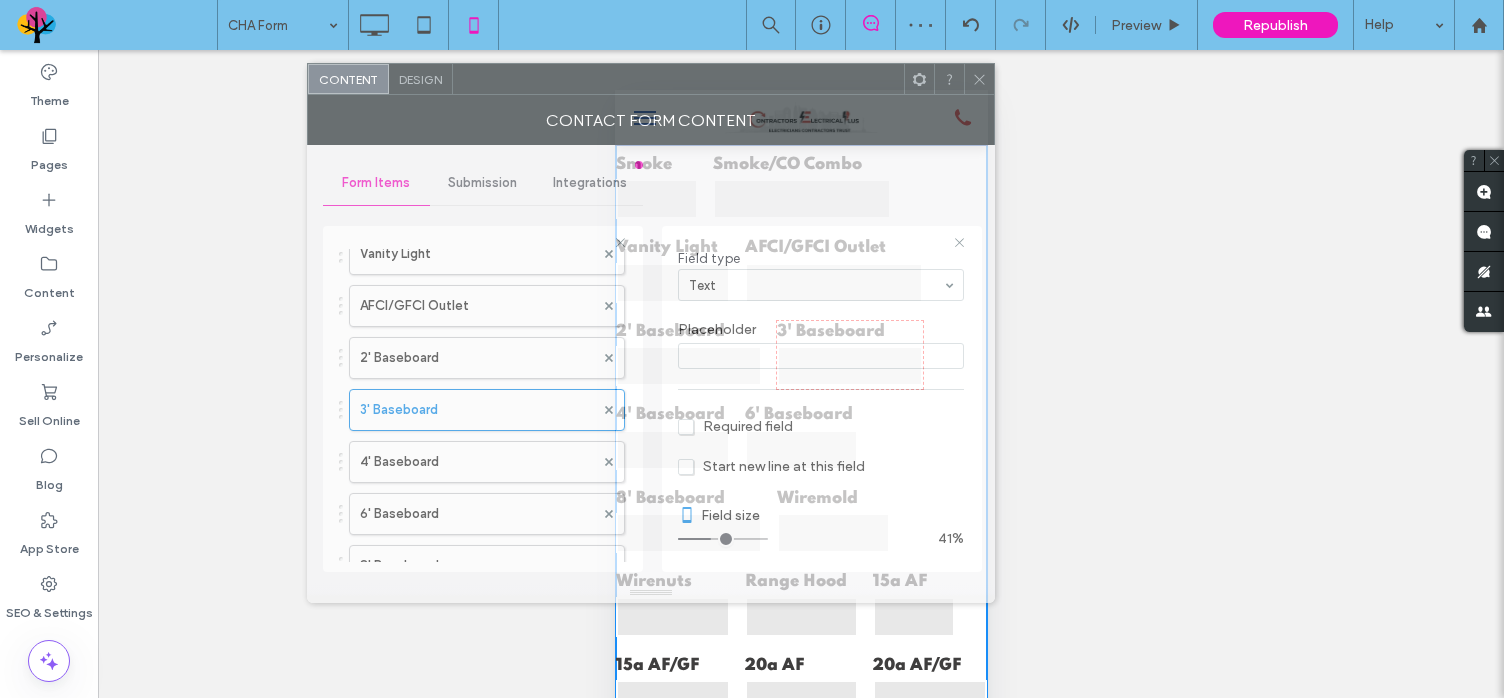 drag, startPoint x: 466, startPoint y: 63, endPoint x: 621, endPoint y: 82, distance: 156.16017 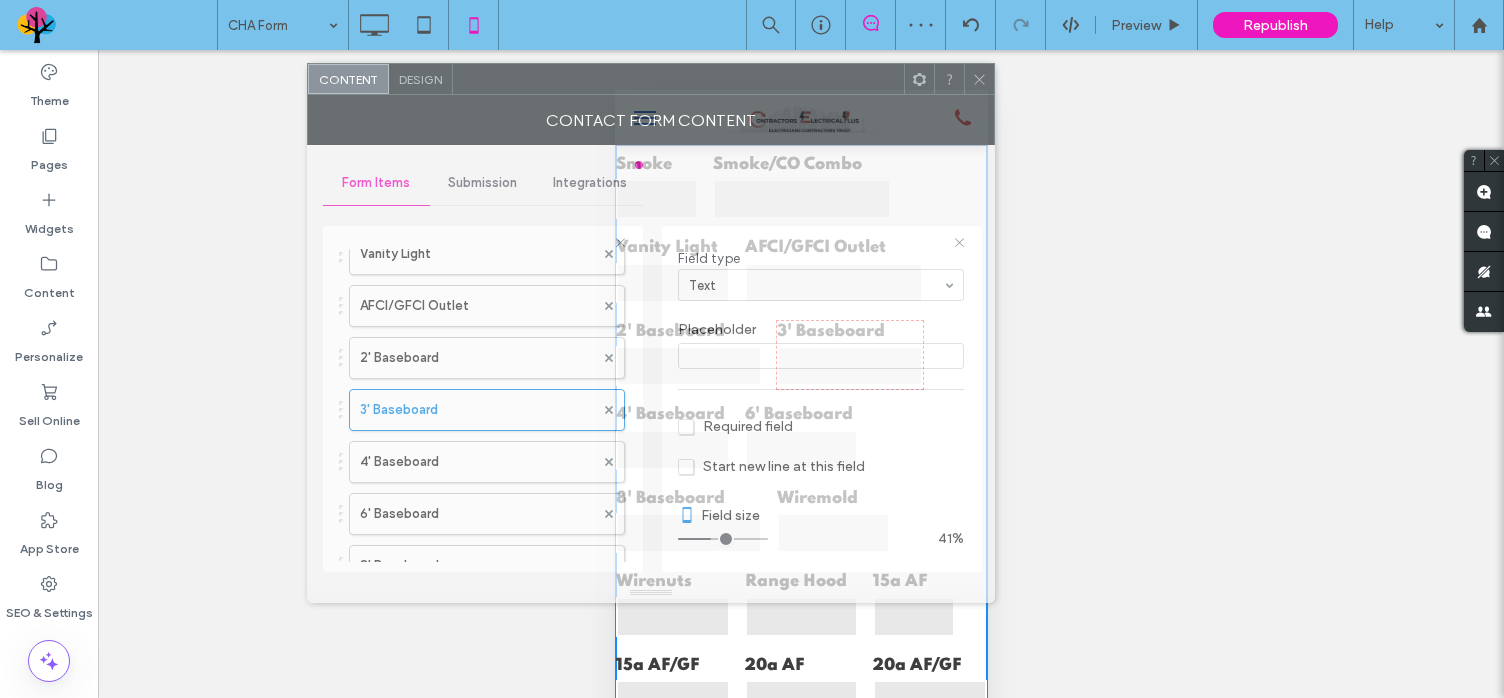 click at bounding box center [678, 79] 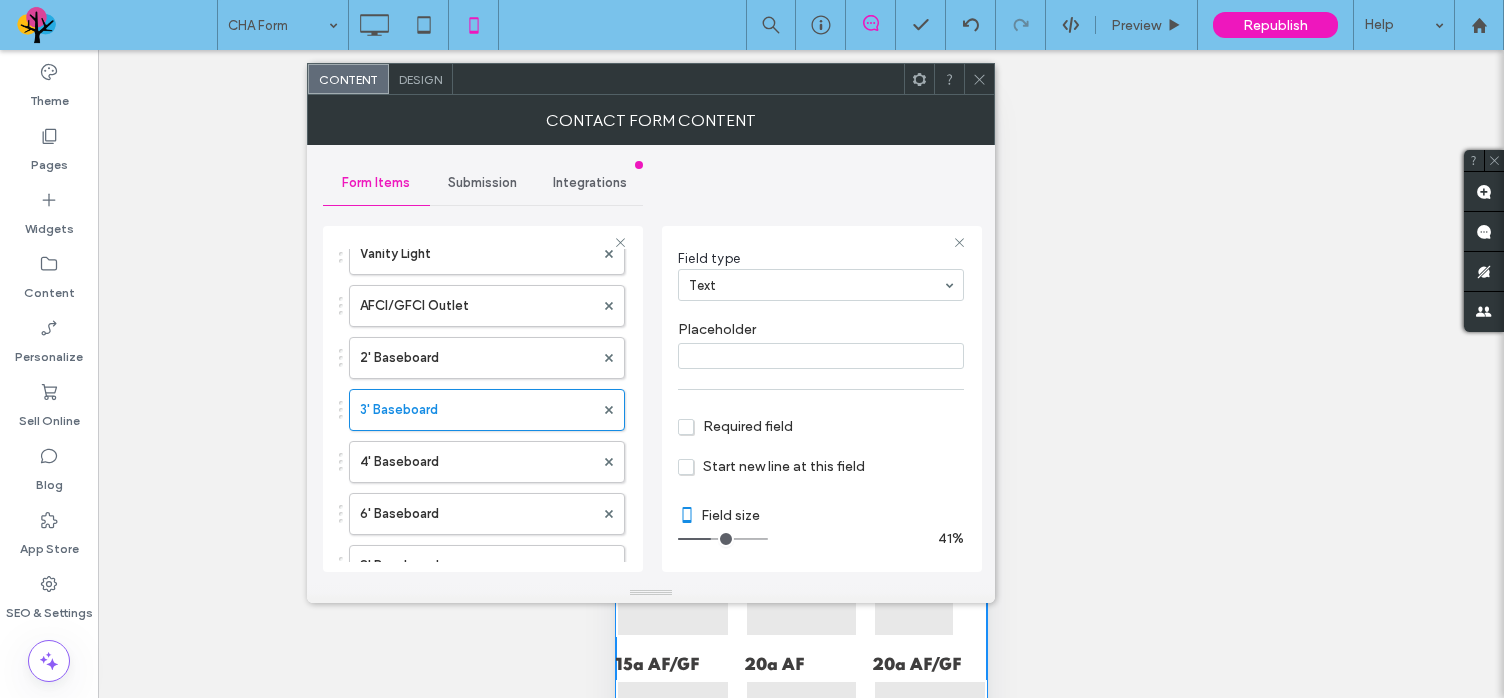 click 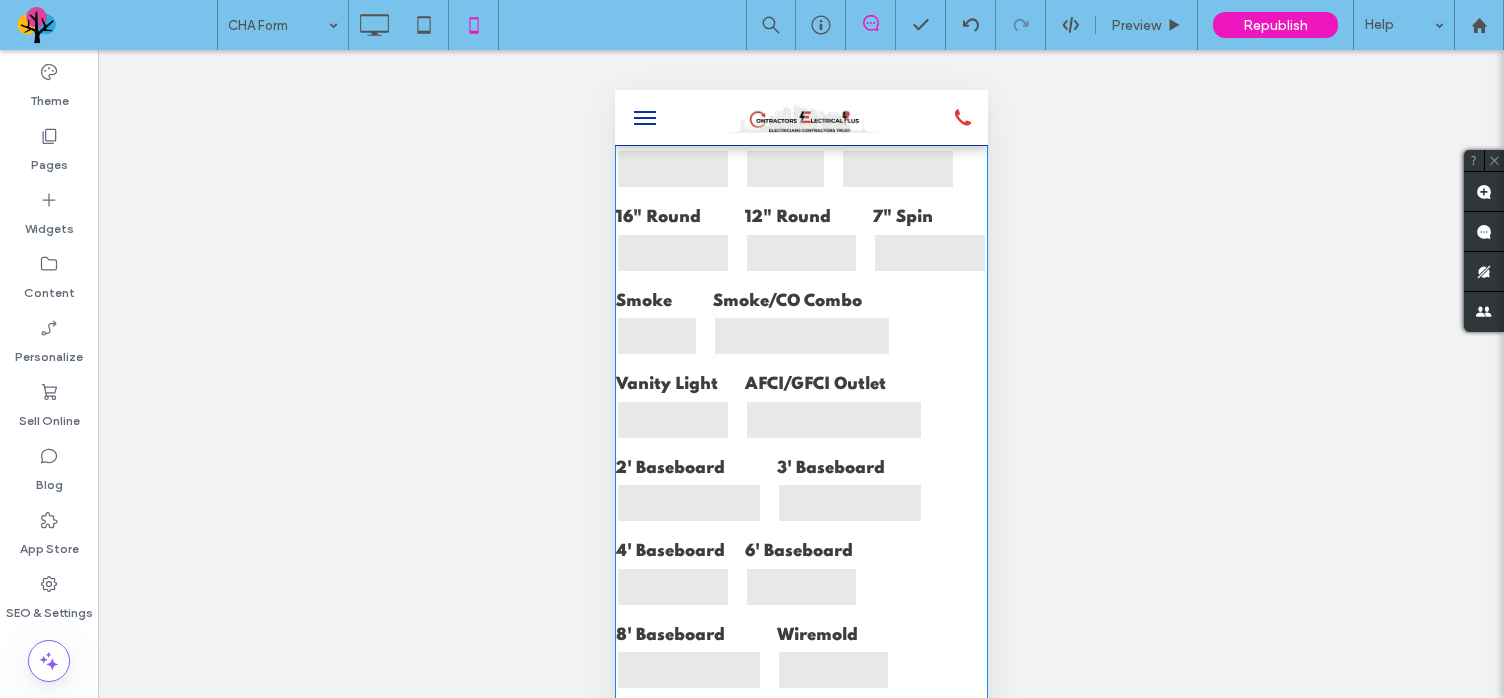scroll, scrollTop: 1200, scrollLeft: 0, axis: vertical 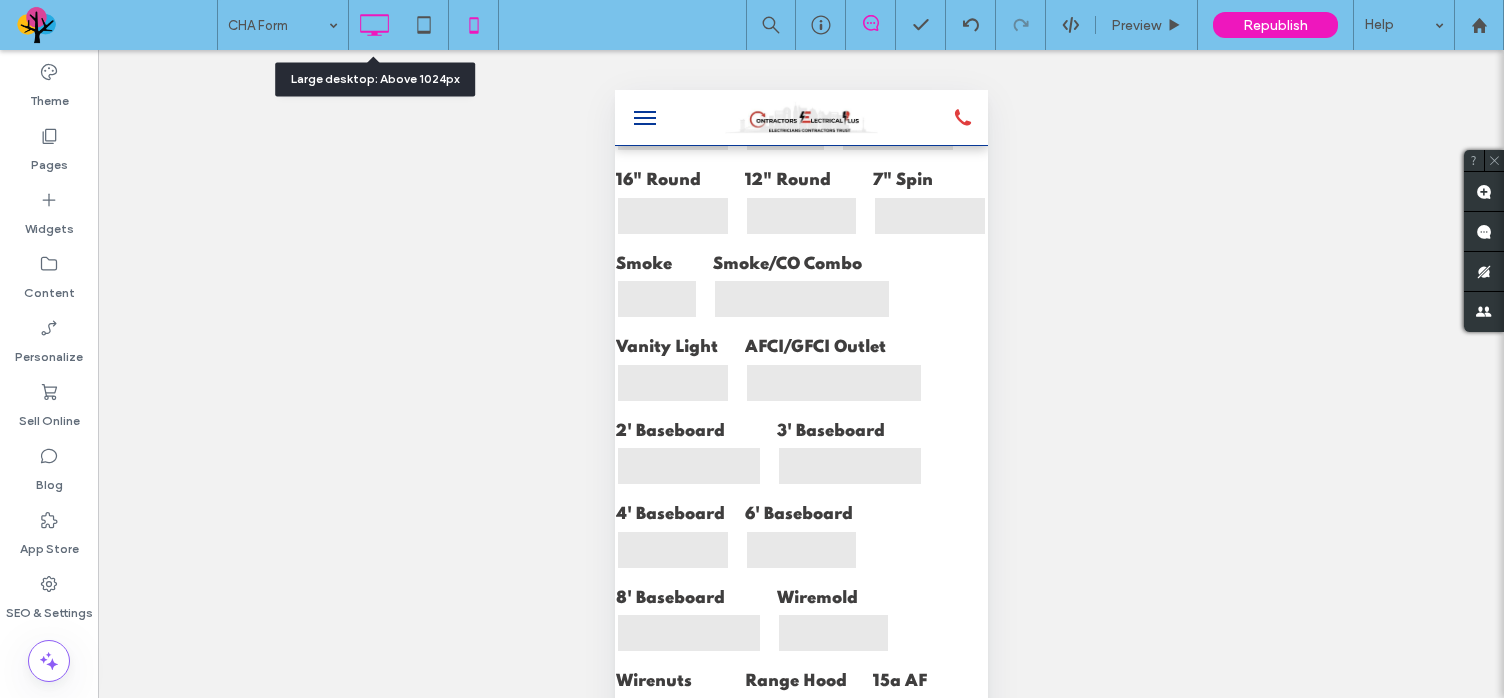 click 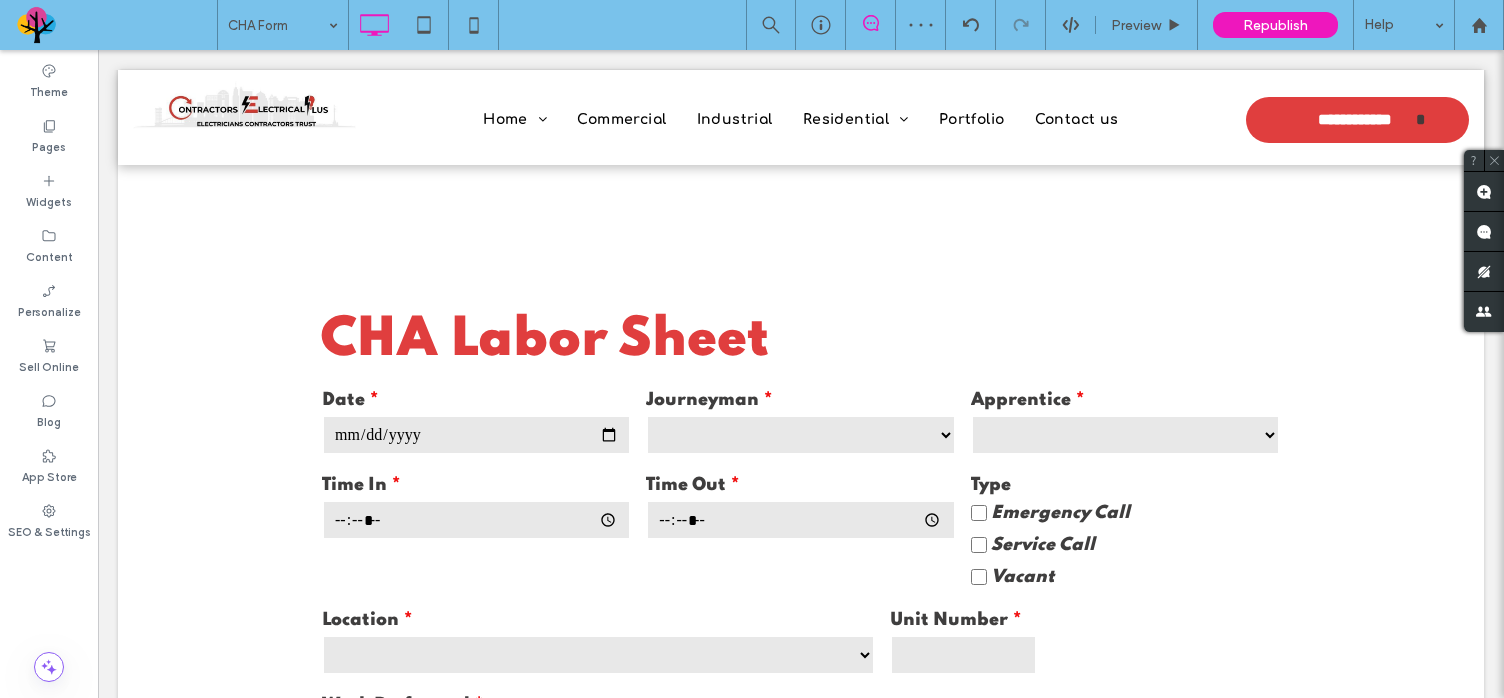 scroll, scrollTop: 0, scrollLeft: 0, axis: both 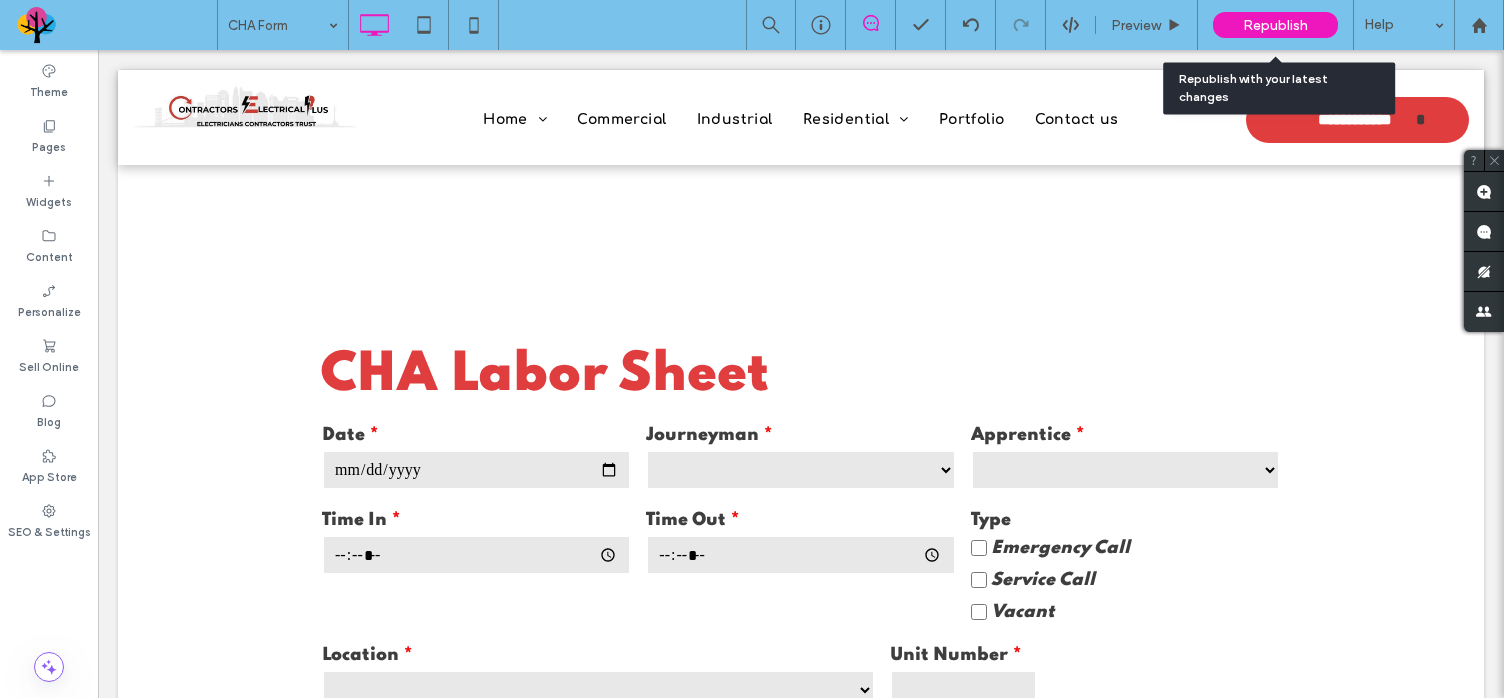 click on "Republish" at bounding box center [1275, 25] 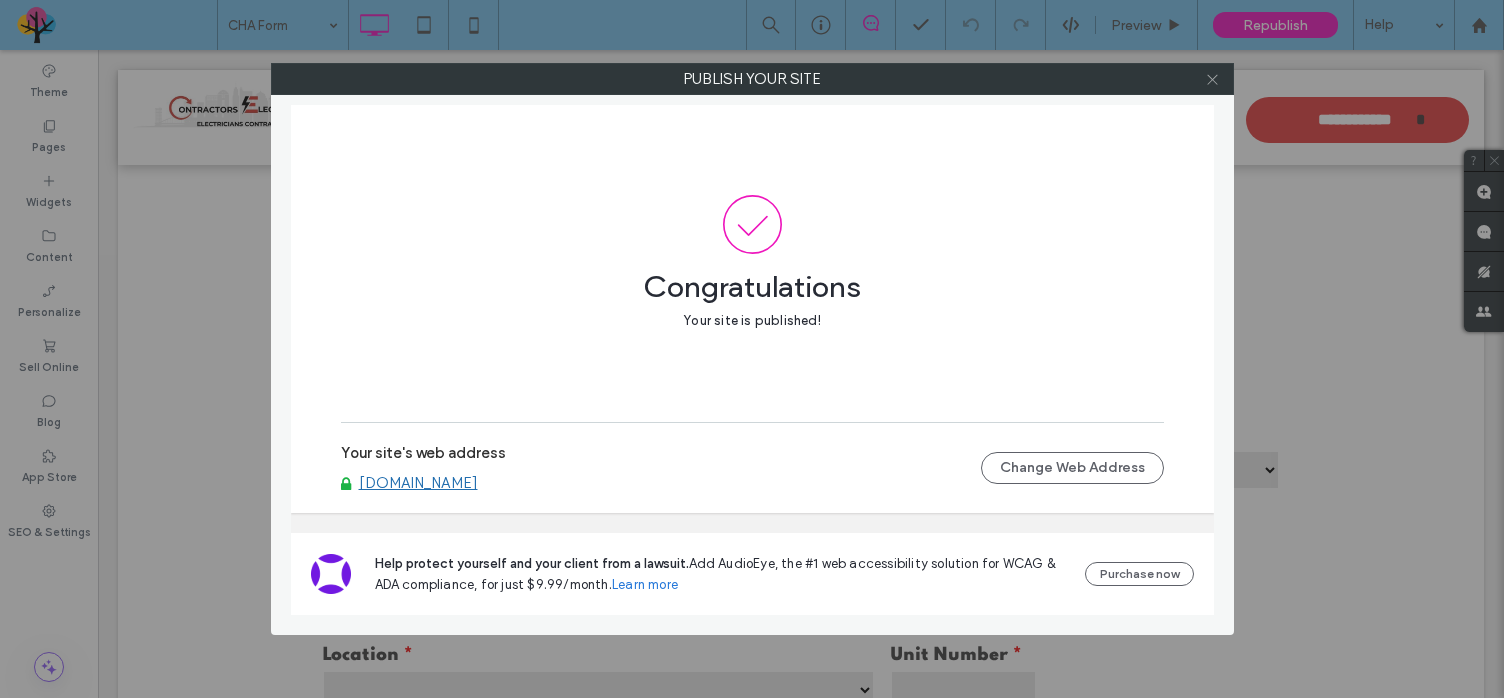 click 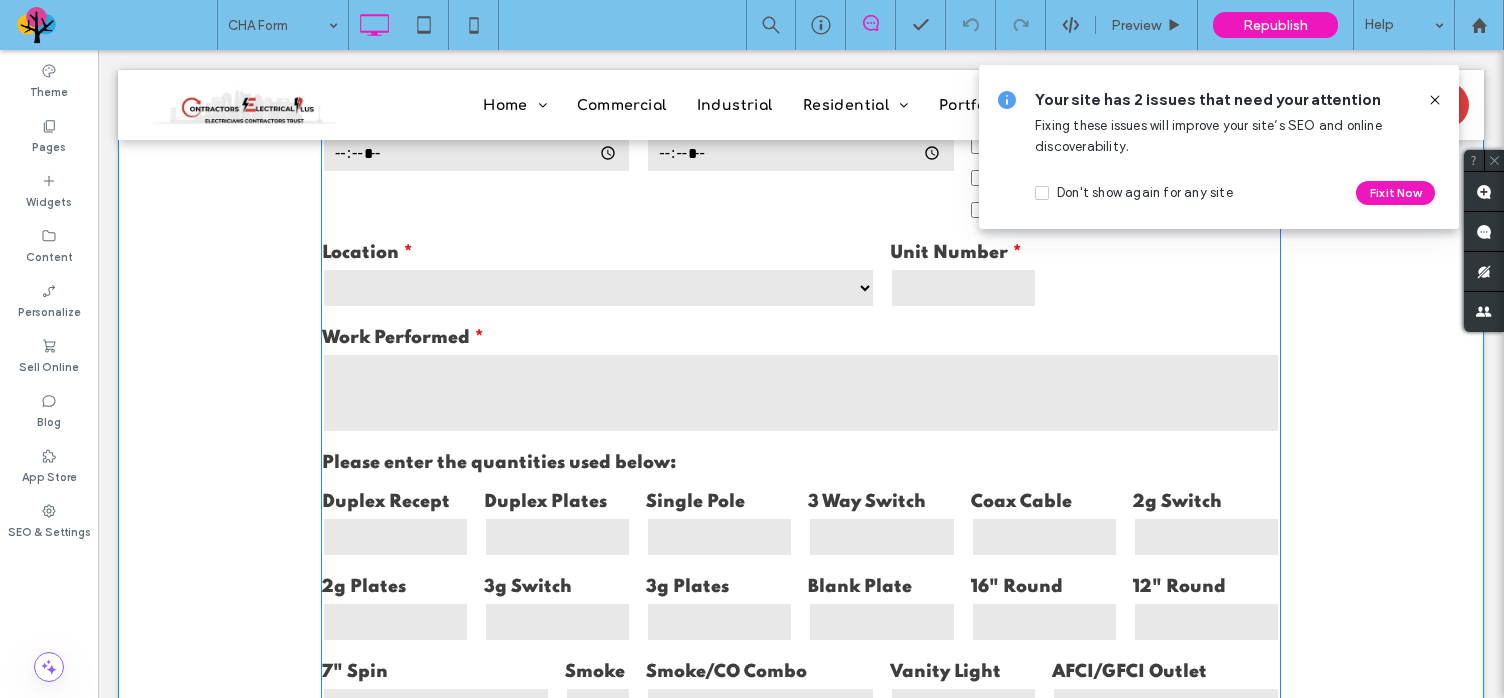 scroll, scrollTop: 400, scrollLeft: 0, axis: vertical 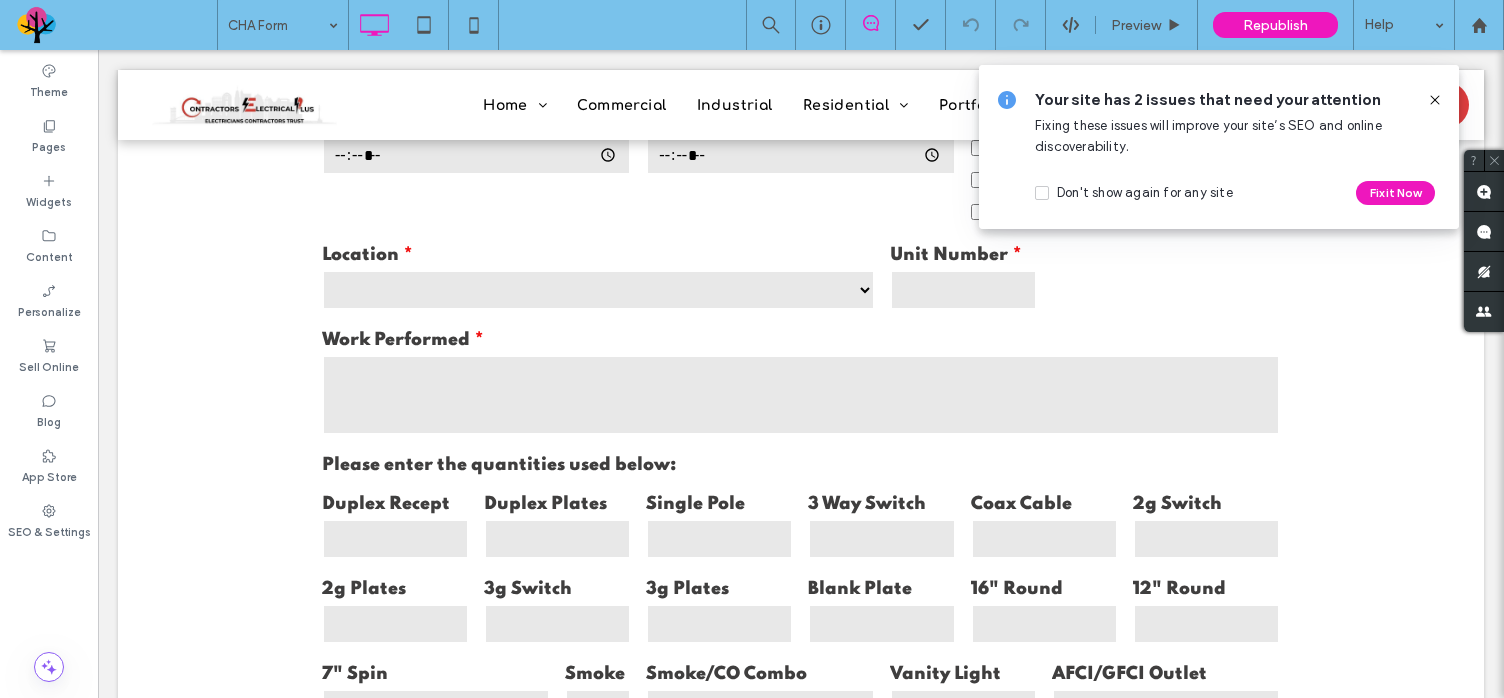 click 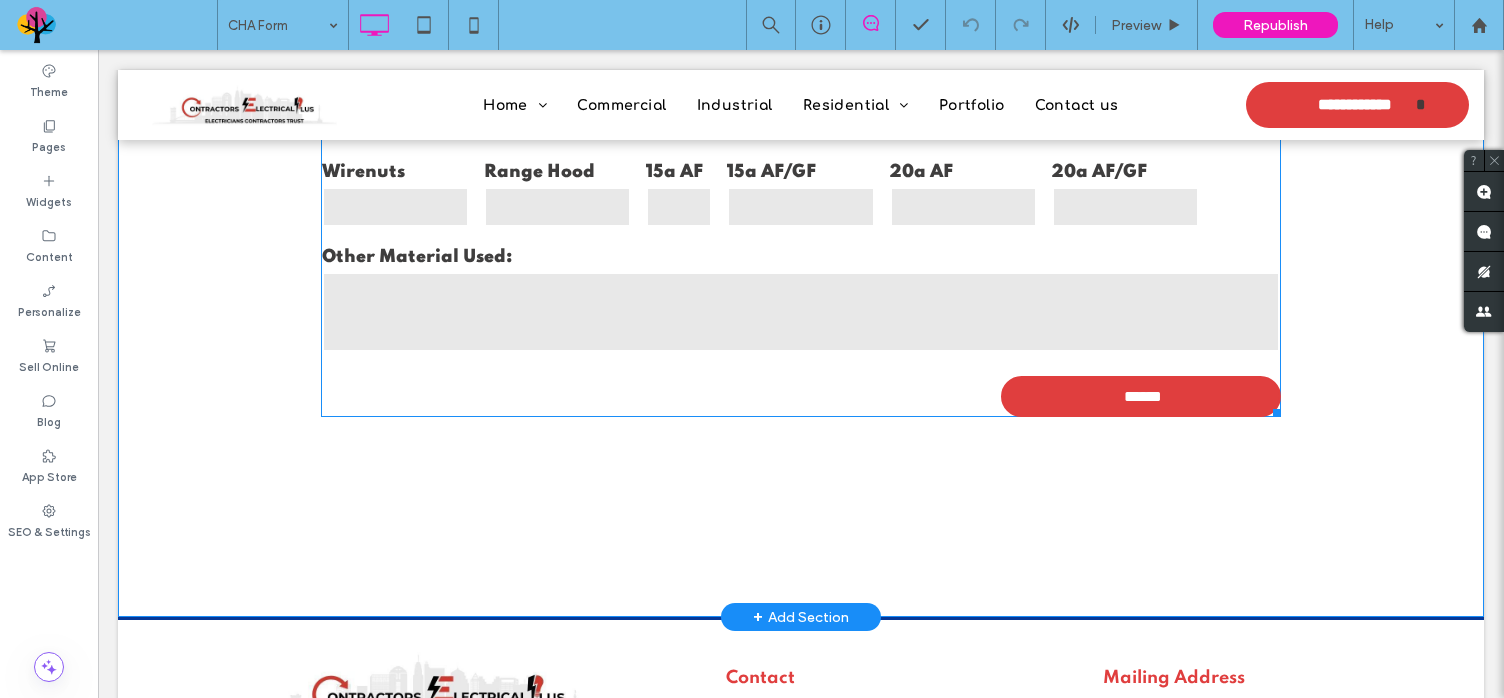 scroll, scrollTop: 1100, scrollLeft: 0, axis: vertical 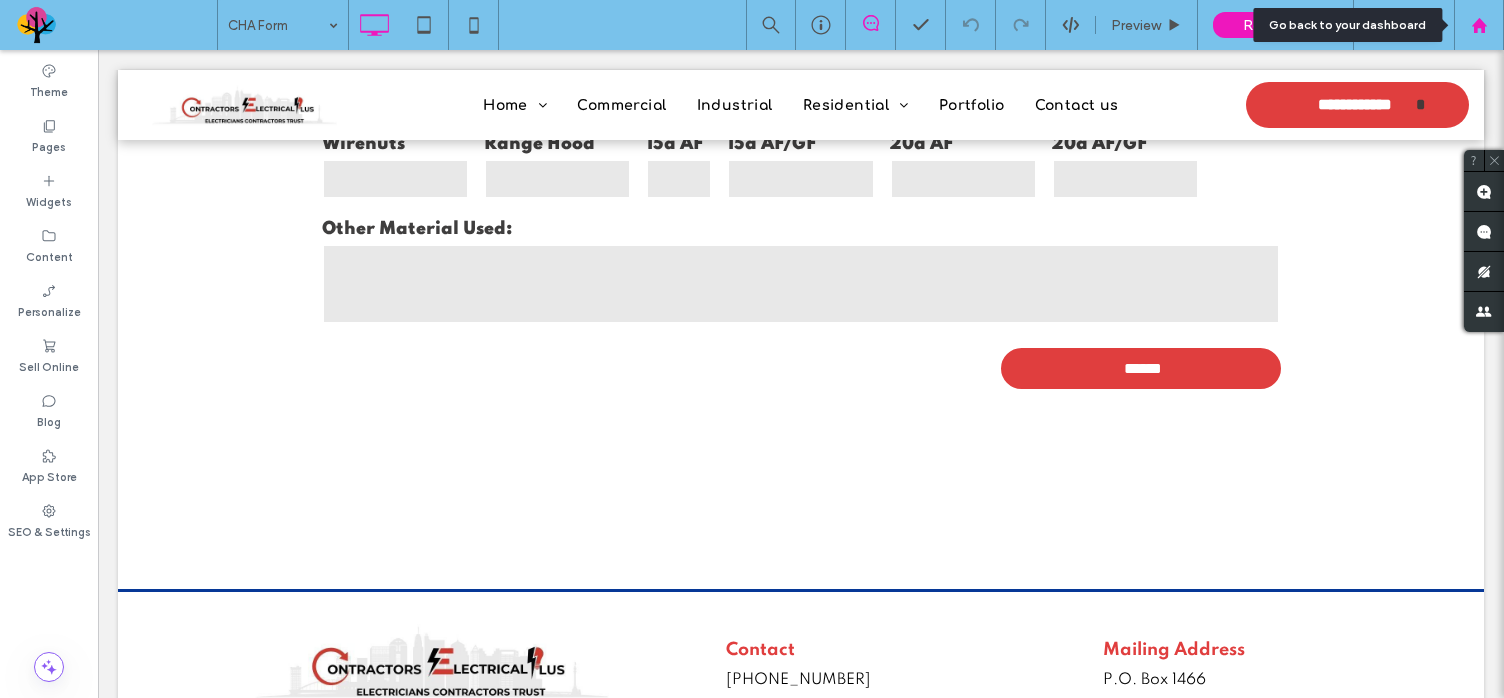 click 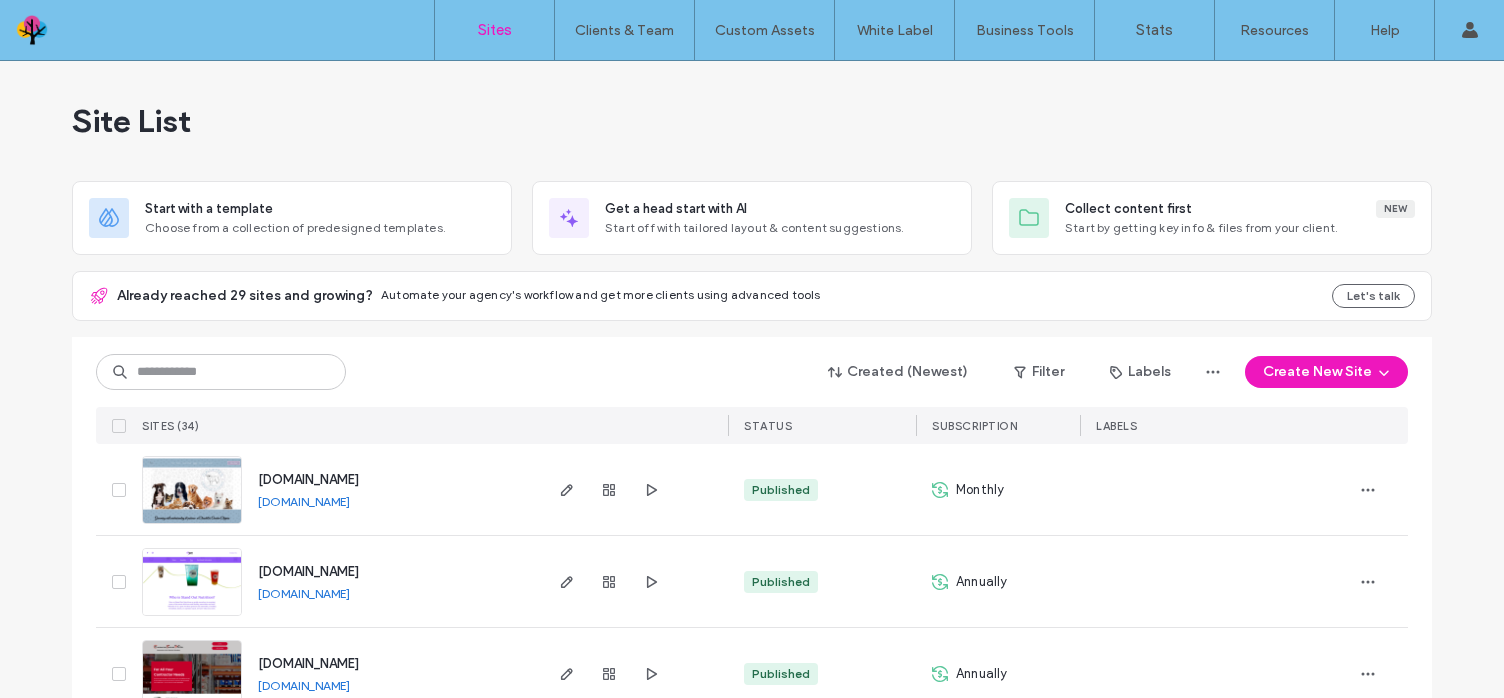 scroll, scrollTop: 0, scrollLeft: 0, axis: both 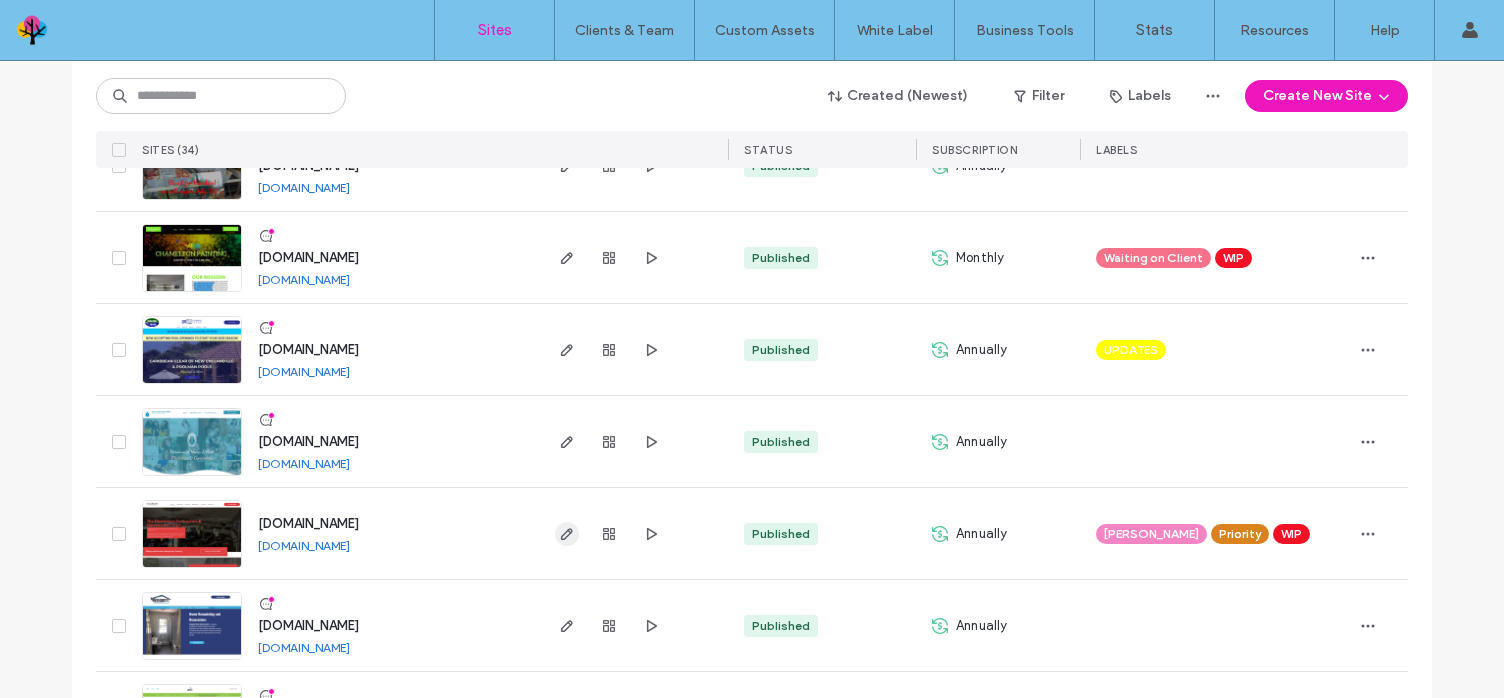 click 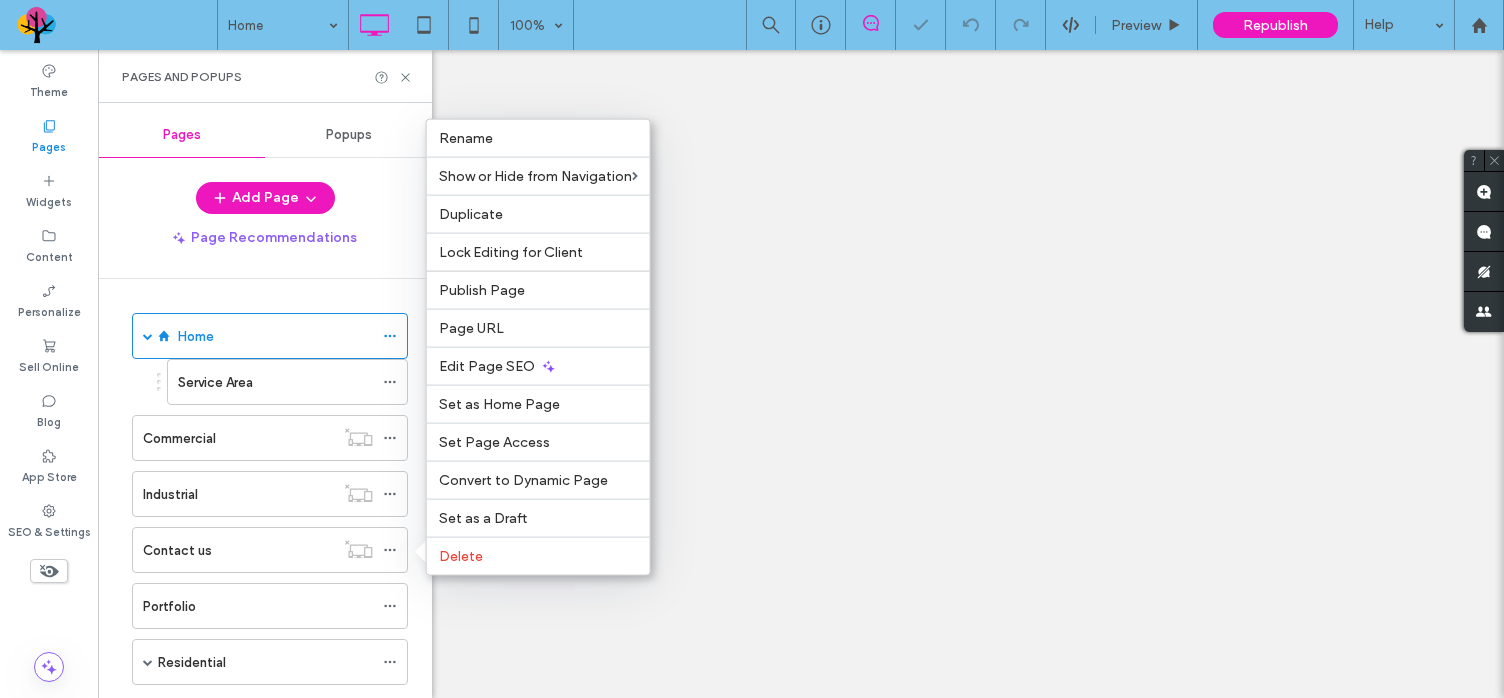 scroll, scrollTop: 0, scrollLeft: 0, axis: both 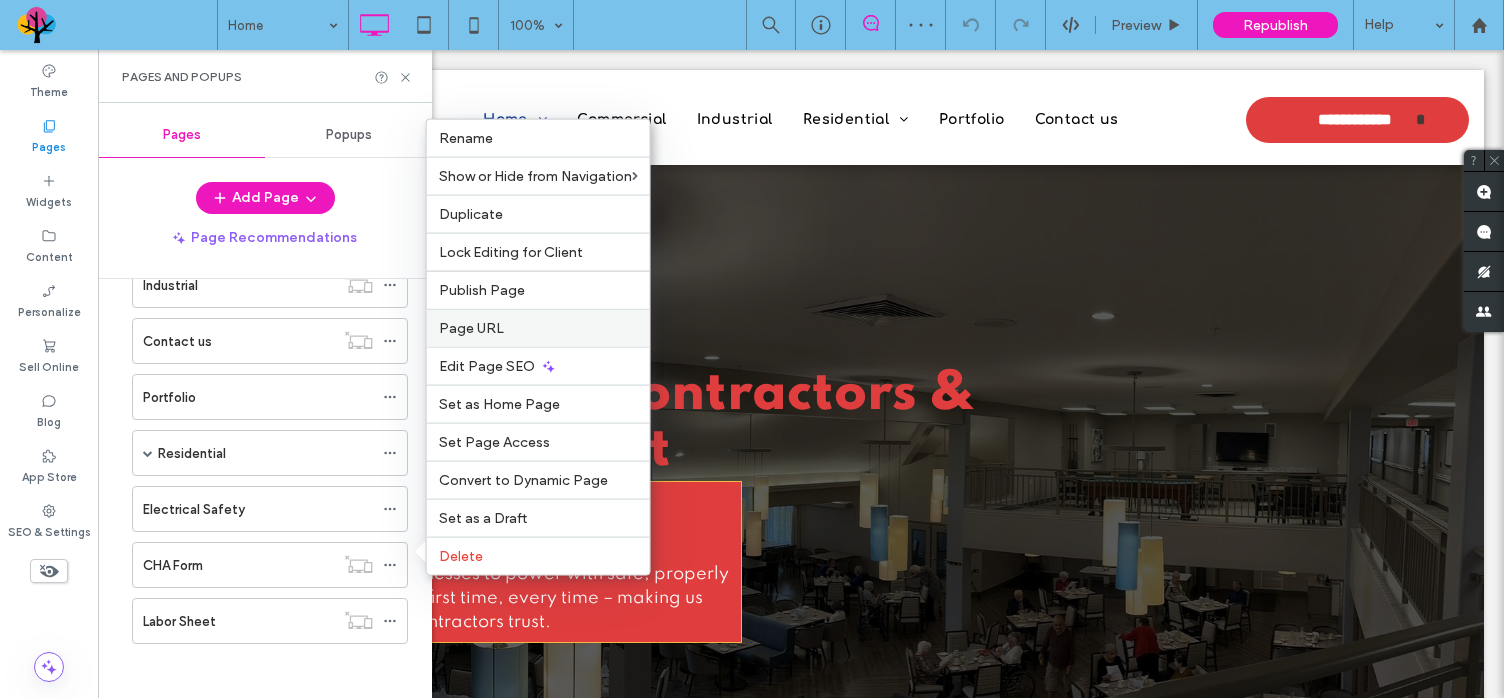 click on "Page URL" at bounding box center (471, 328) 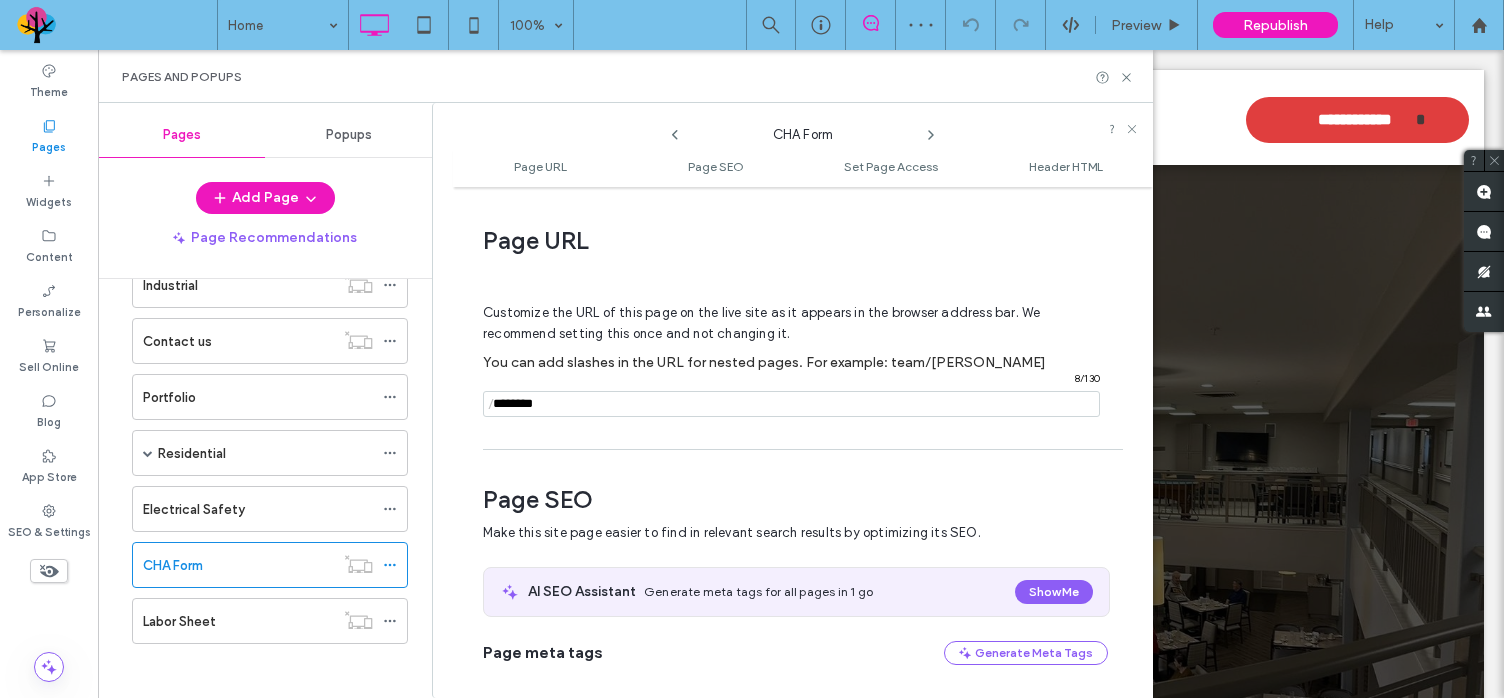 scroll, scrollTop: 10, scrollLeft: 0, axis: vertical 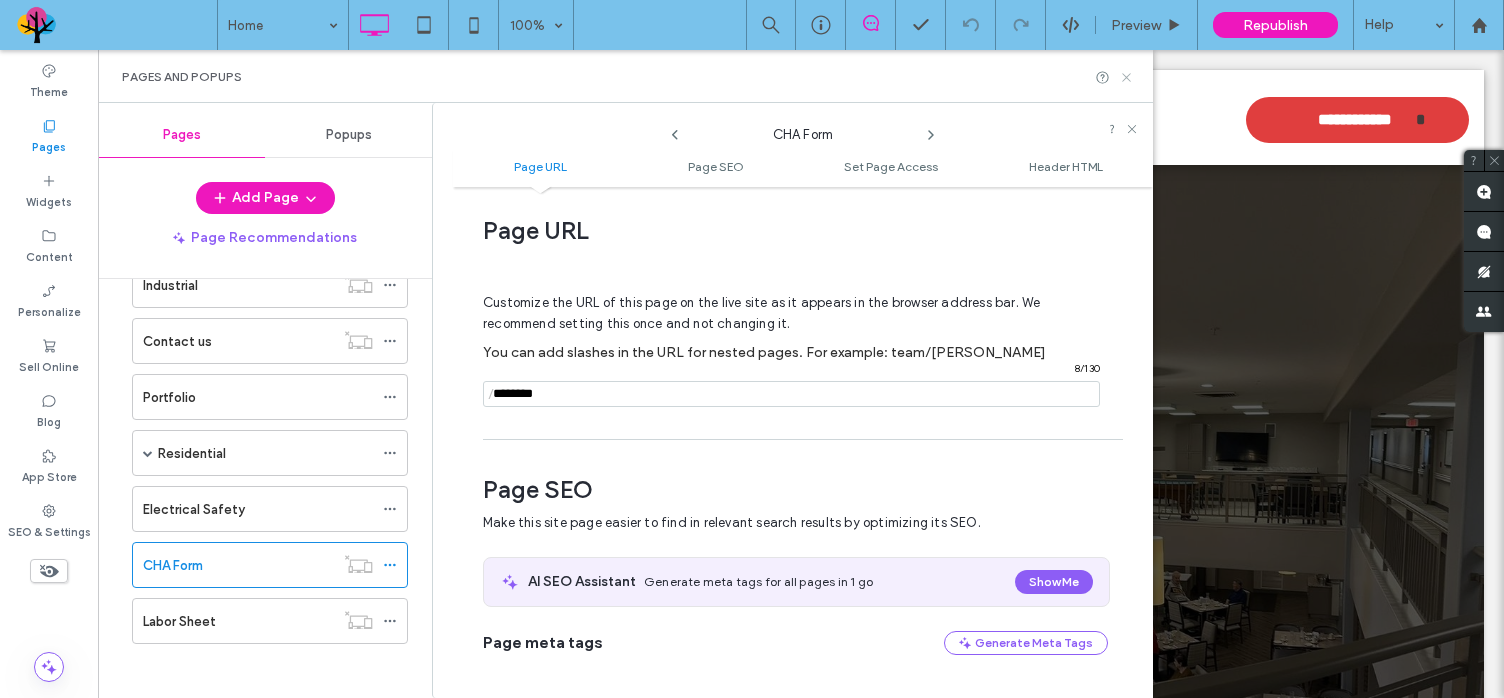 click 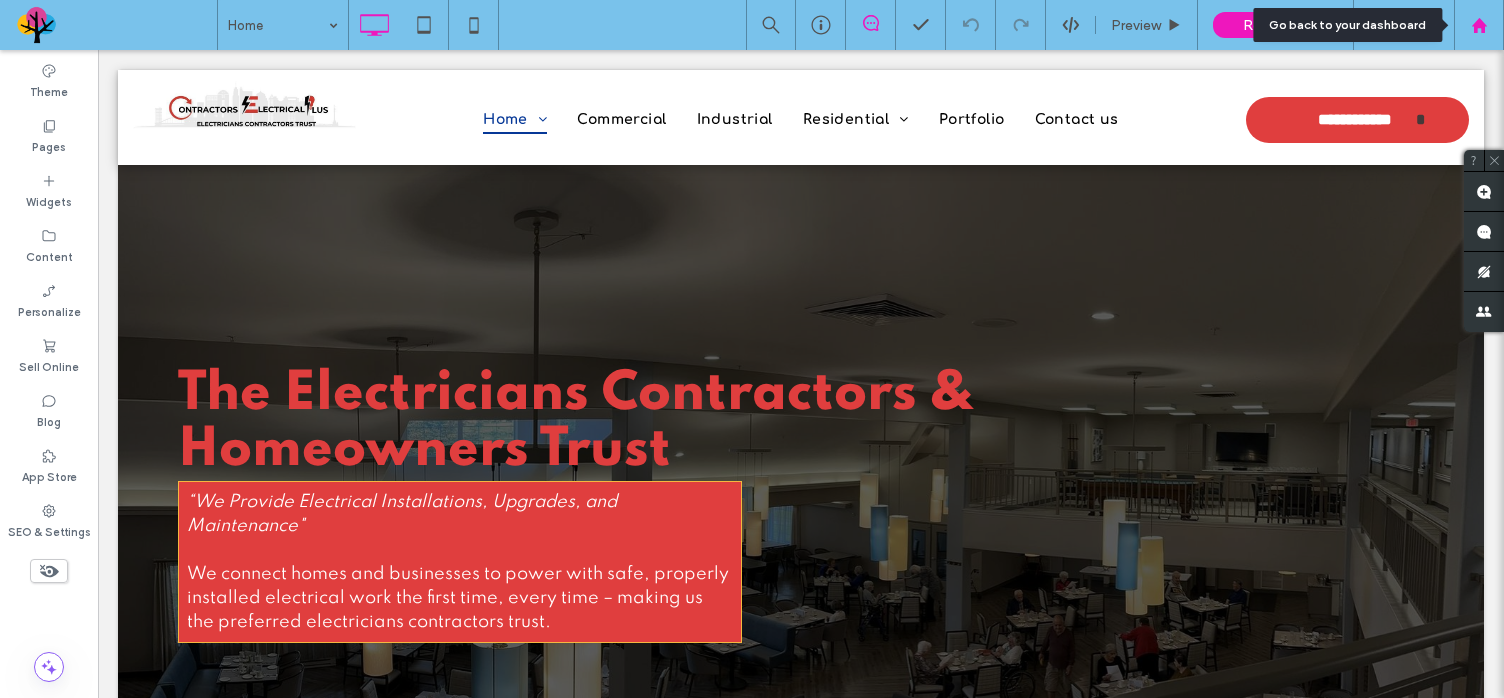 click 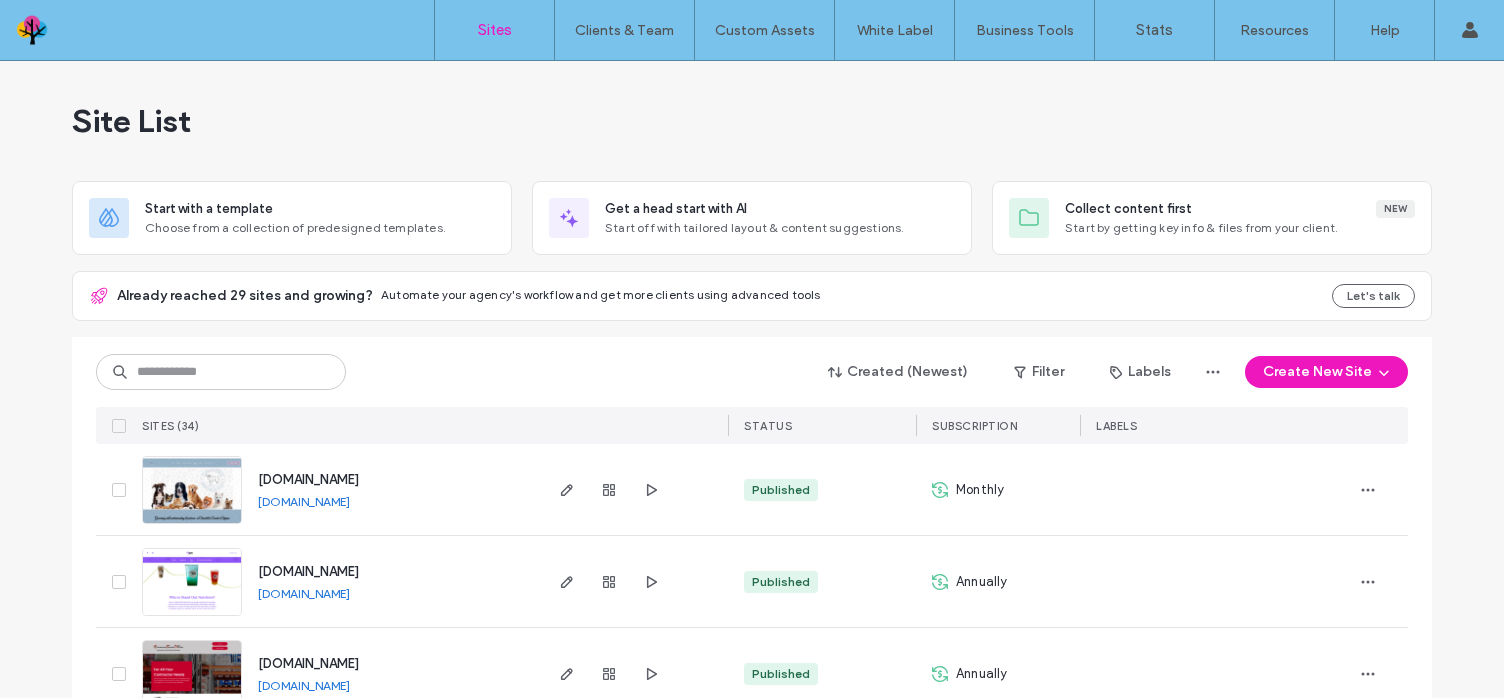 scroll, scrollTop: 0, scrollLeft: 0, axis: both 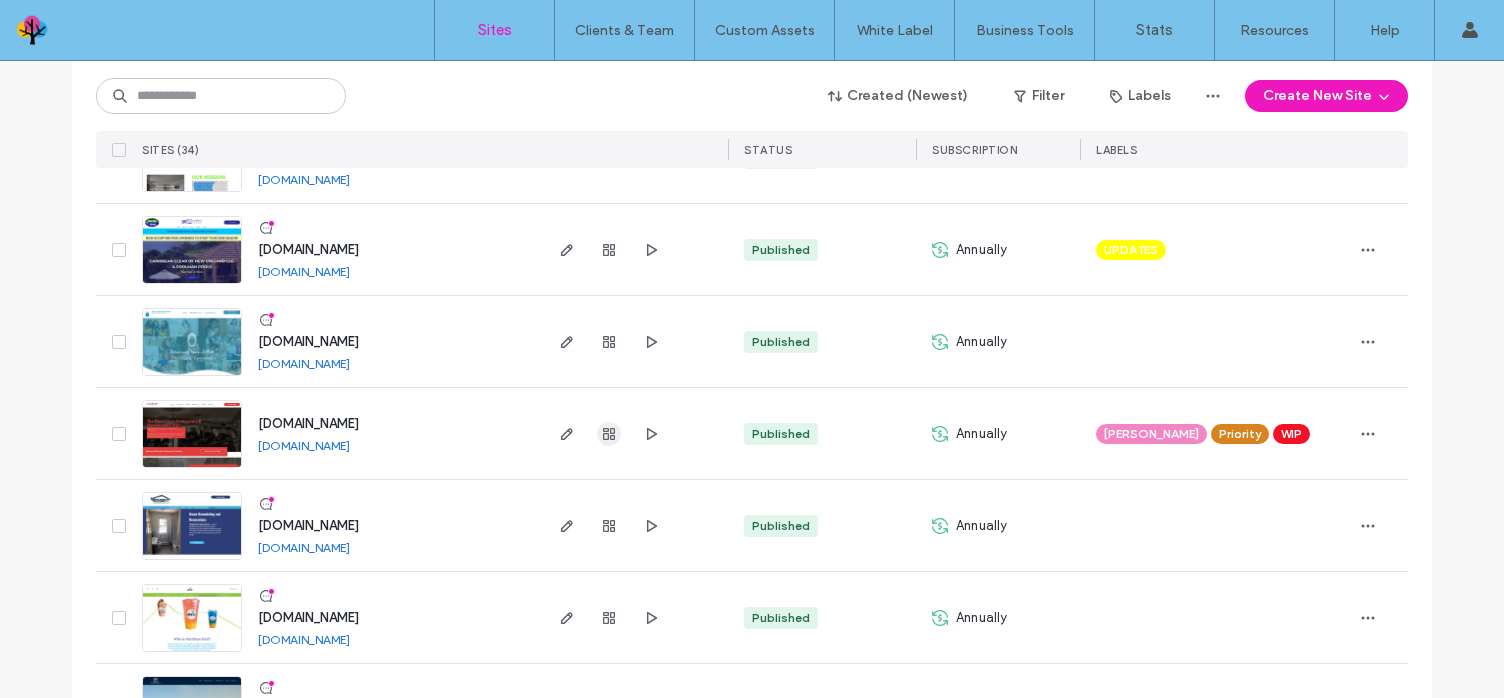 click 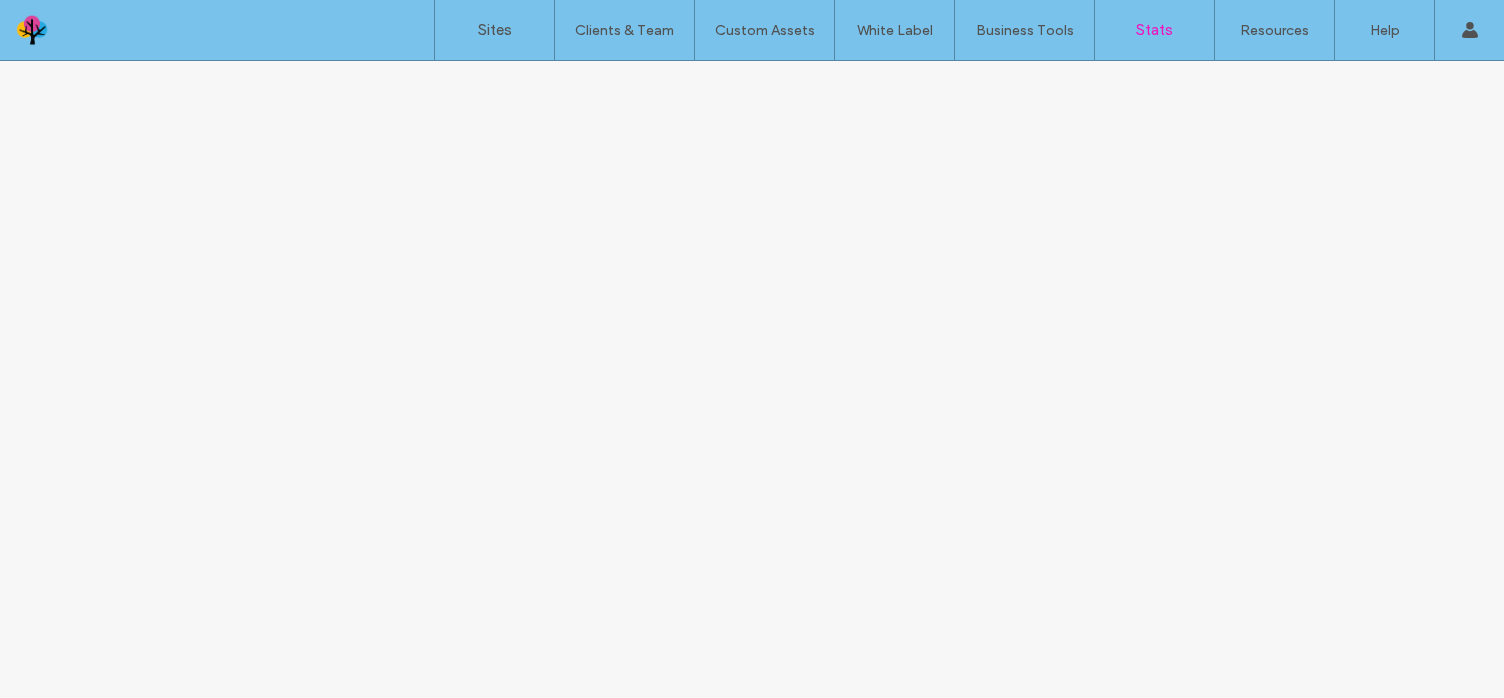 scroll, scrollTop: 0, scrollLeft: 0, axis: both 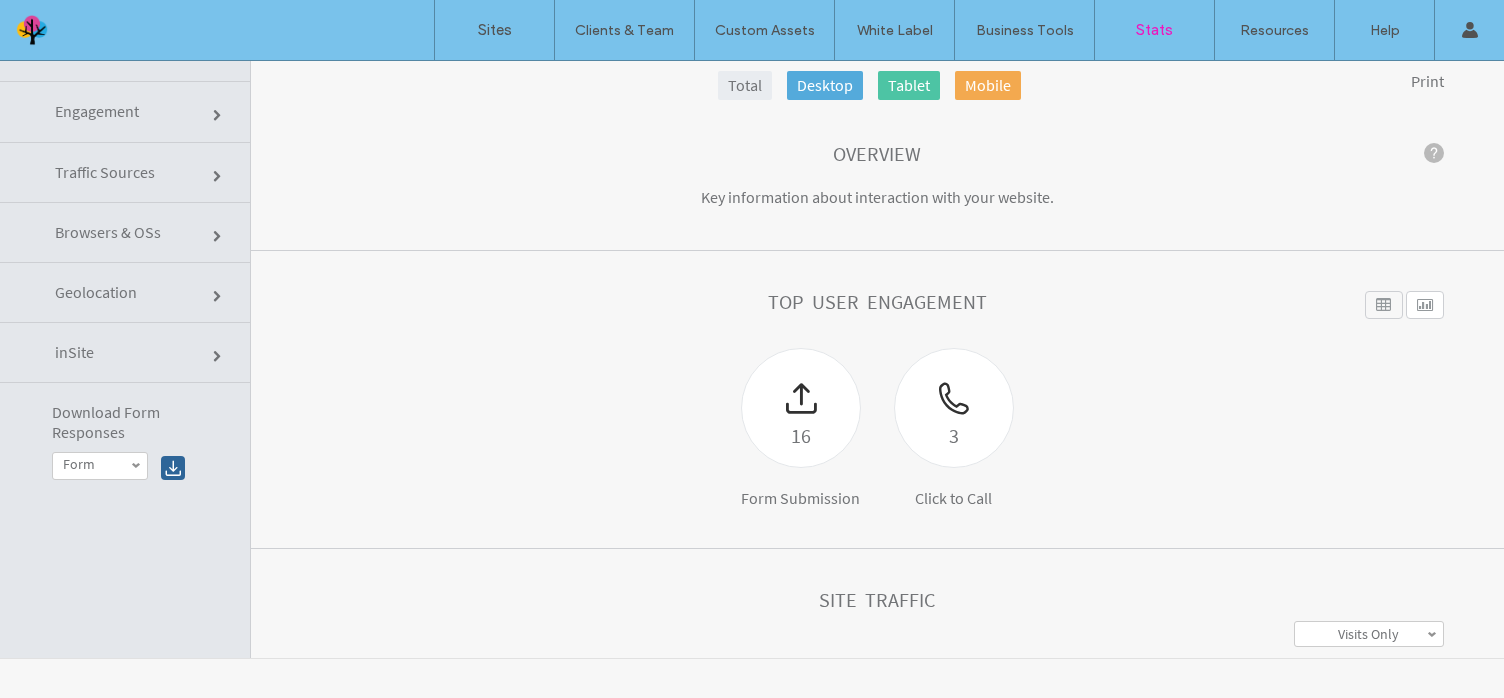 click on "Engagement" 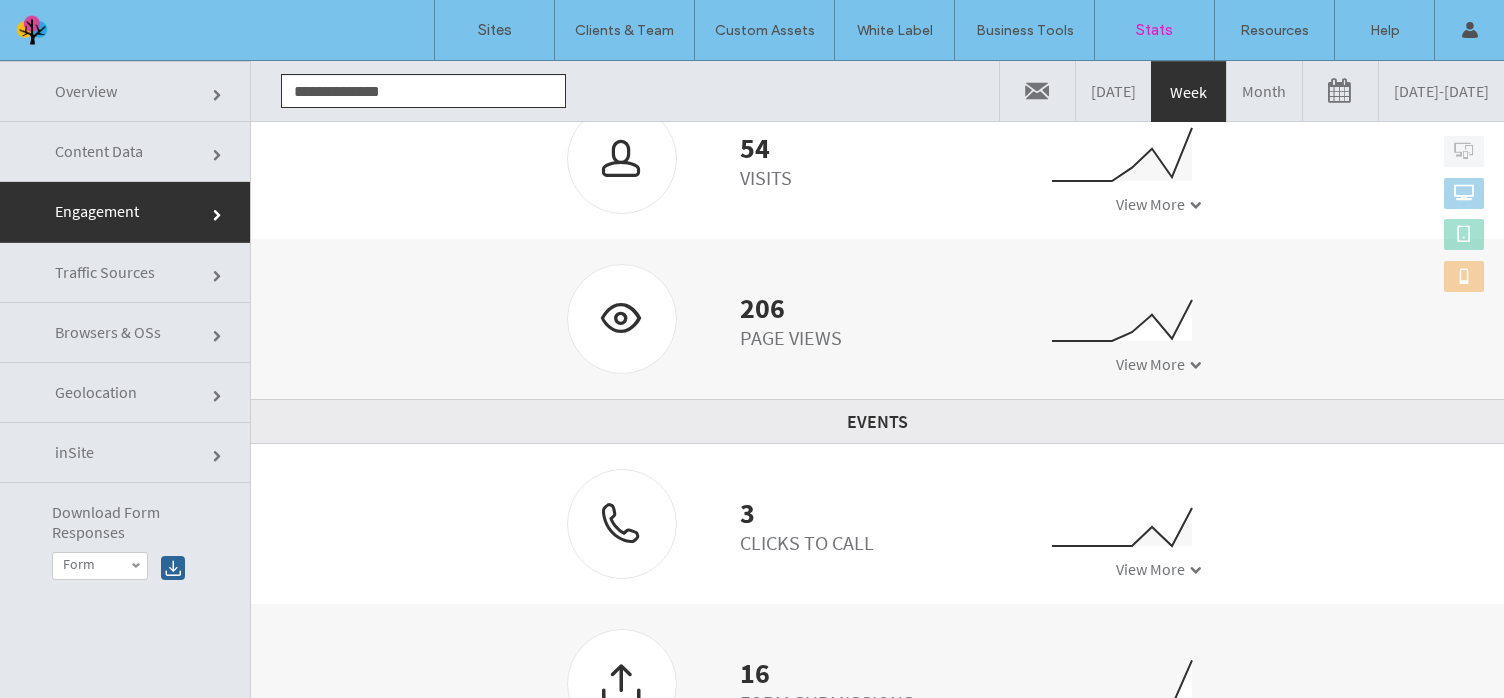 scroll, scrollTop: 320, scrollLeft: 0, axis: vertical 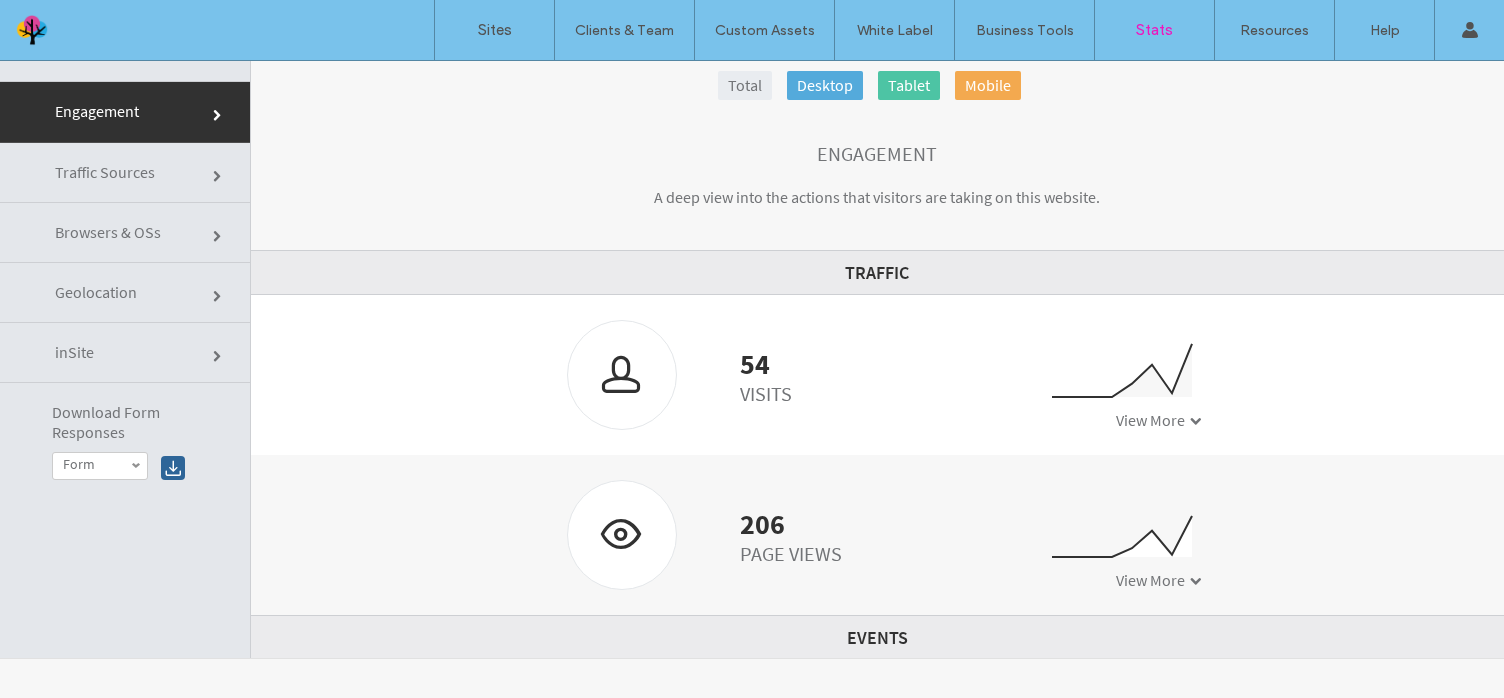 click on "Traffic Sources" 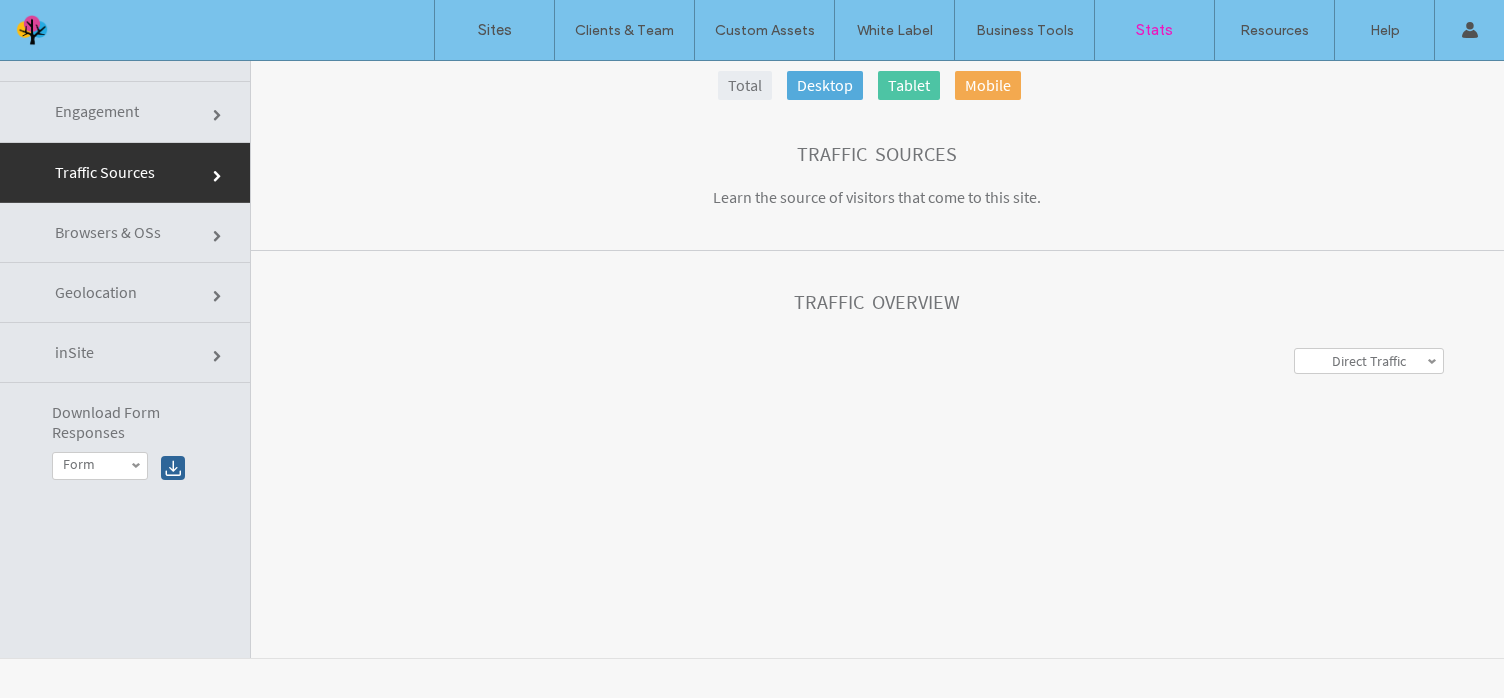 scroll, scrollTop: 0, scrollLeft: 0, axis: both 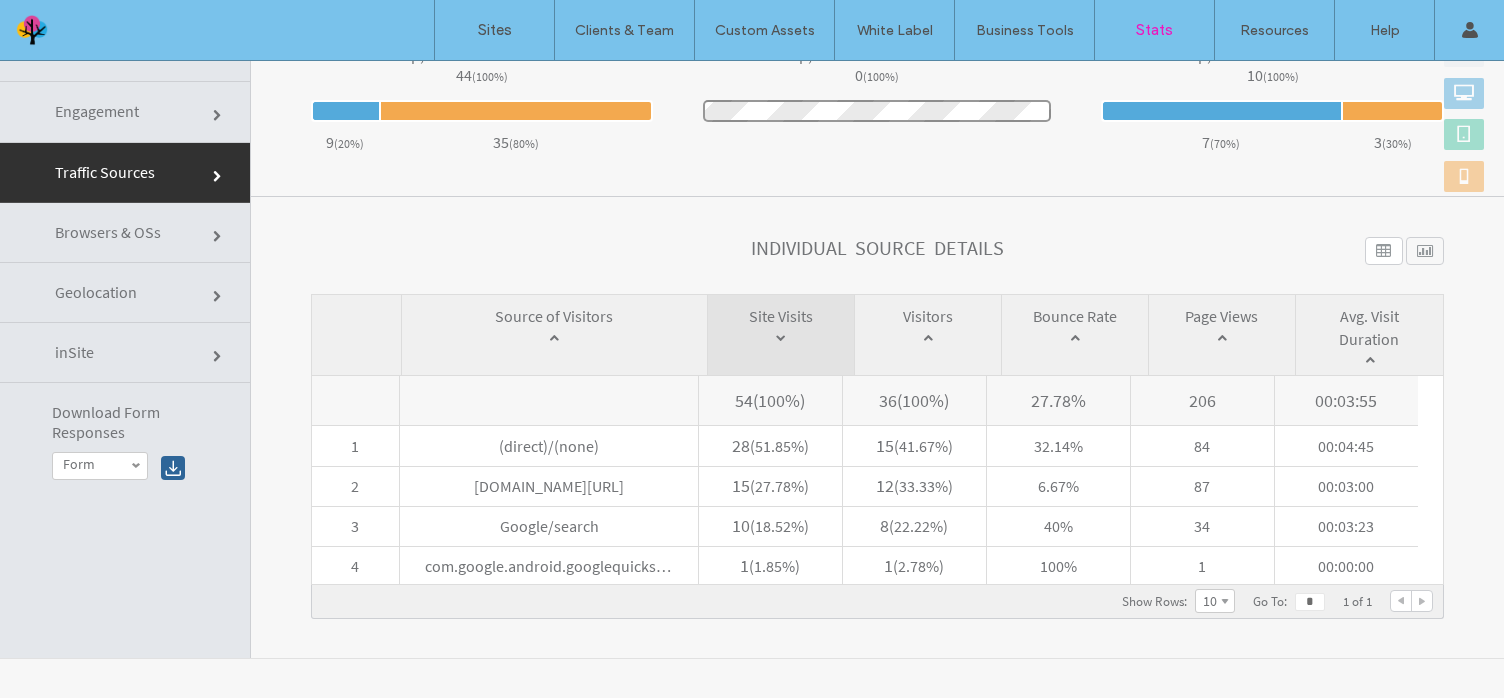click on "Browsers & OSs" 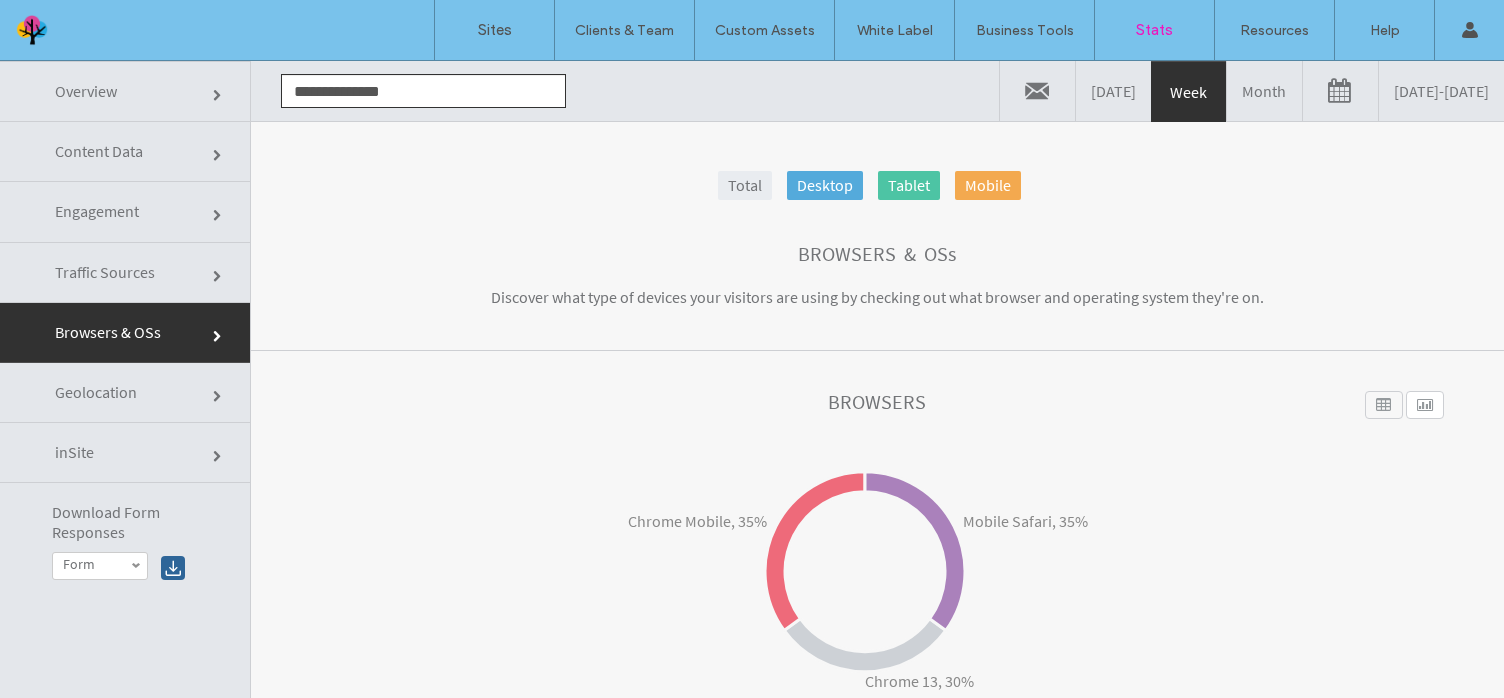 click on "Geolocation" 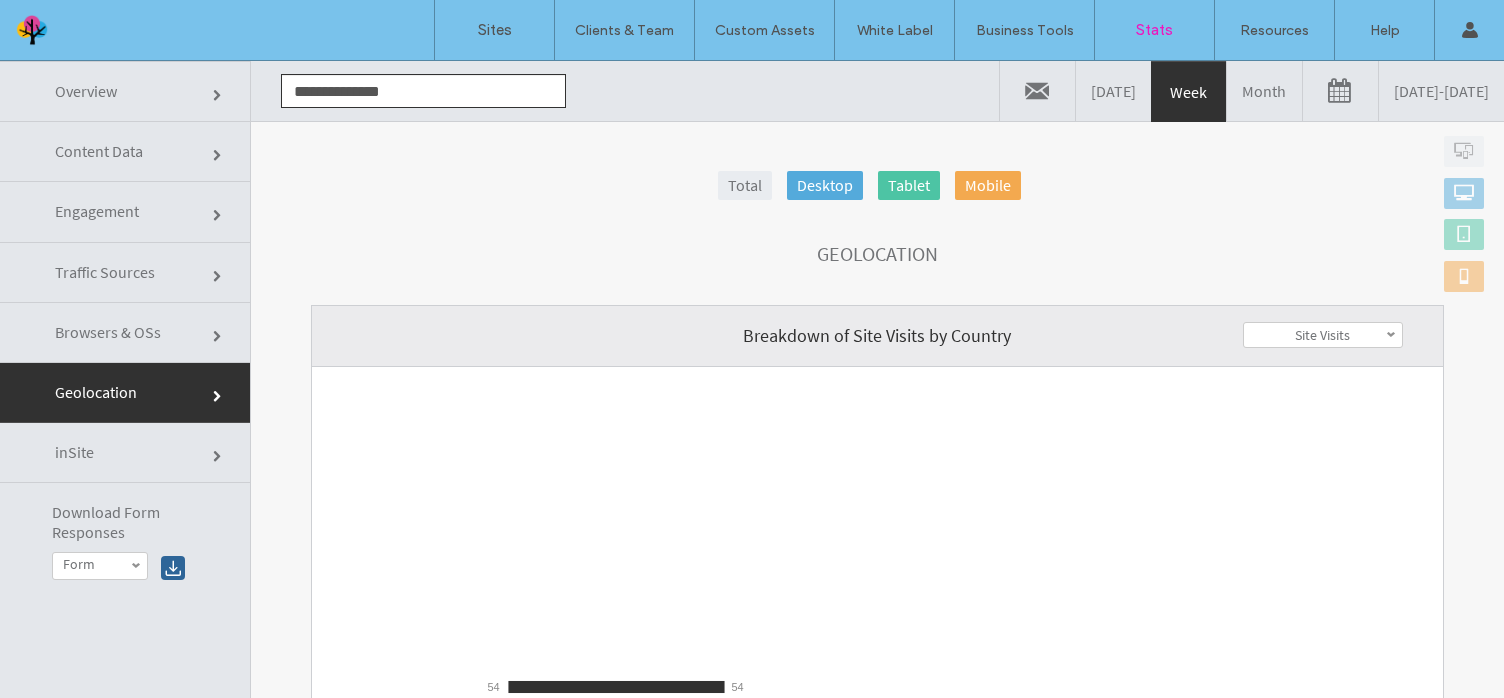 scroll, scrollTop: 250, scrollLeft: 0, axis: vertical 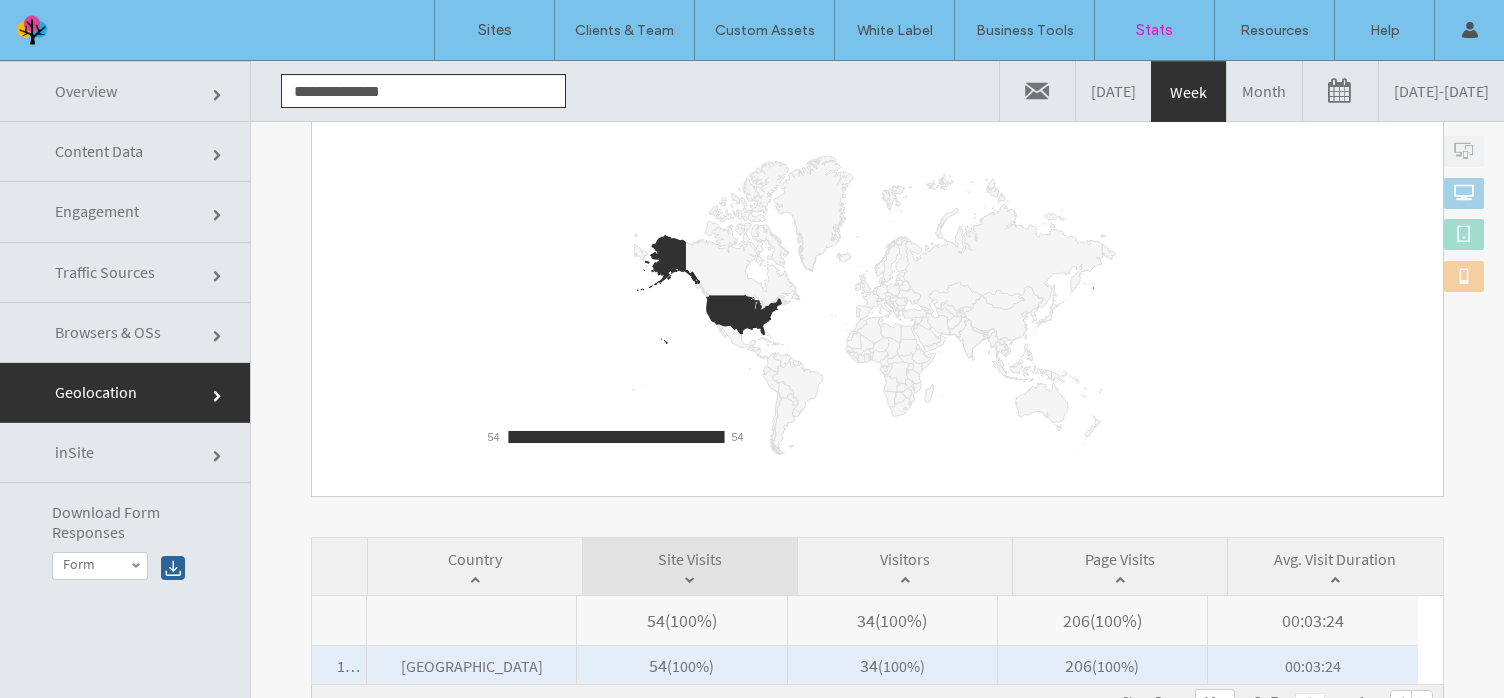 click on "United States" at bounding box center [471, 666] 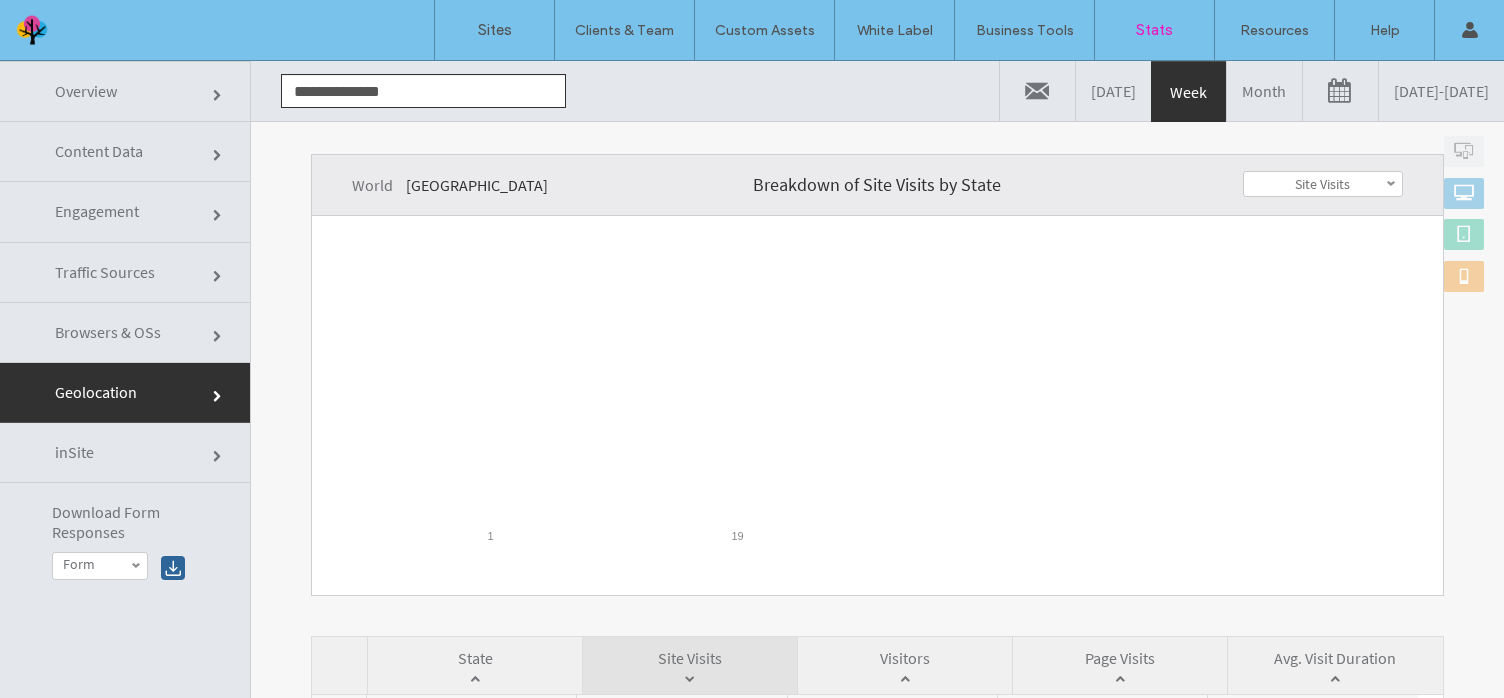 scroll, scrollTop: 450, scrollLeft: 0, axis: vertical 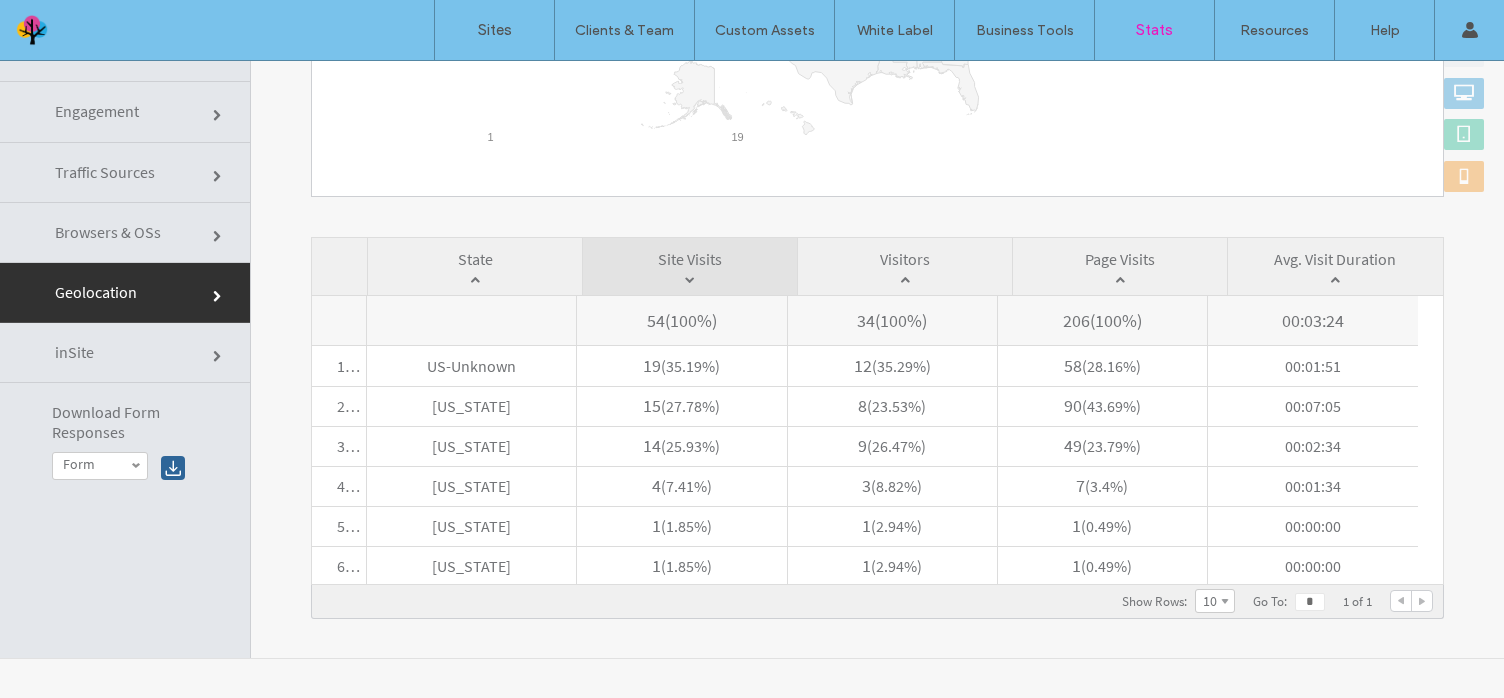 click on "inSite" 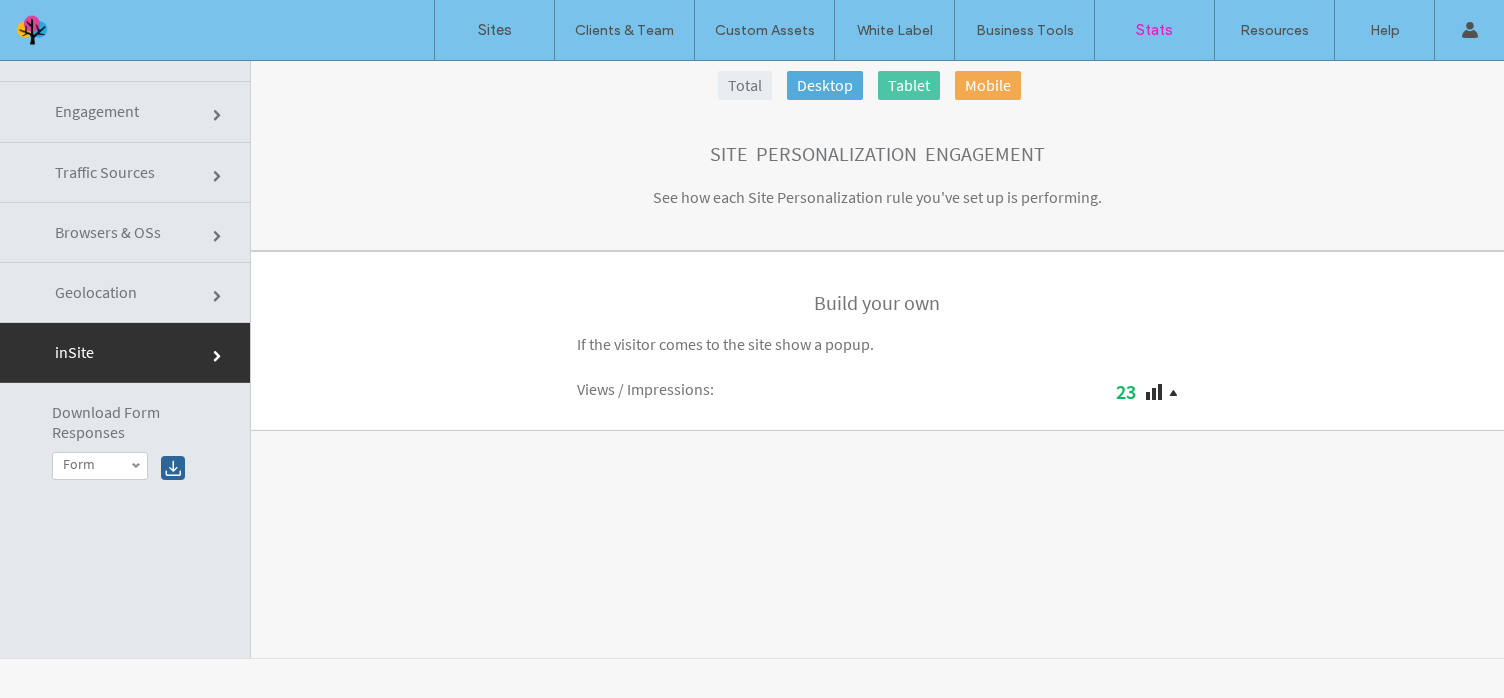 scroll, scrollTop: 0, scrollLeft: 0, axis: both 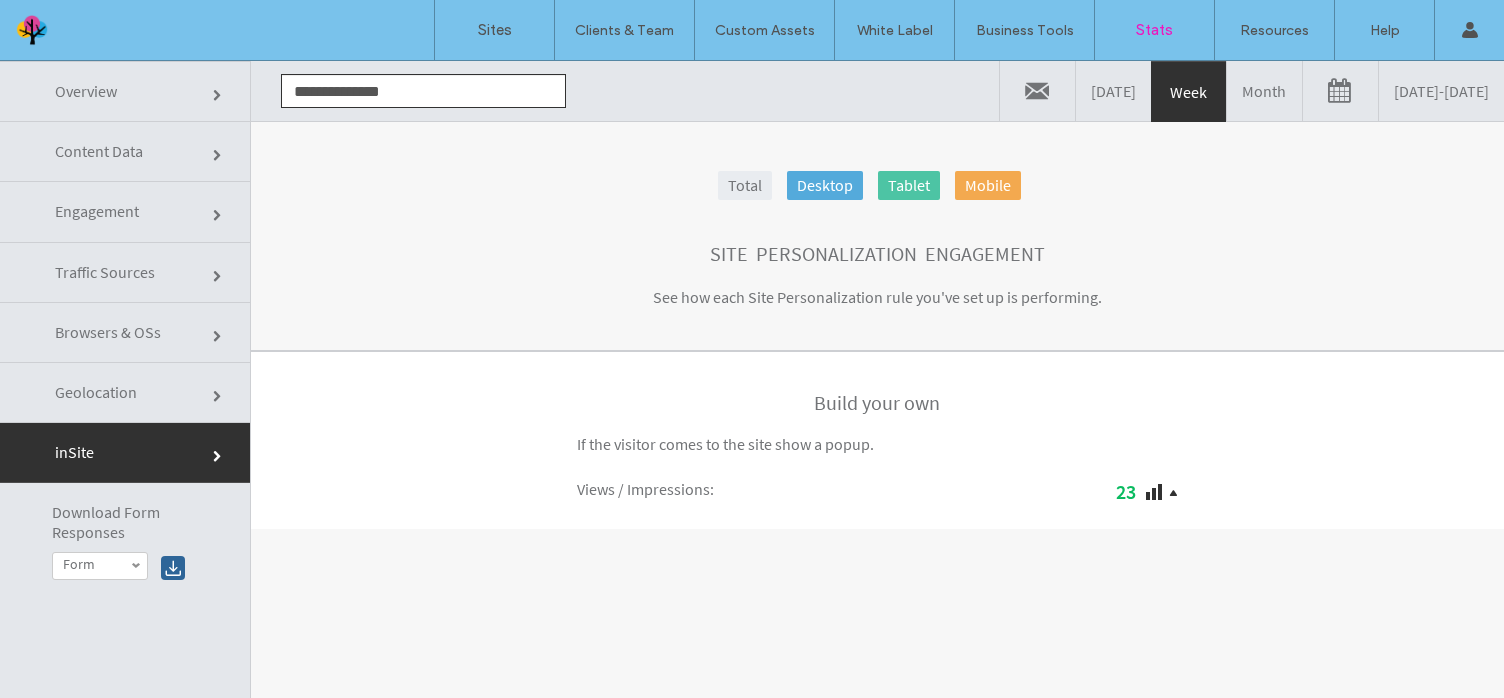 click on "Engagement" 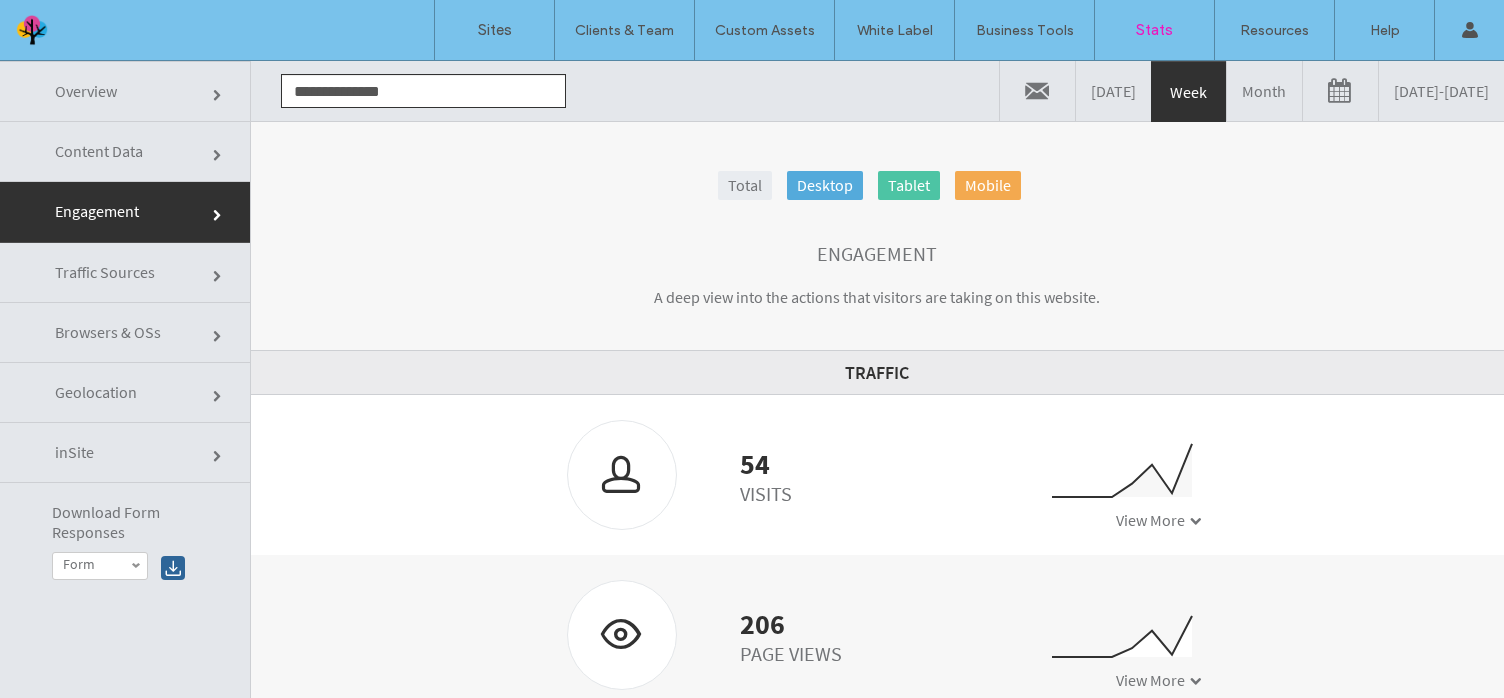 scroll, scrollTop: 320, scrollLeft: 0, axis: vertical 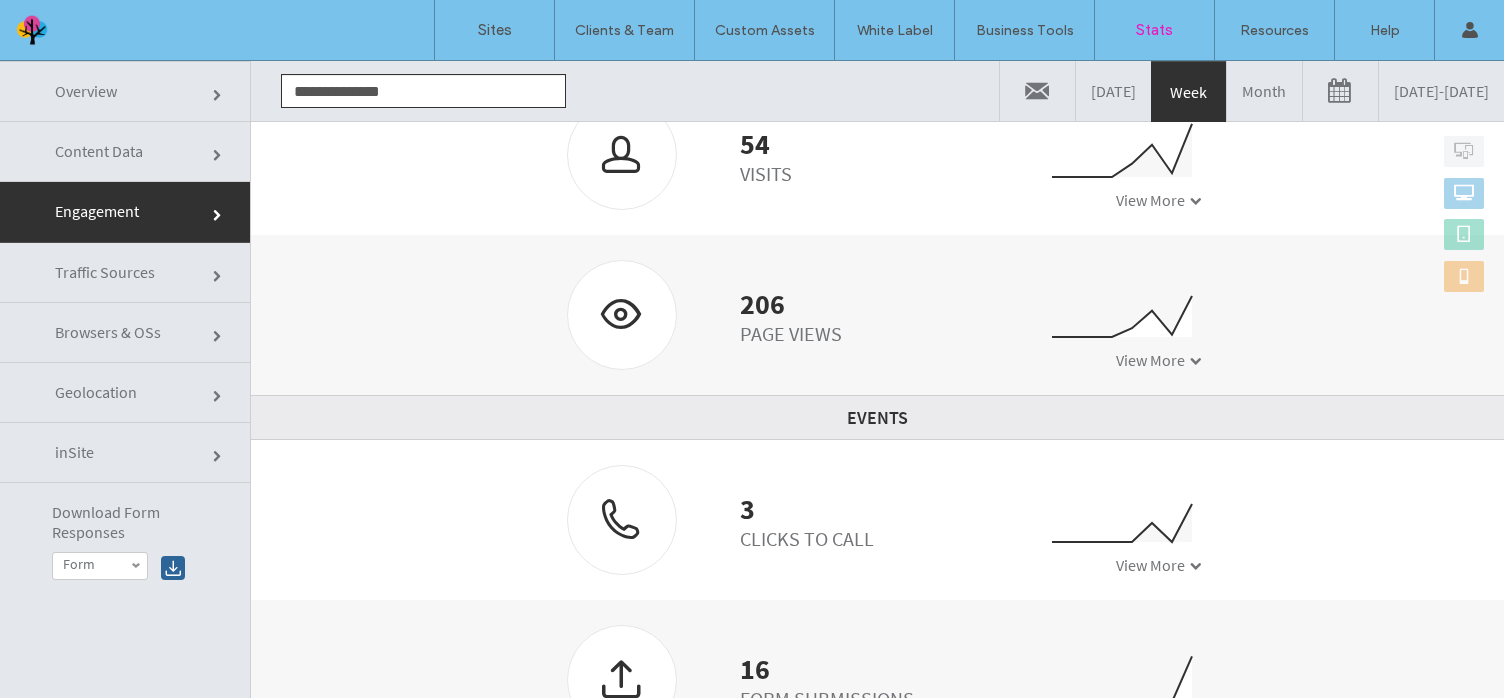 click on "Traffic Sources" 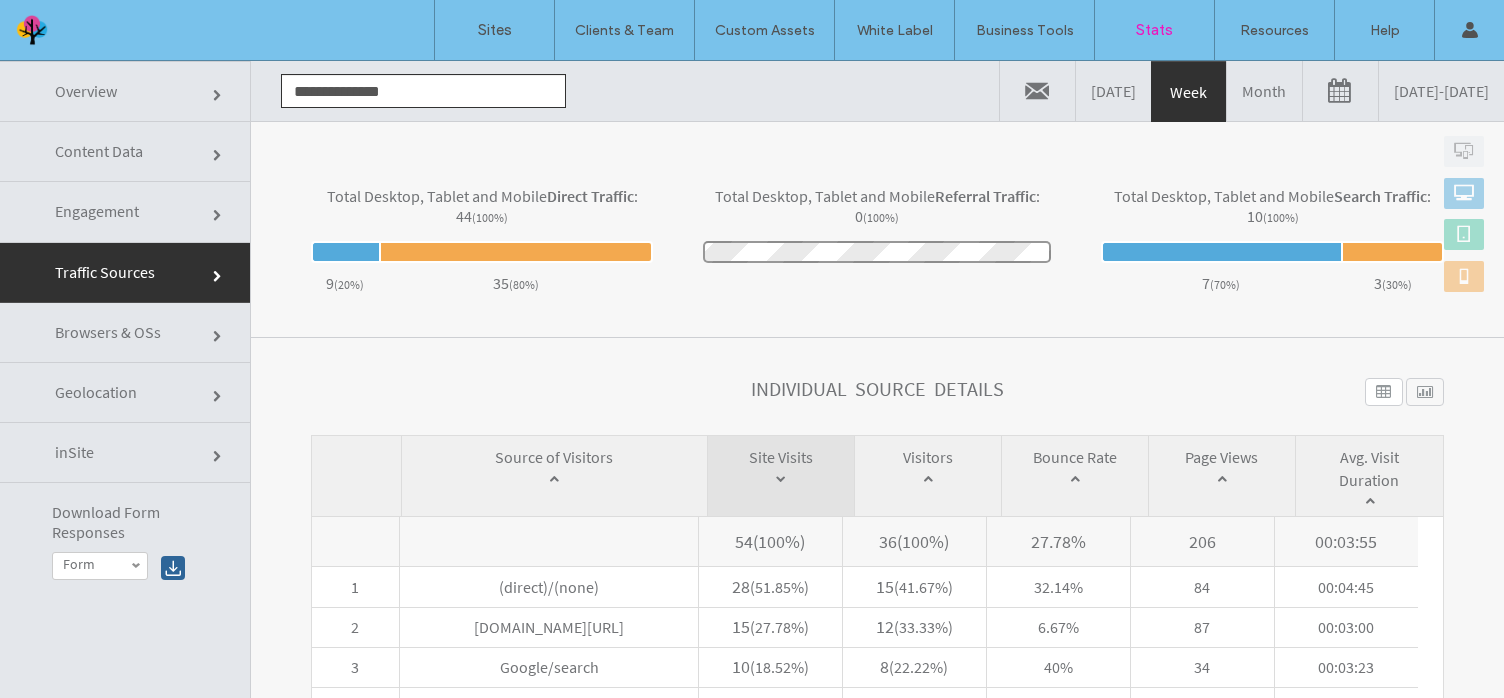 scroll, scrollTop: 729, scrollLeft: 0, axis: vertical 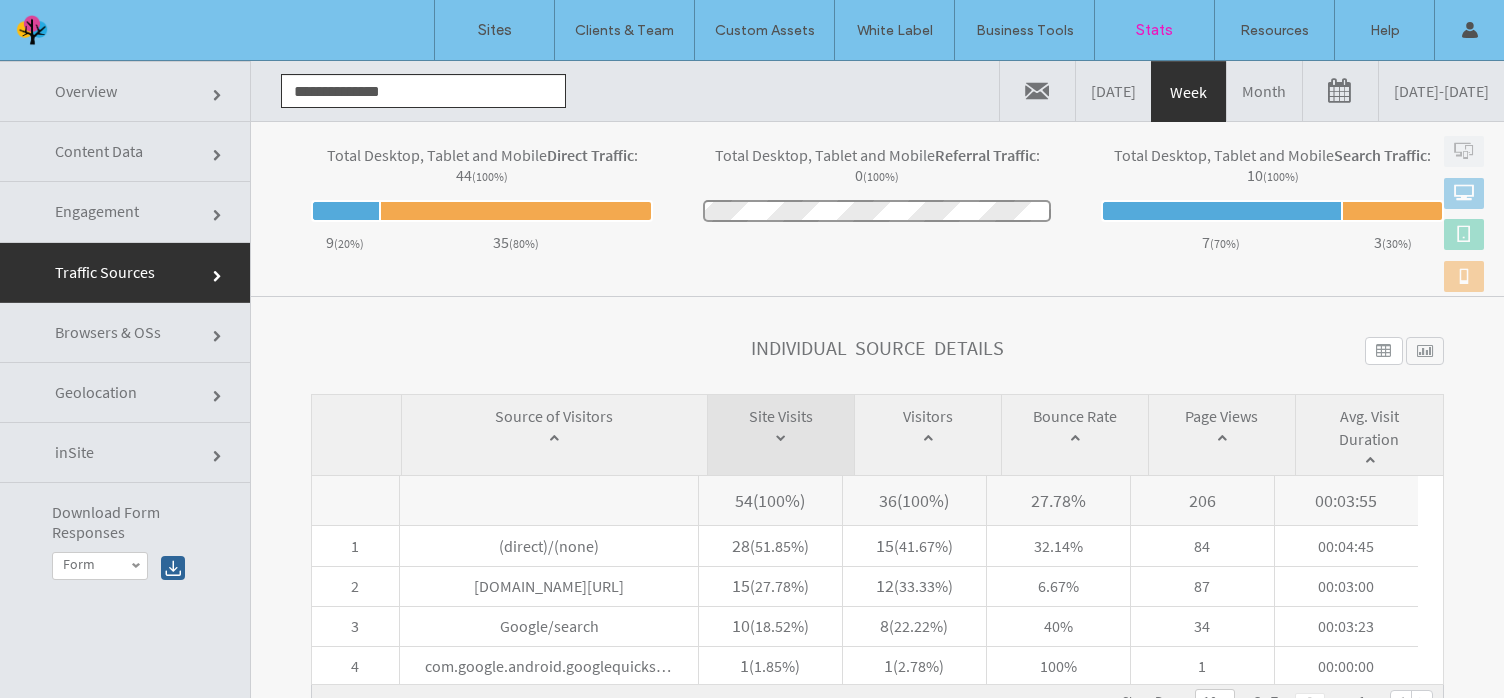 click on "**********" 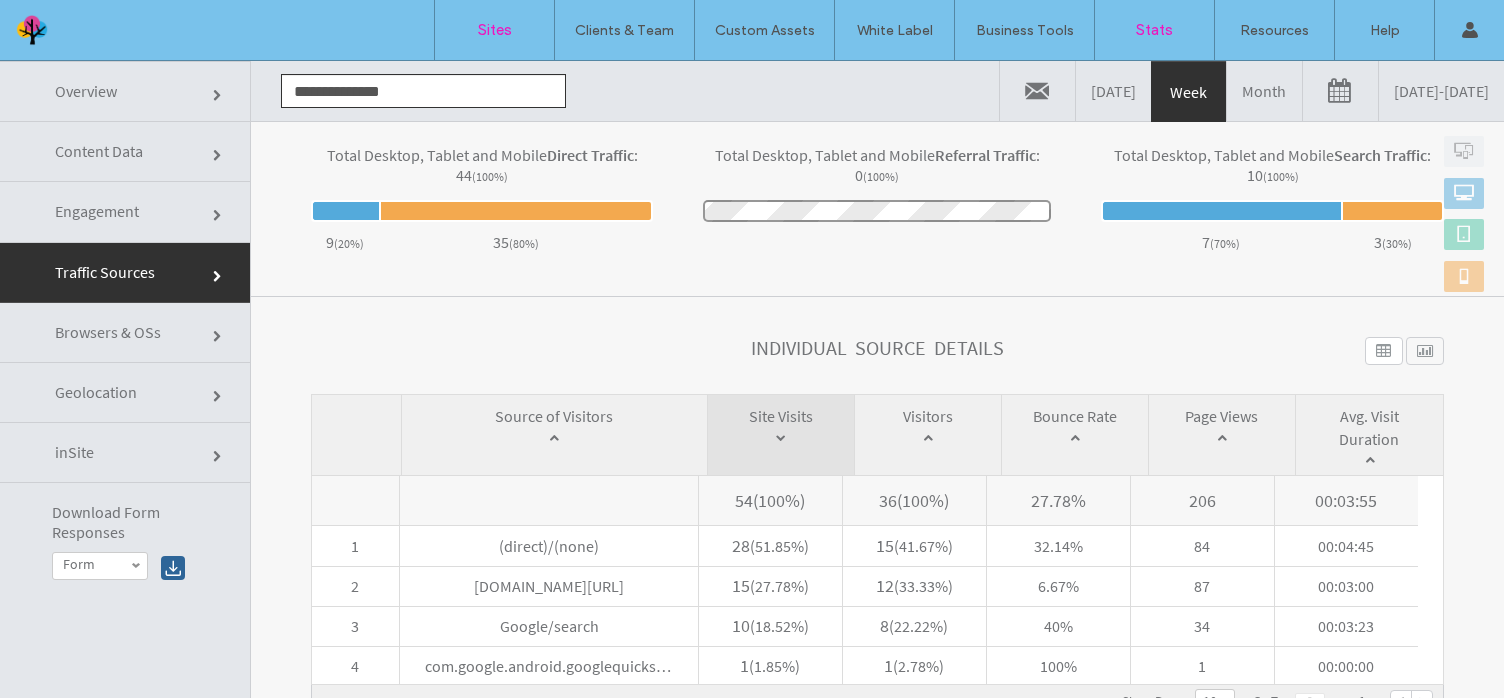 click on "Sites" at bounding box center (495, 30) 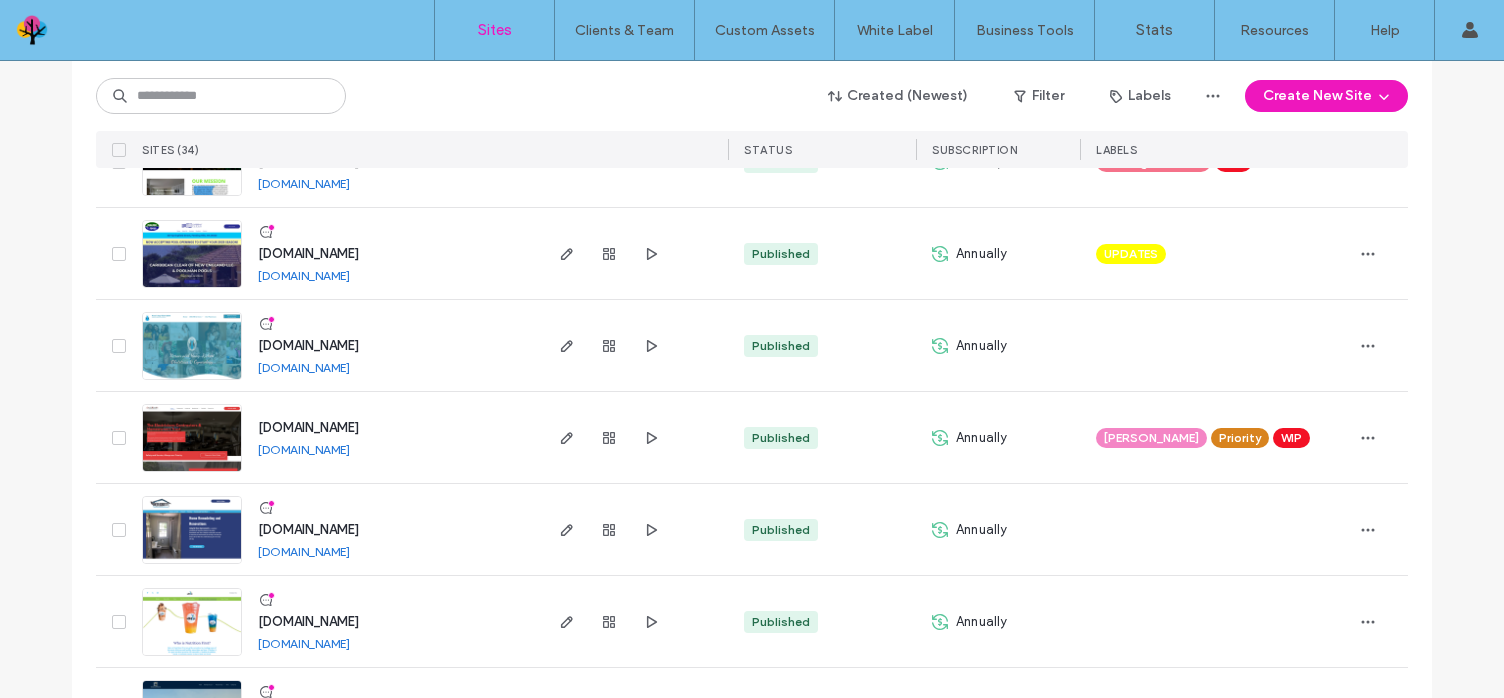 scroll, scrollTop: 700, scrollLeft: 0, axis: vertical 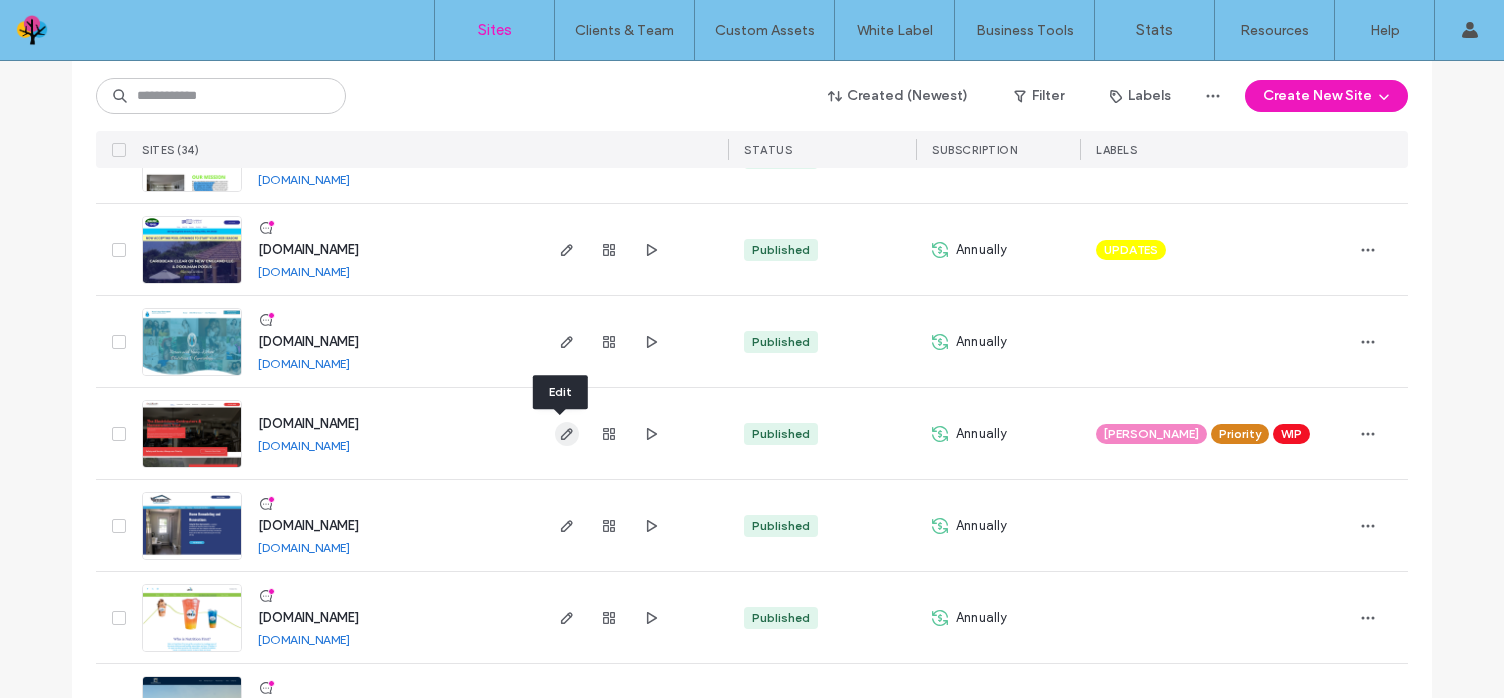 click at bounding box center [567, 434] 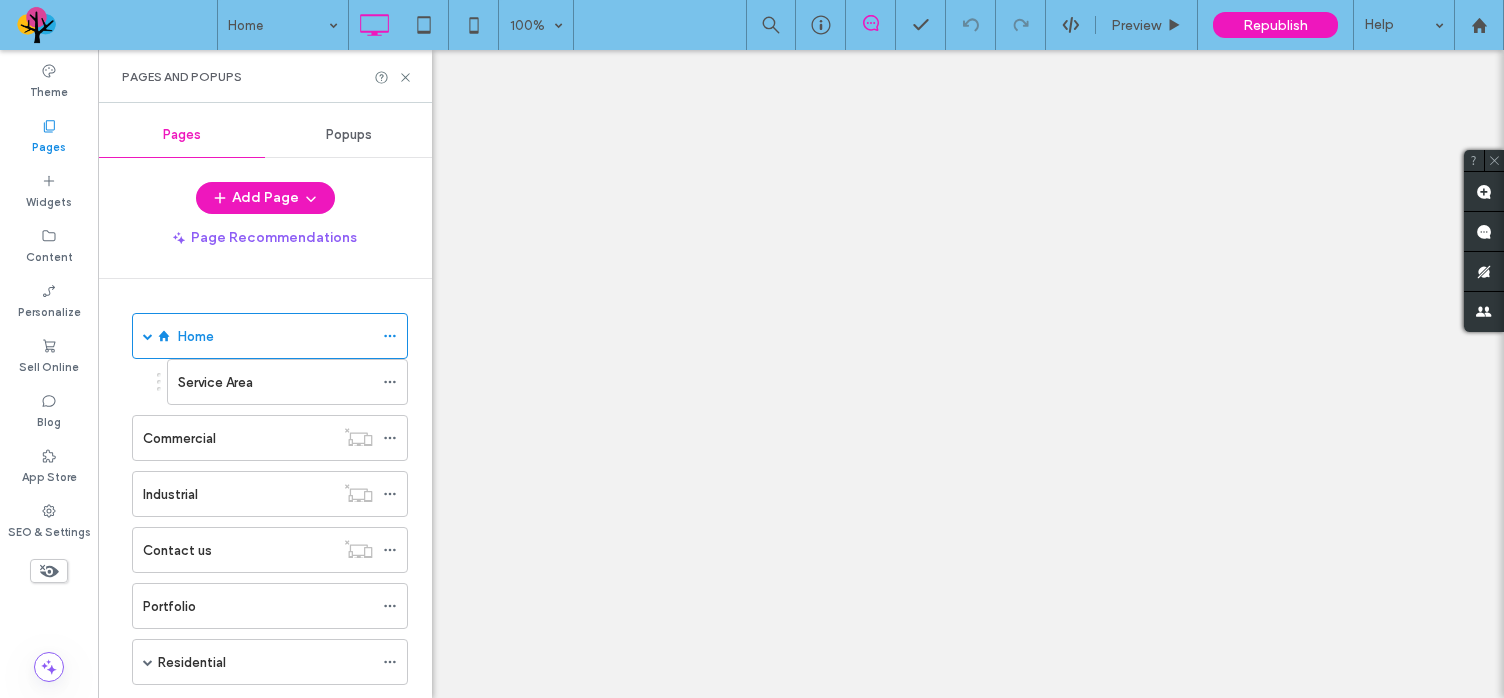 scroll, scrollTop: 0, scrollLeft: 0, axis: both 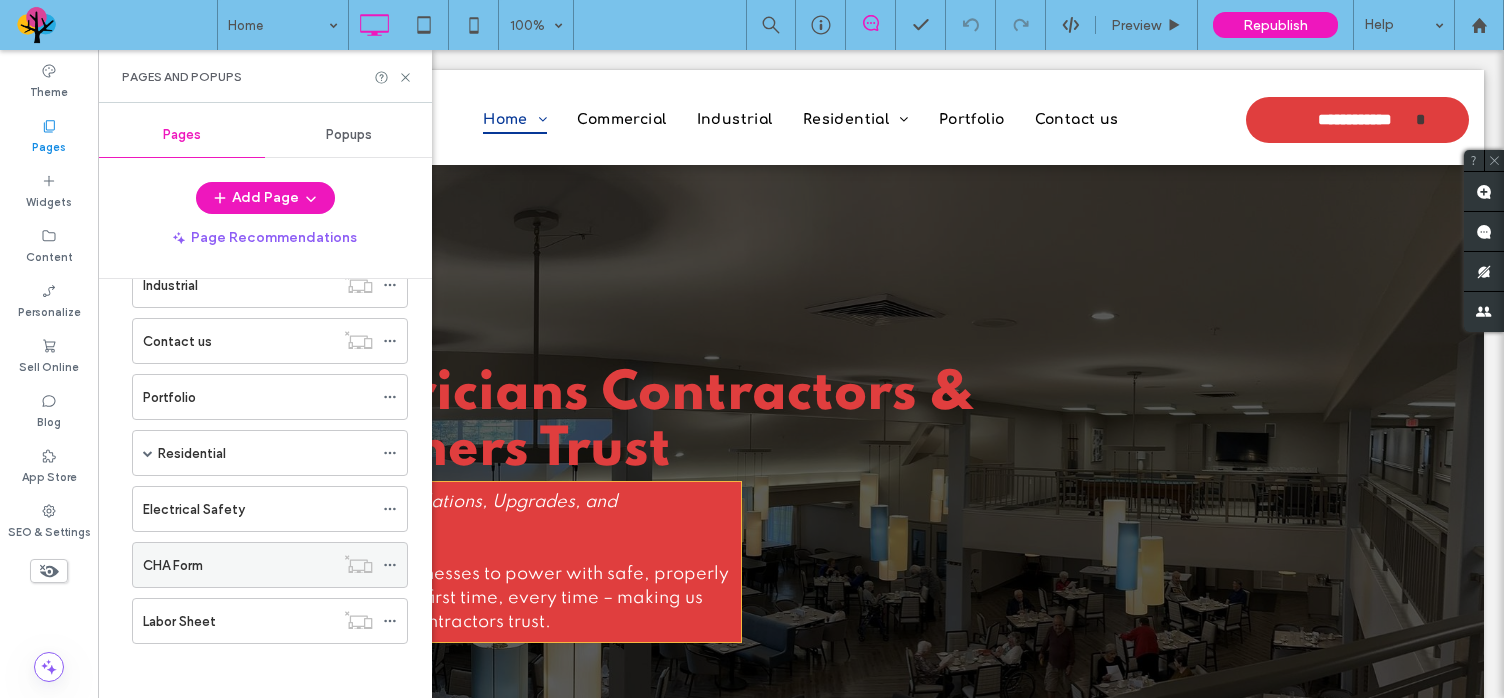 click on "CHA Form" at bounding box center (238, 565) 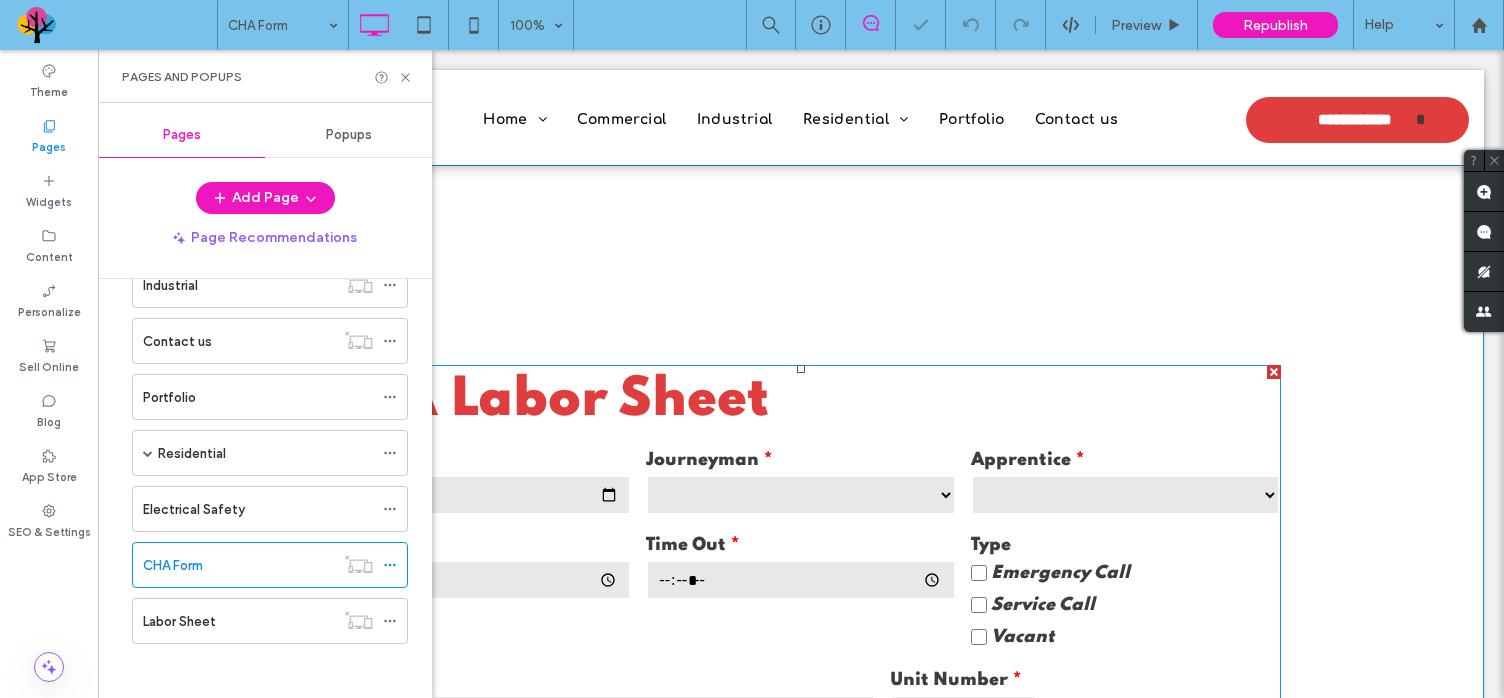 scroll, scrollTop: 0, scrollLeft: 0, axis: both 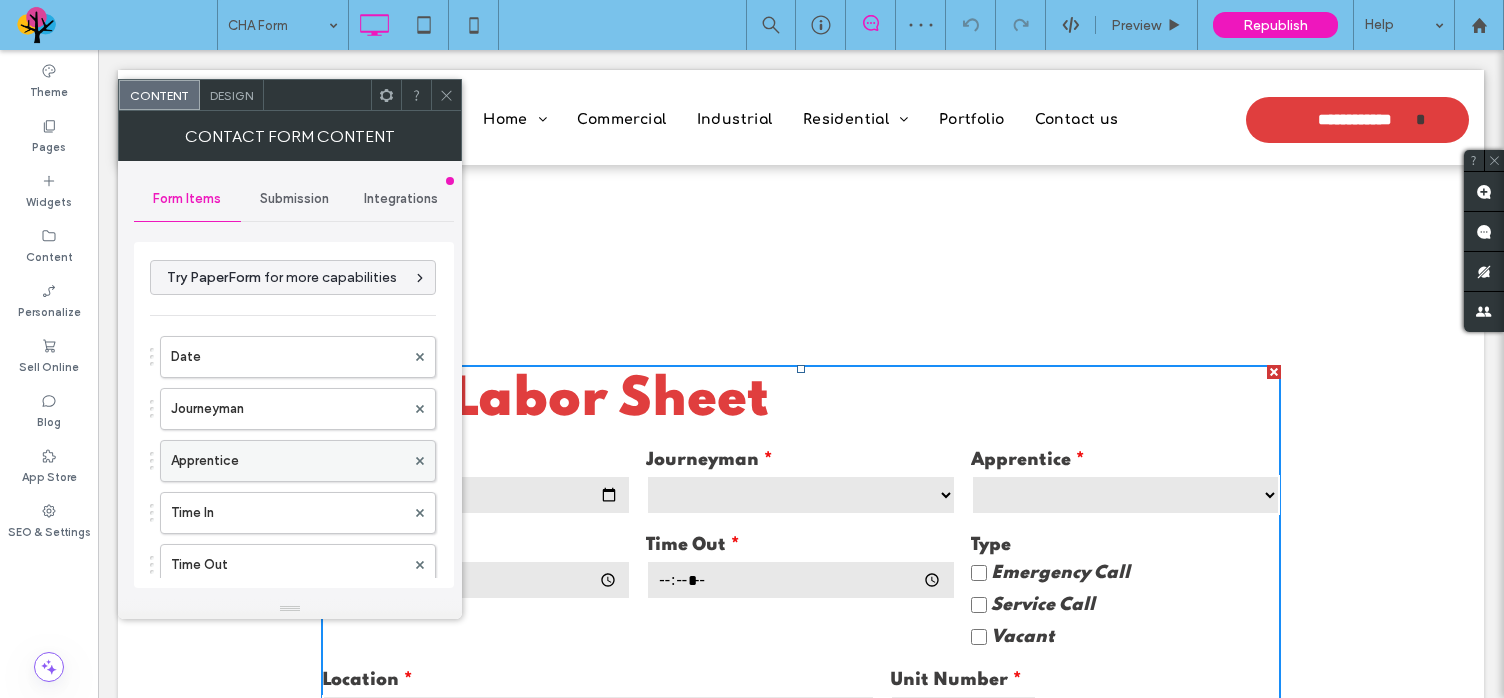 click on "Apprentice" at bounding box center [288, 461] 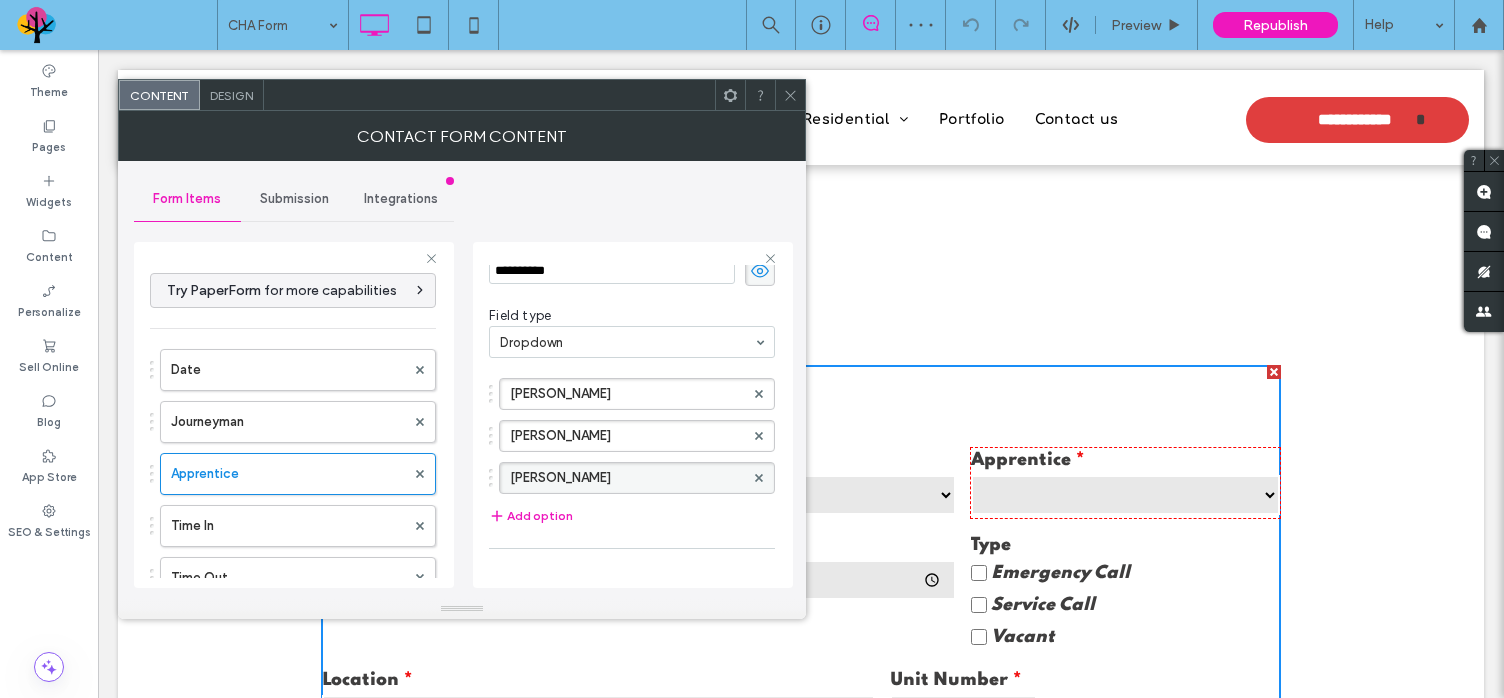 scroll, scrollTop: 200, scrollLeft: 0, axis: vertical 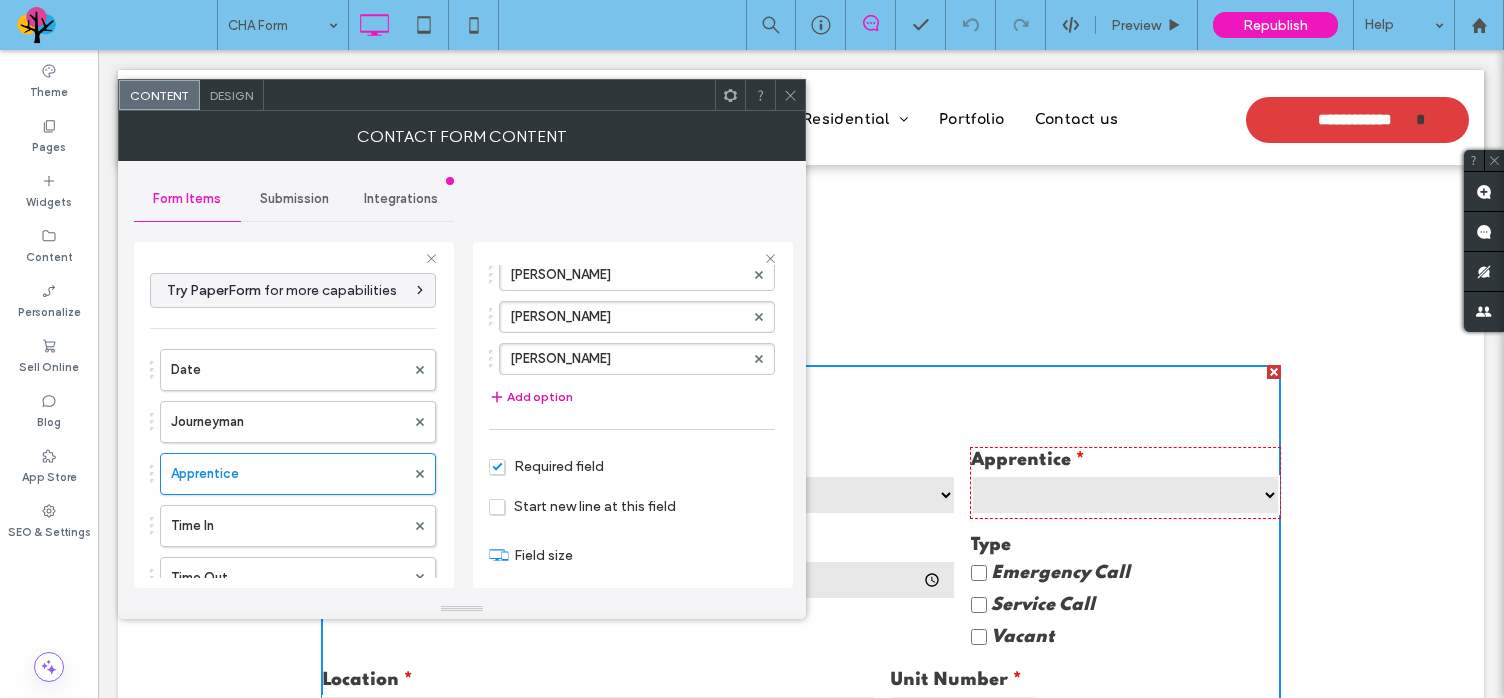 click on "Add option" at bounding box center (531, 397) 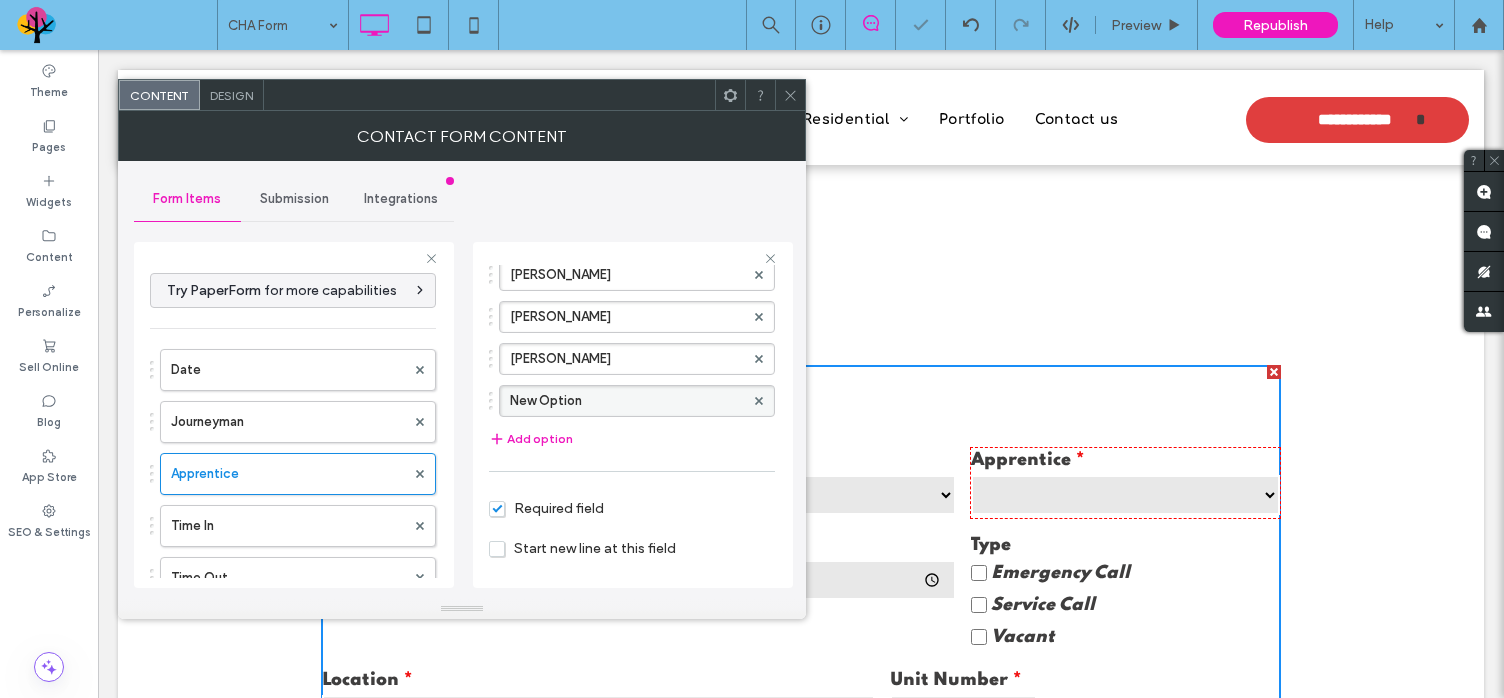 click on "New Option" at bounding box center (627, 401) 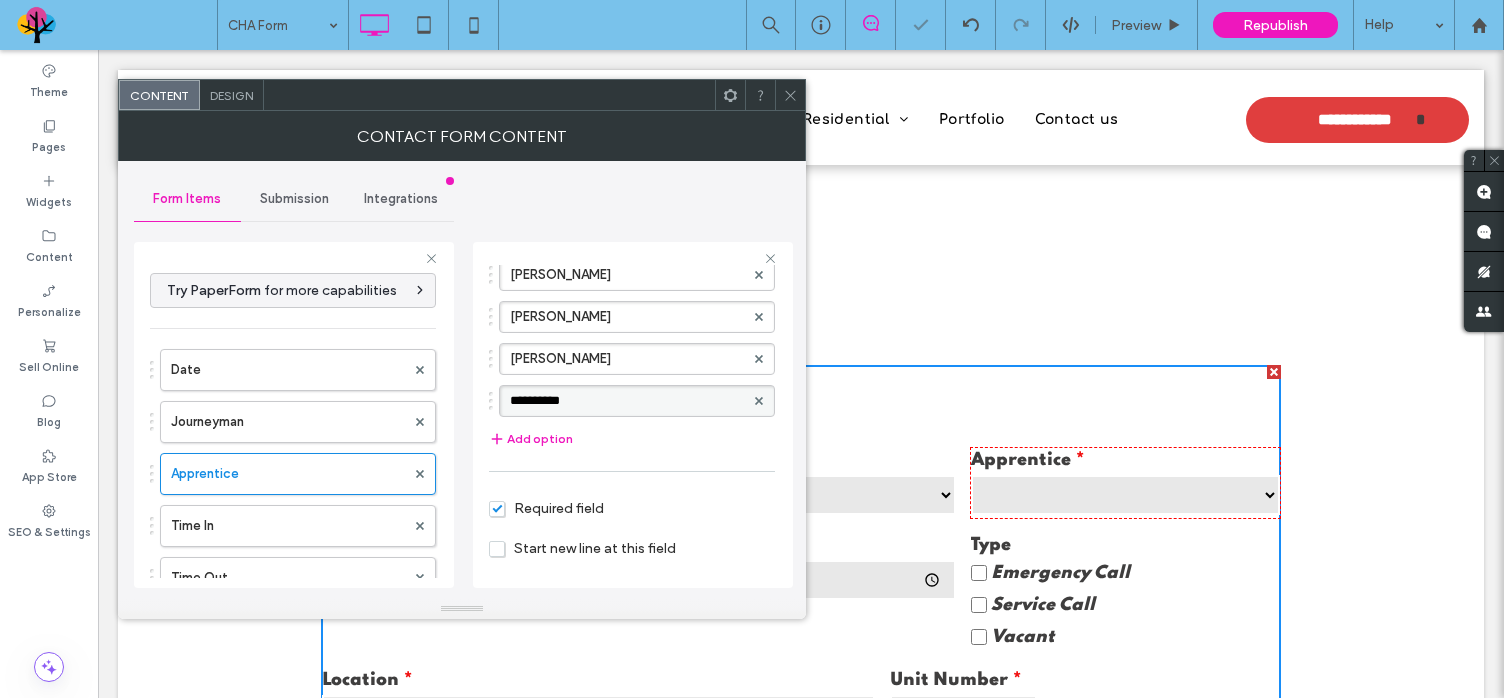 click on "**********" at bounding box center [627, 401] 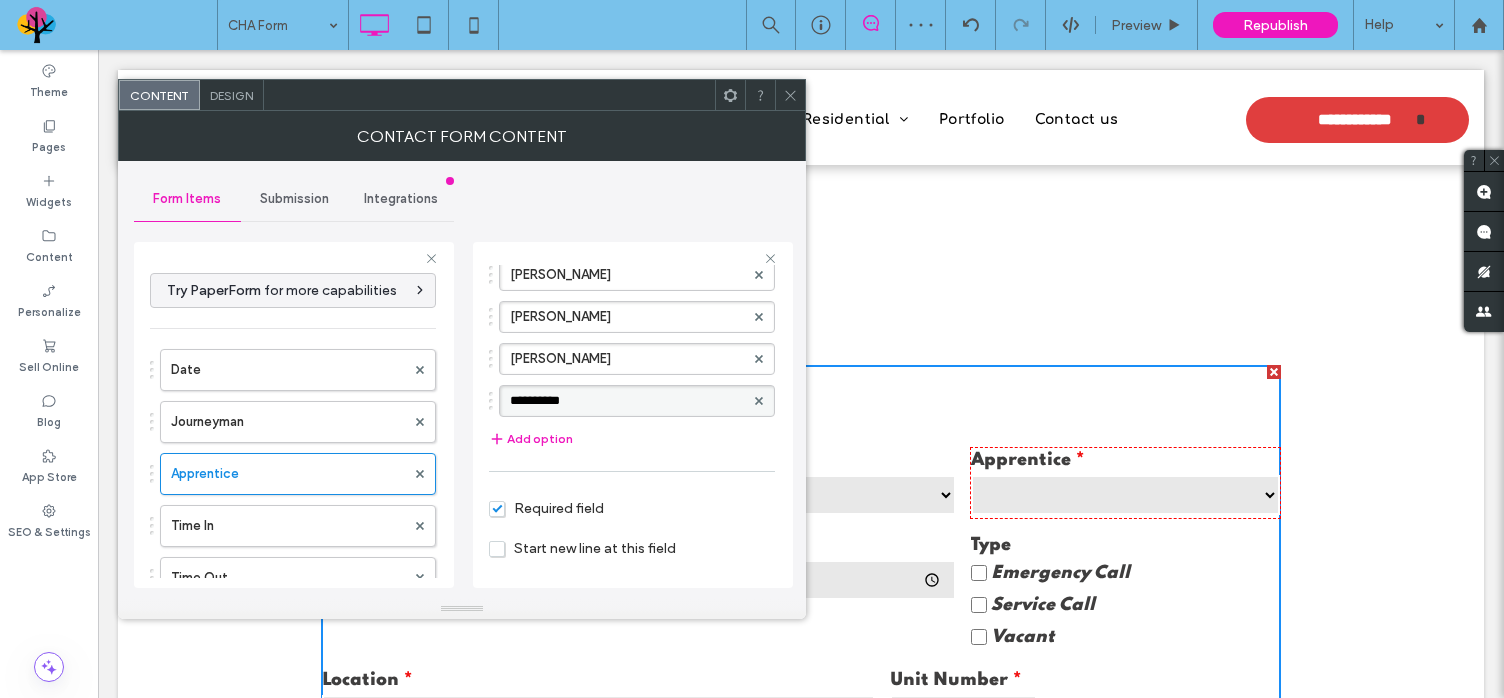 click on "**********" at bounding box center (627, 401) 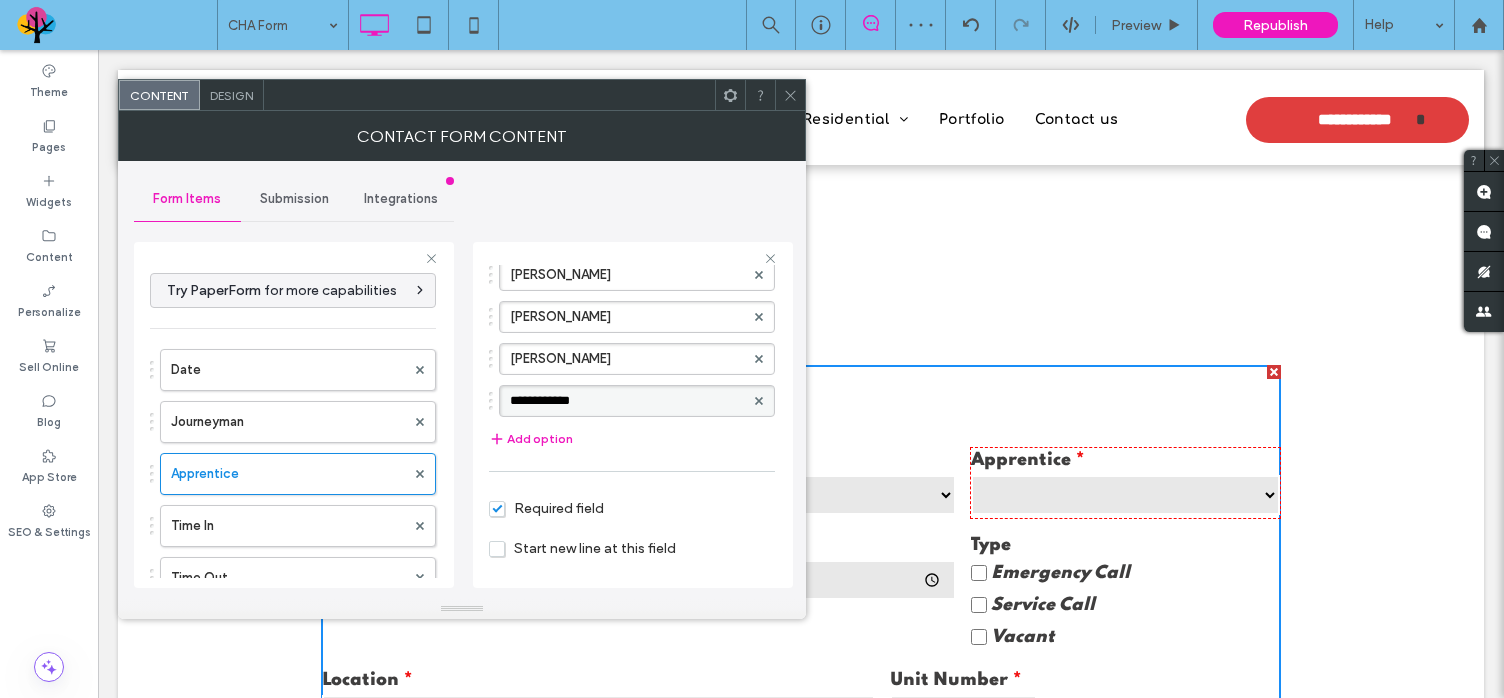 type on "**********" 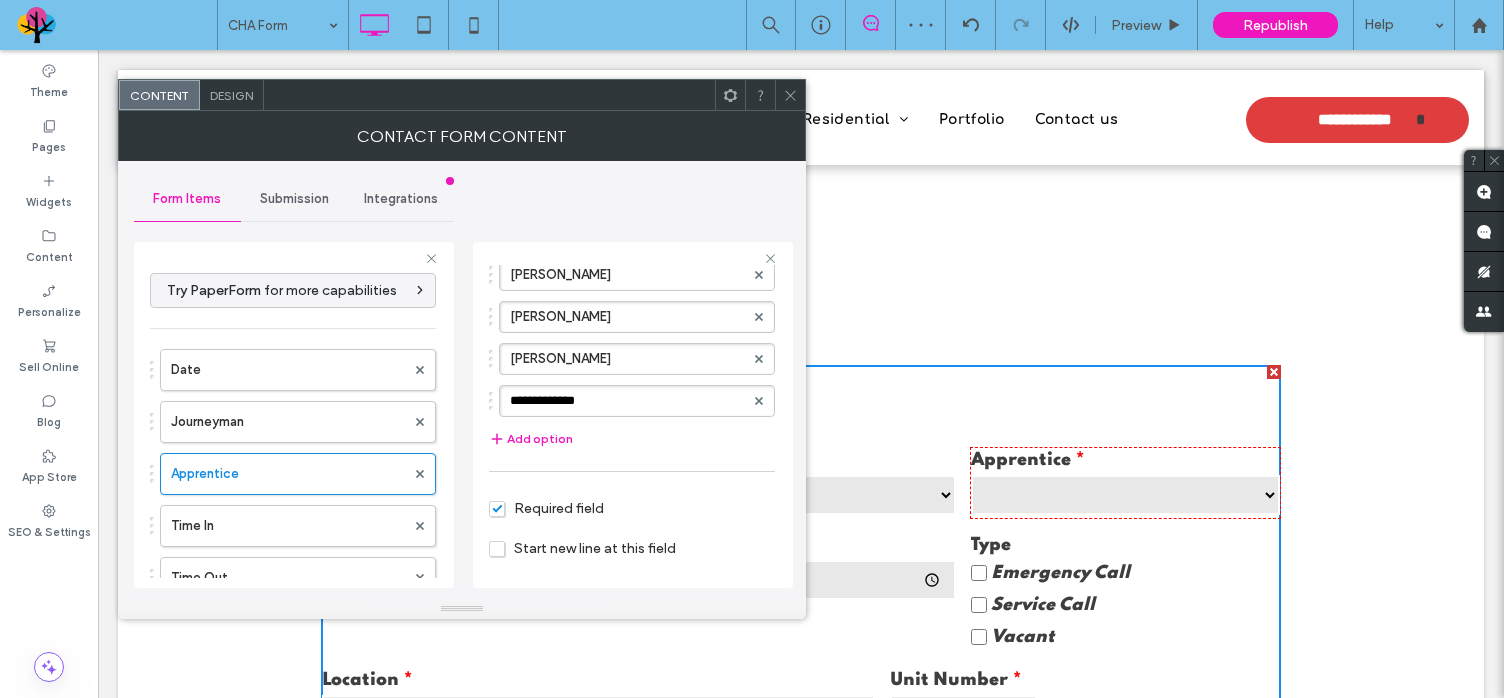 type 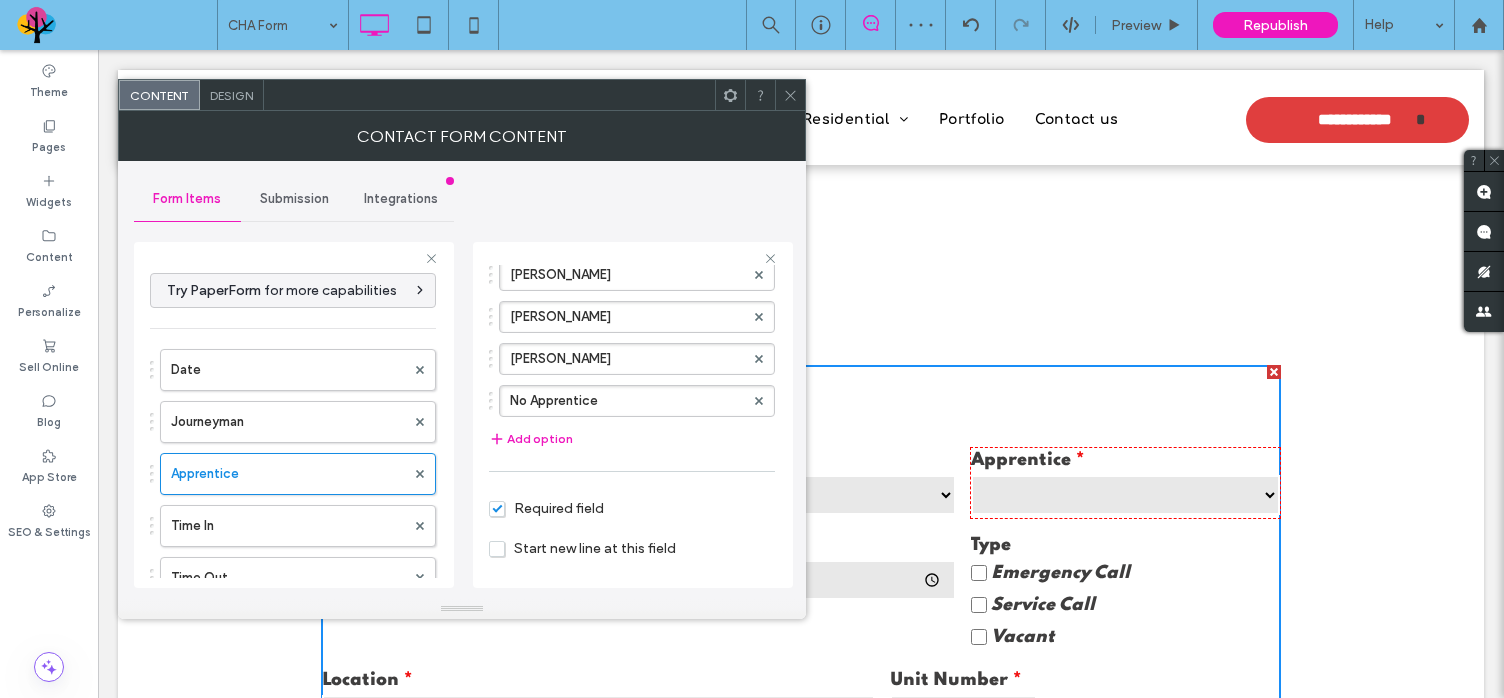 click 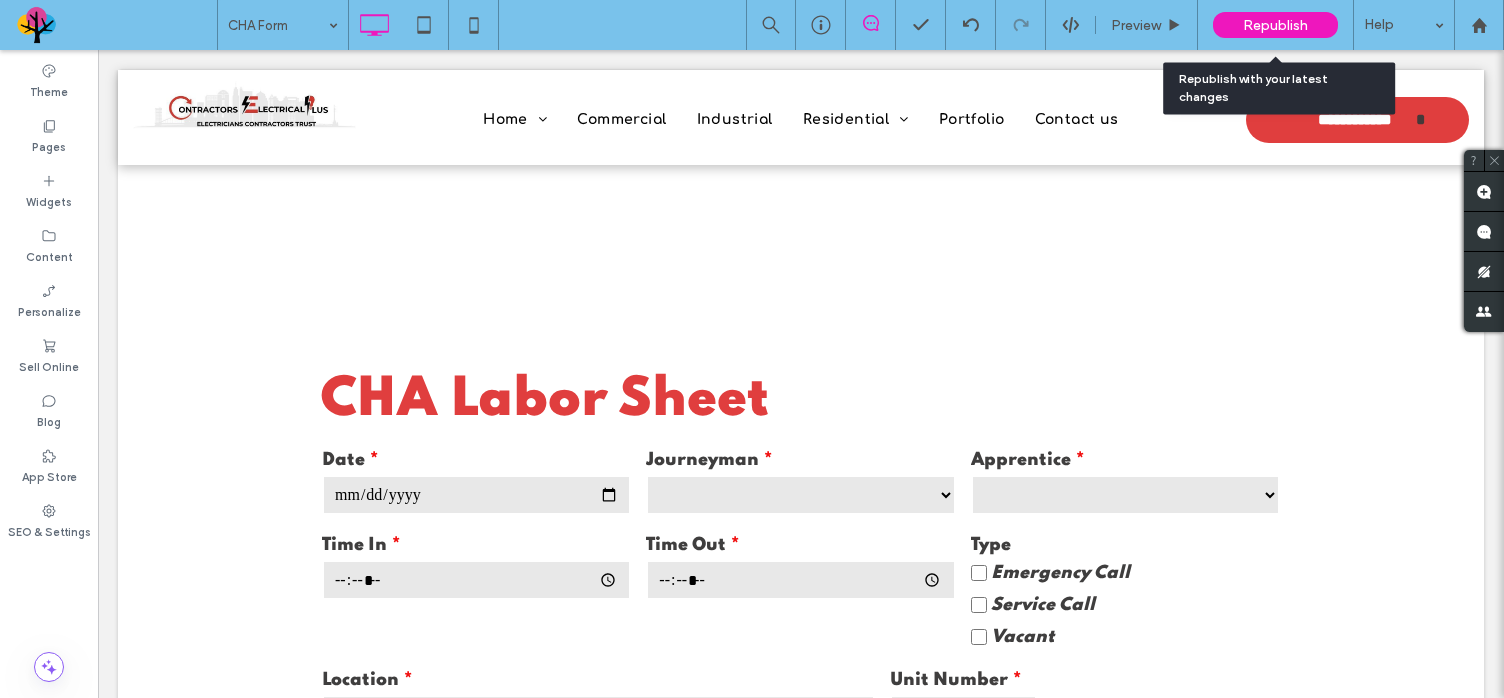 click on "Republish" at bounding box center (1275, 25) 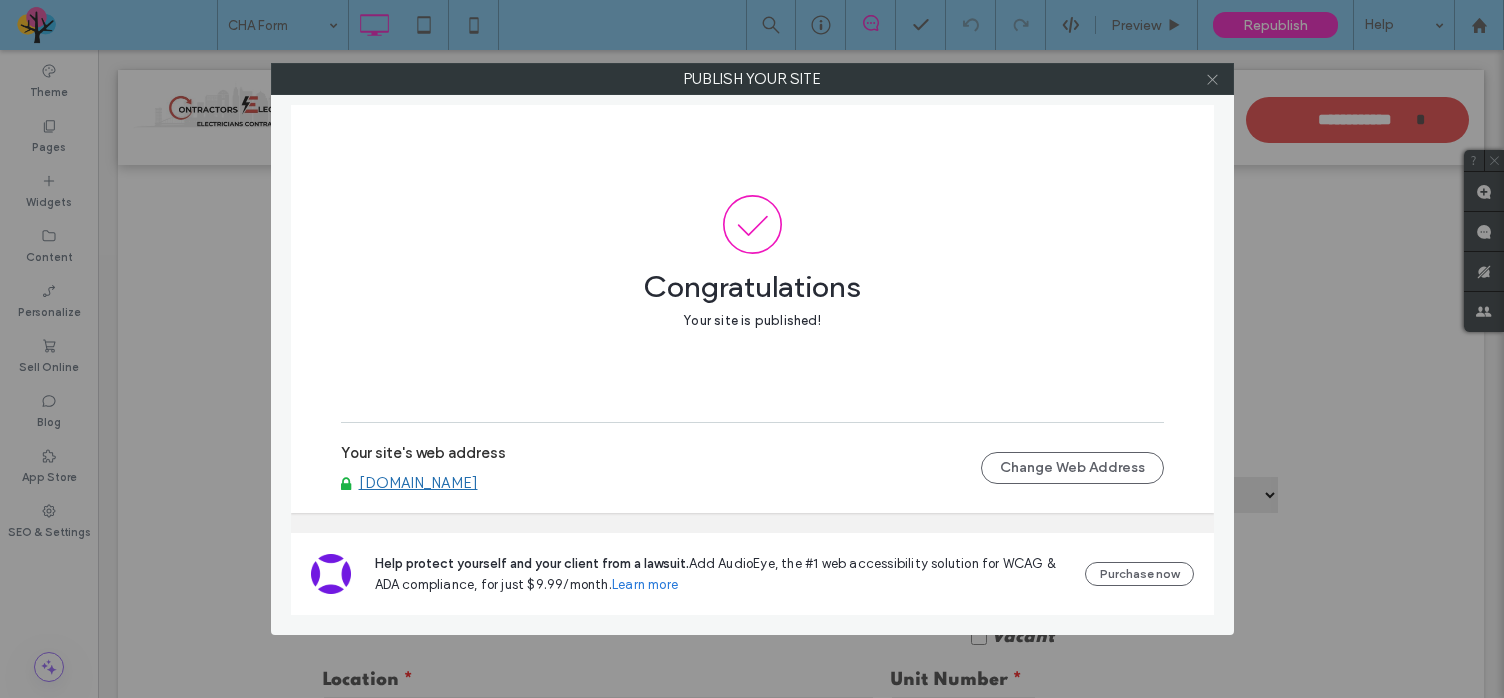 click 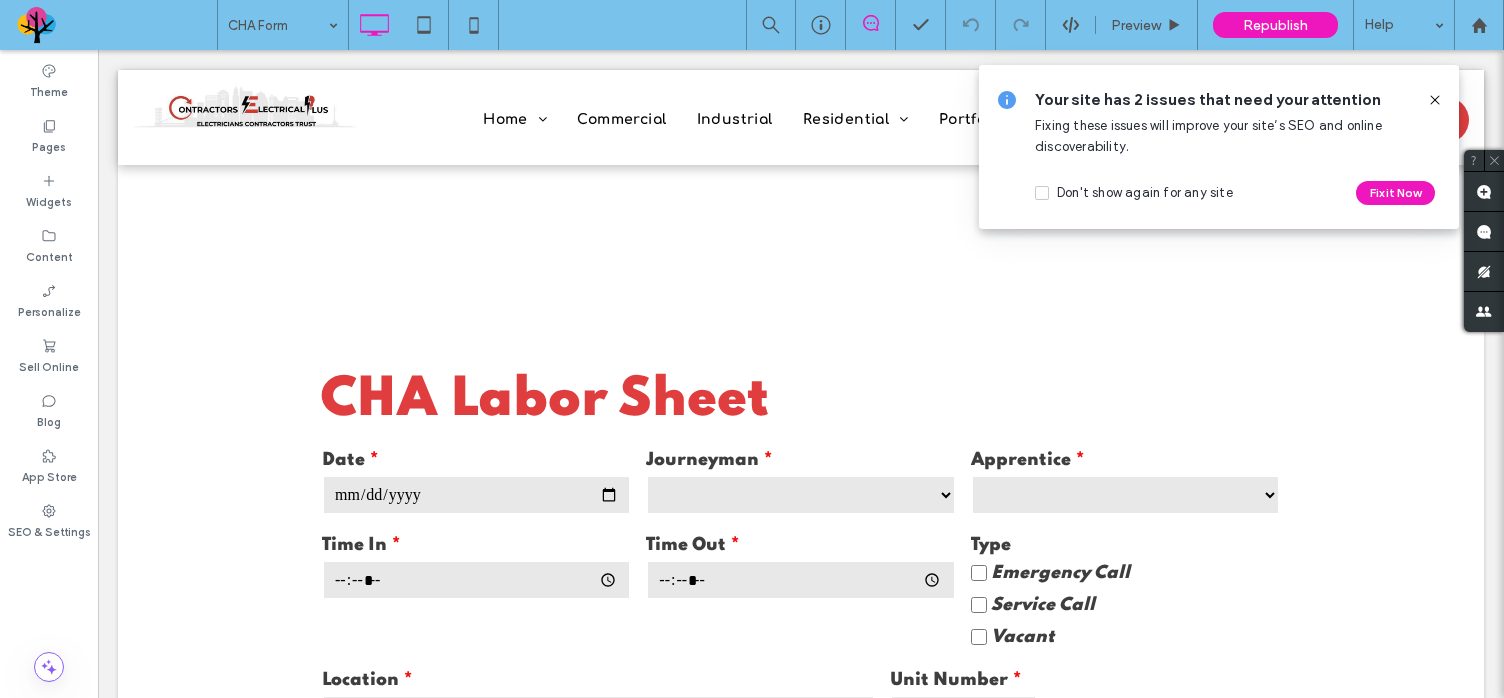 click at bounding box center (1435, 100) 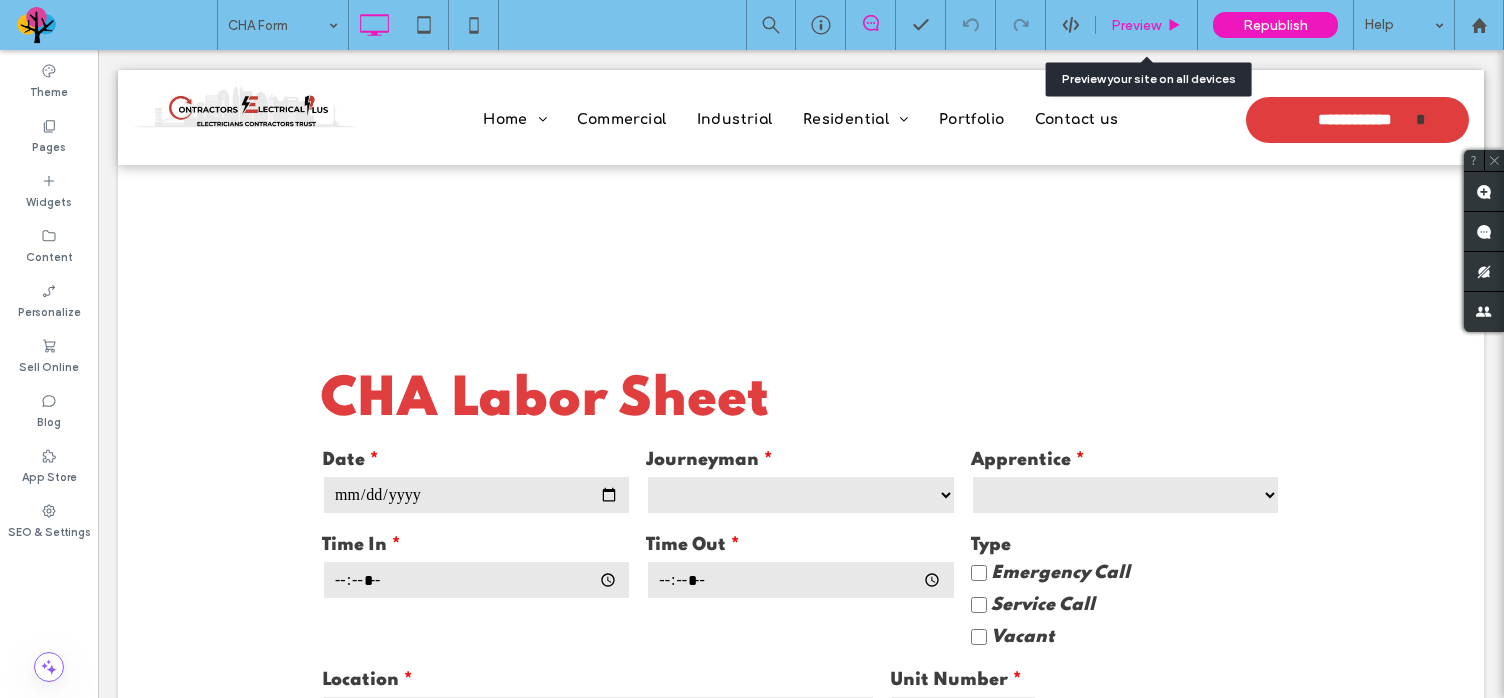click on "Preview" at bounding box center (1136, 25) 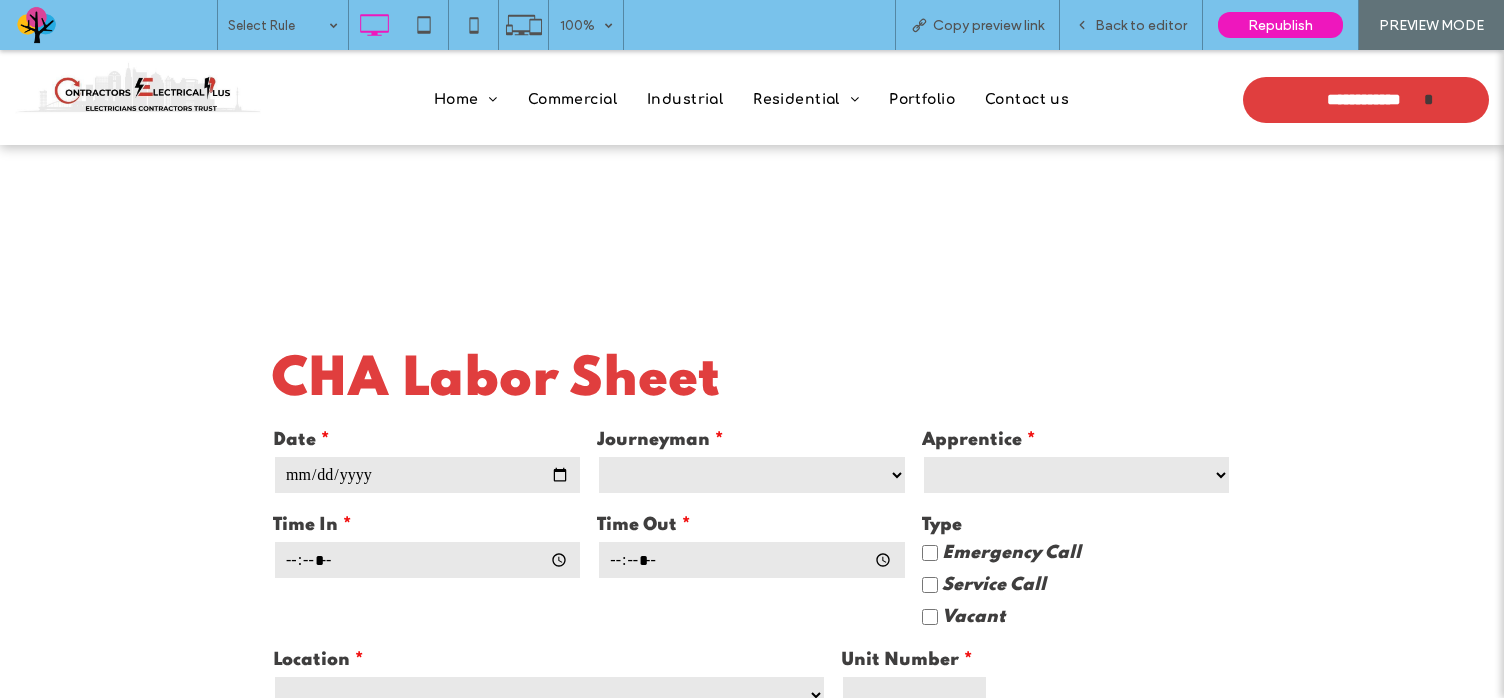click on "**********" at bounding box center (1076, 475) 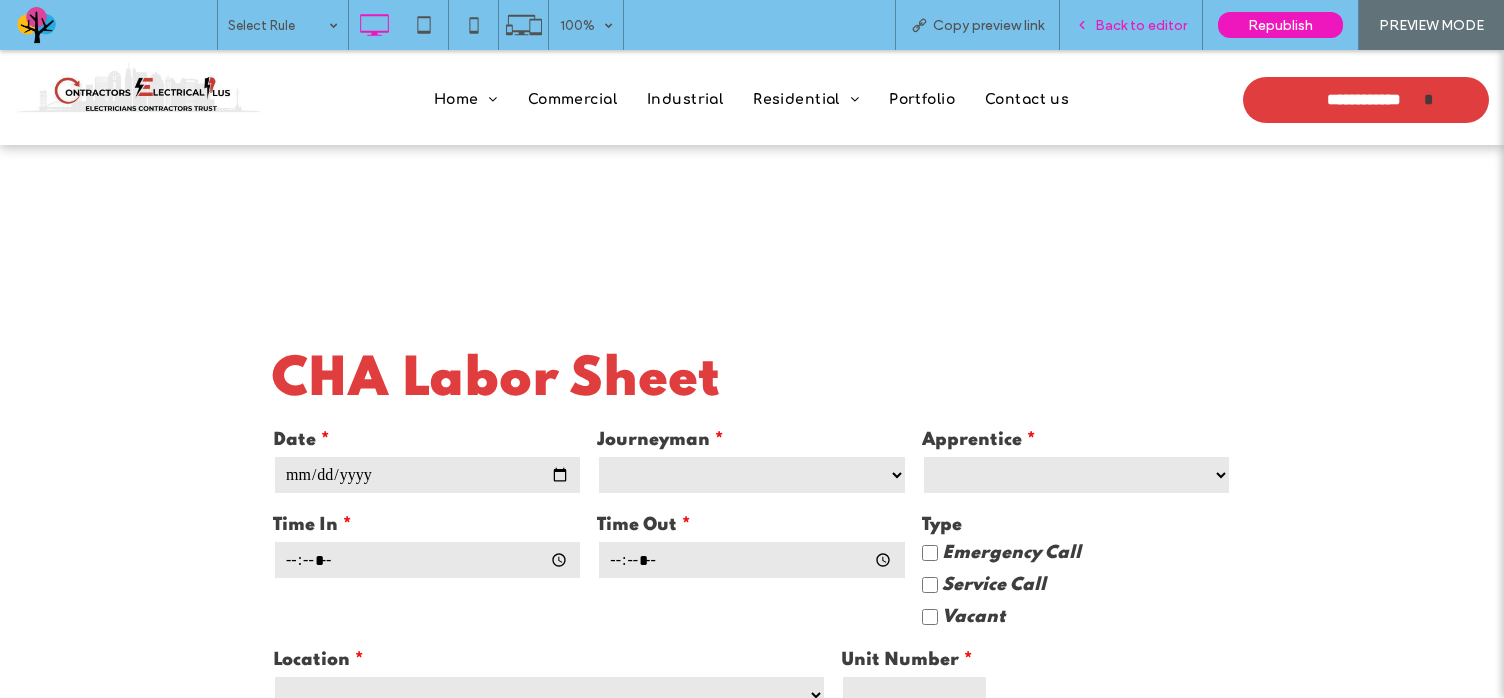 click on "Back to editor" at bounding box center (1141, 25) 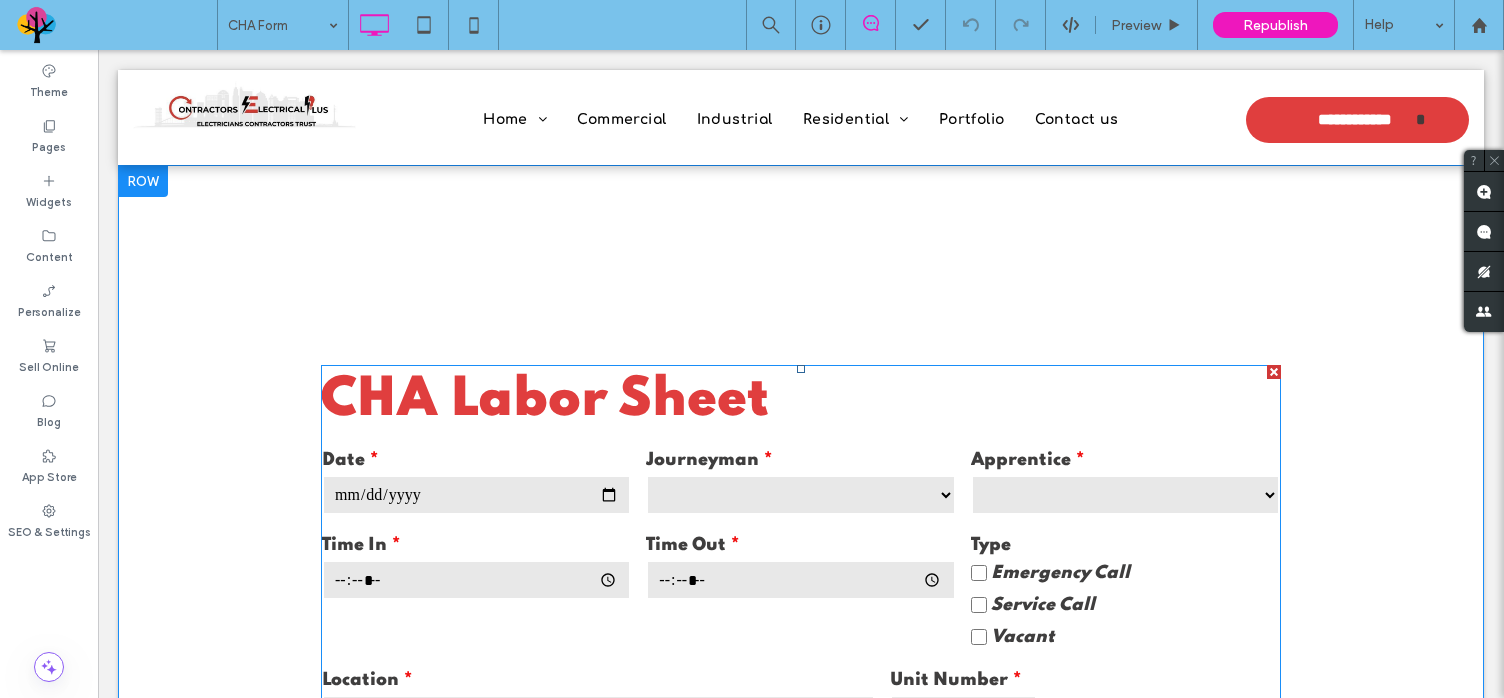 click on "CHA Labor Sheet" at bounding box center [801, 401] 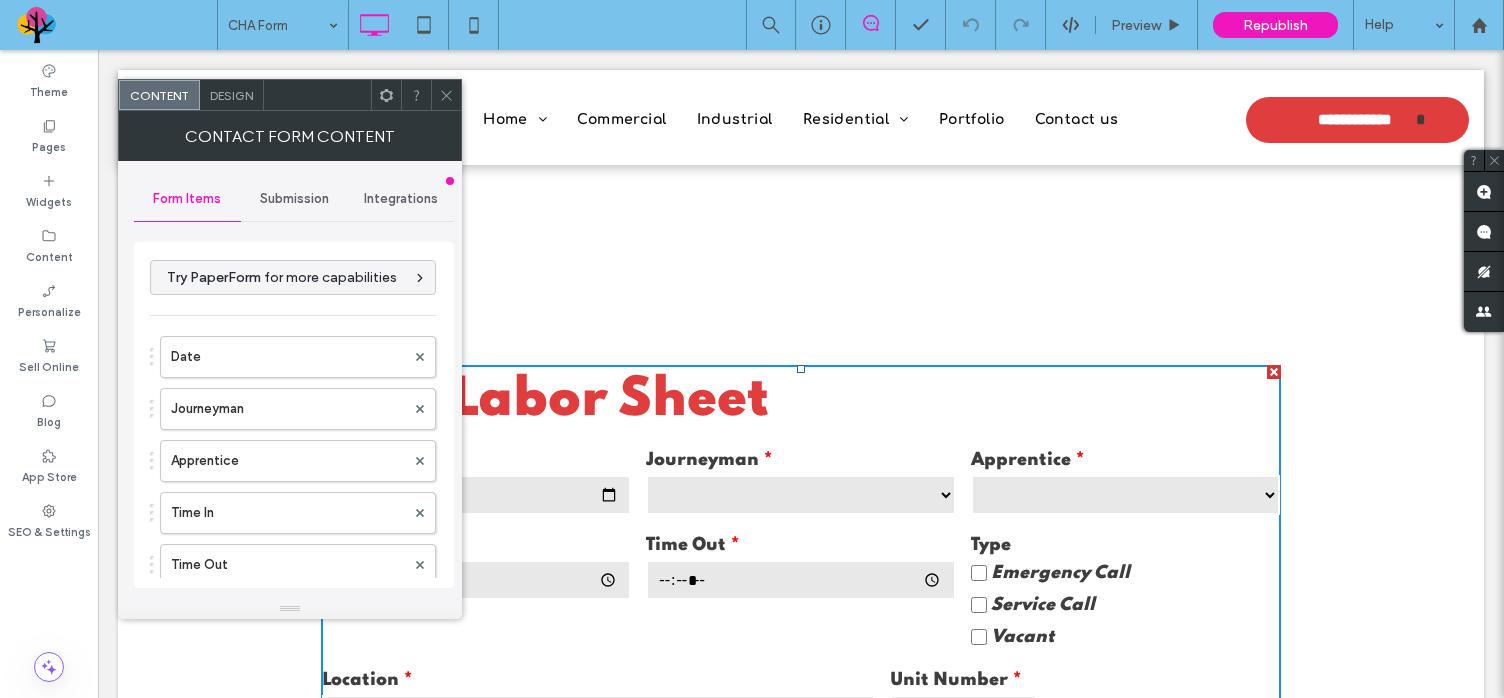 click on "Submission" at bounding box center [294, 199] 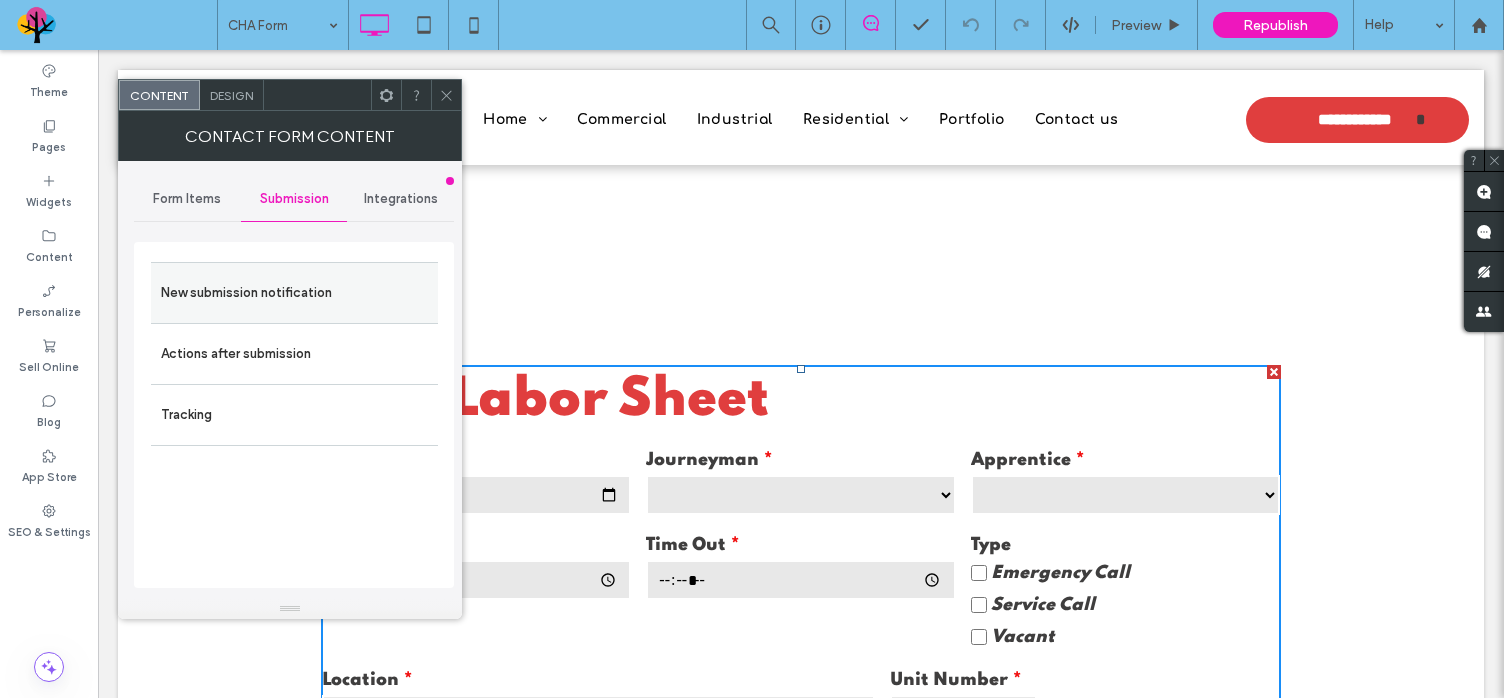click on "New submission notification" at bounding box center [294, 293] 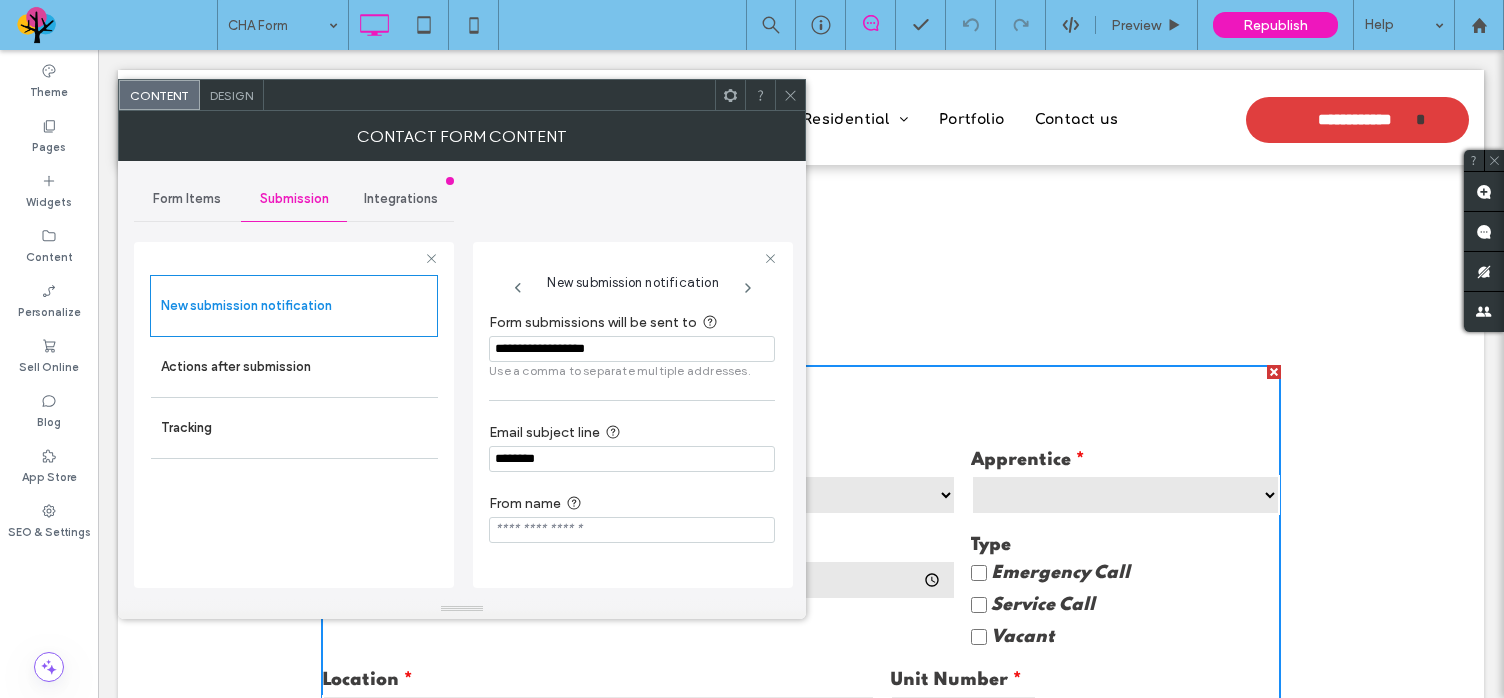 click on "**********" at bounding box center (632, 349) 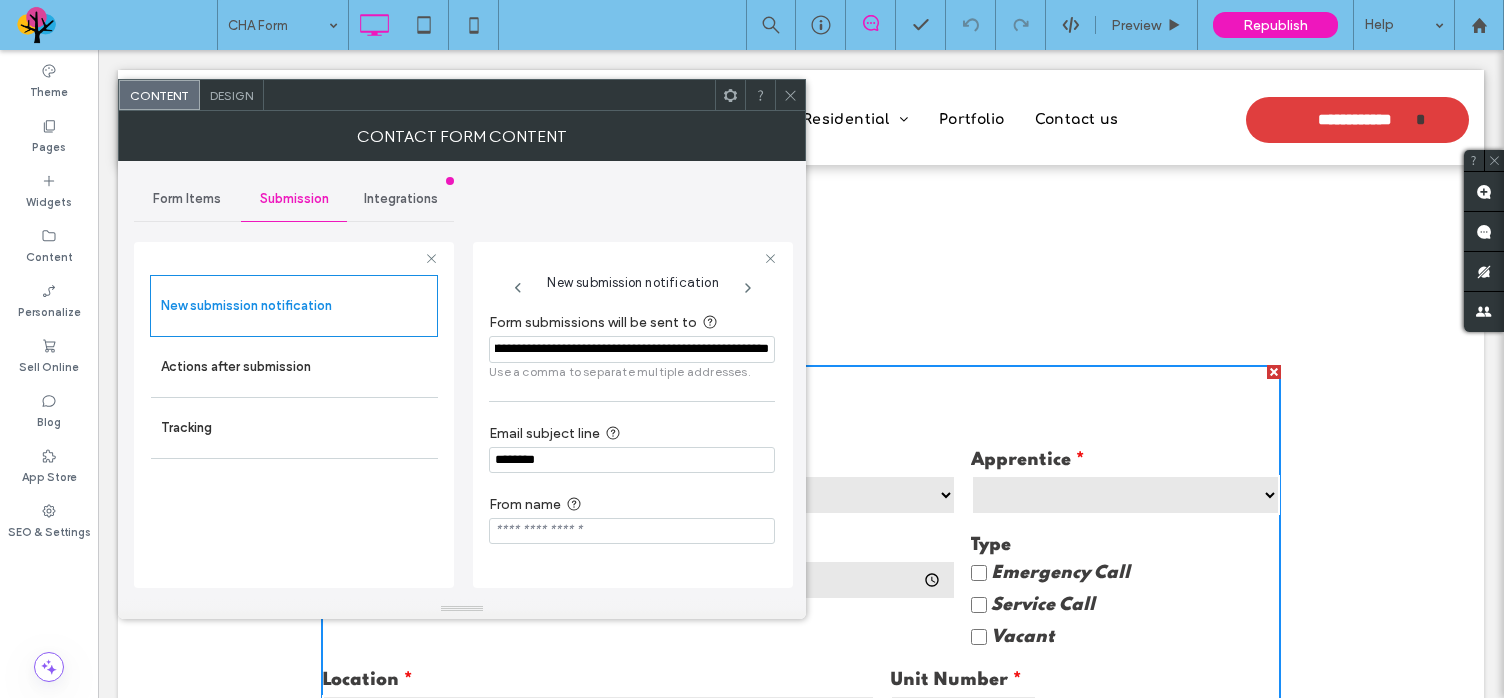 scroll, scrollTop: 0, scrollLeft: 211, axis: horizontal 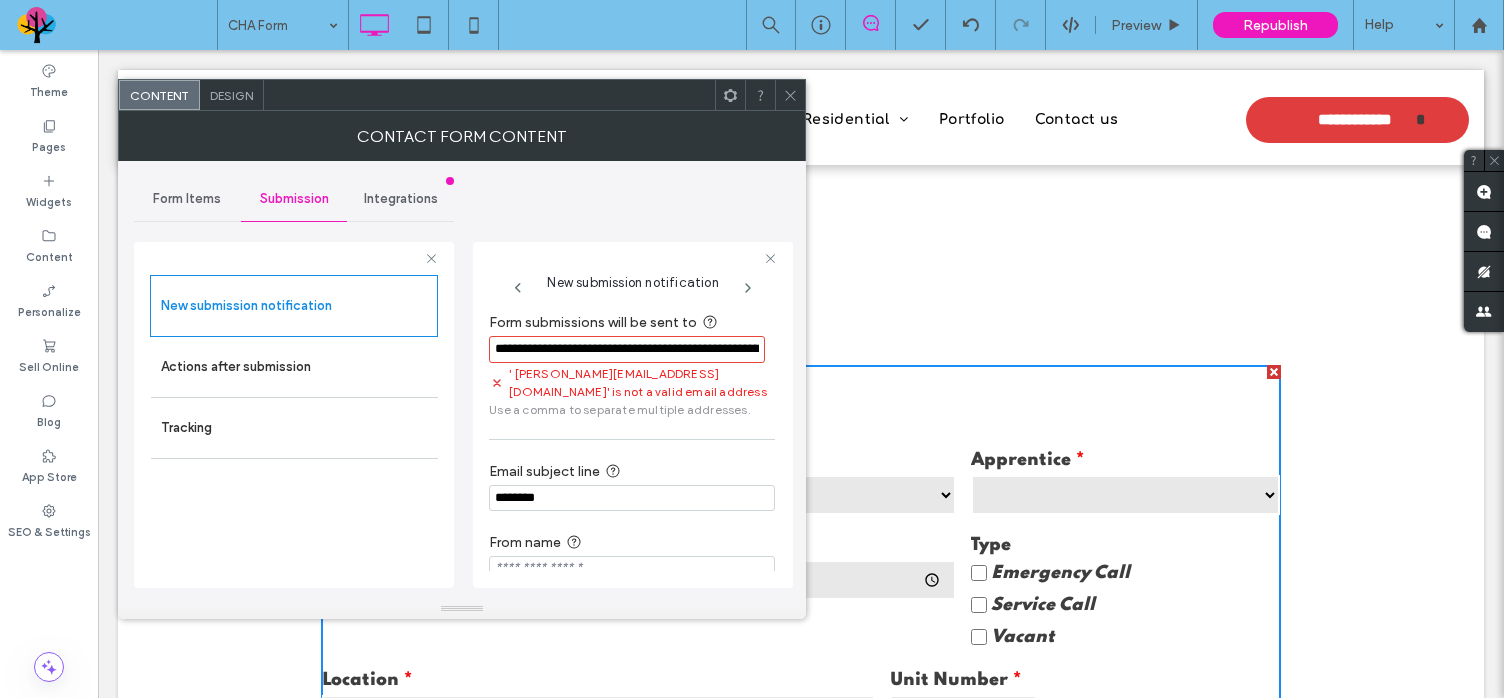 click on "**********" at bounding box center (627, 350) 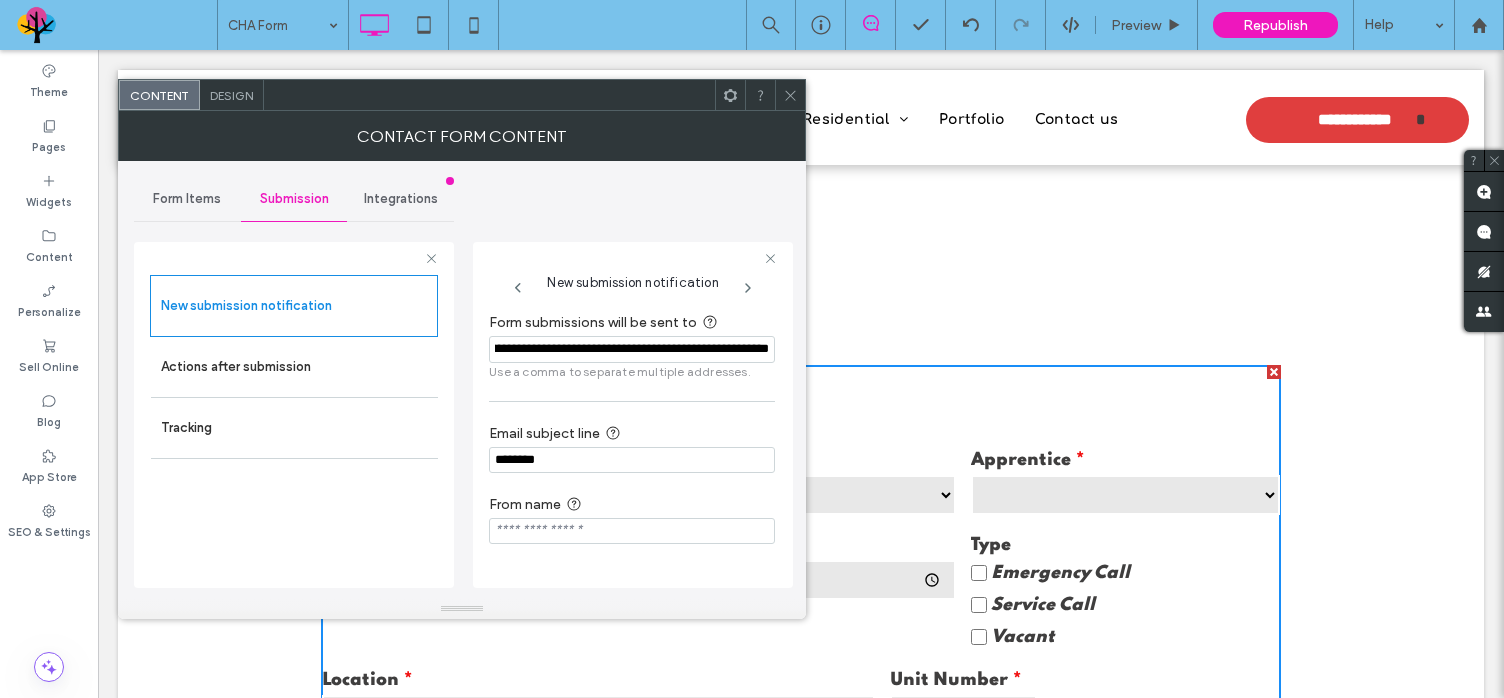 scroll, scrollTop: 0, scrollLeft: 106, axis: horizontal 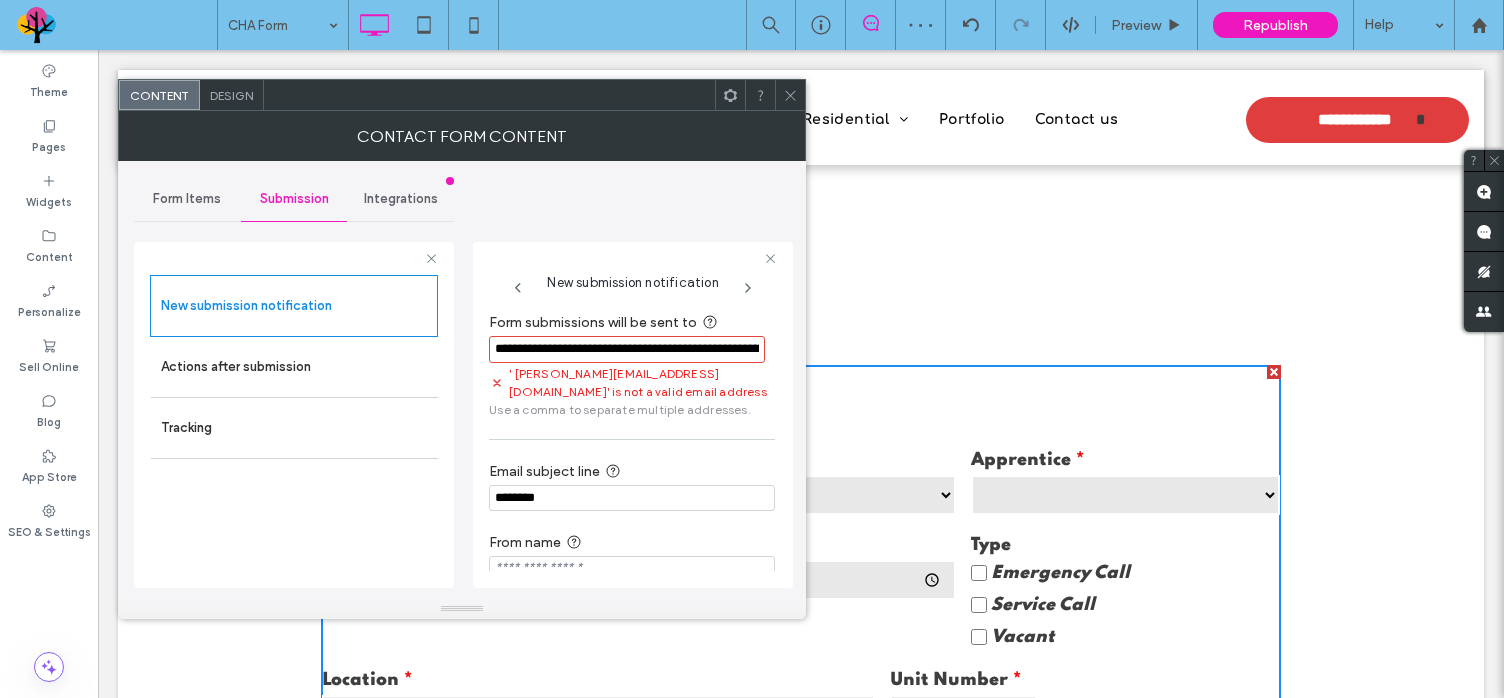 drag, startPoint x: 621, startPoint y: 349, endPoint x: 739, endPoint y: 349, distance: 118 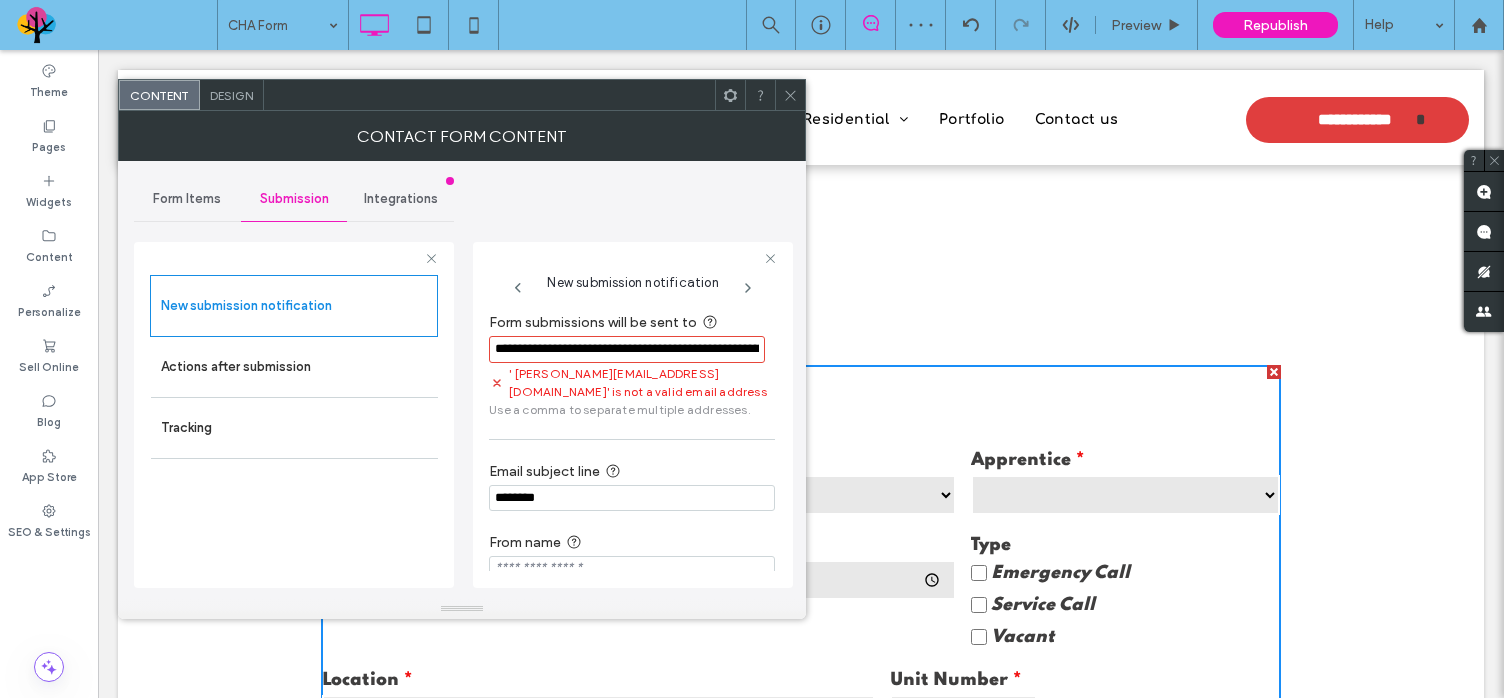 click on "**********" at bounding box center [632, 369] 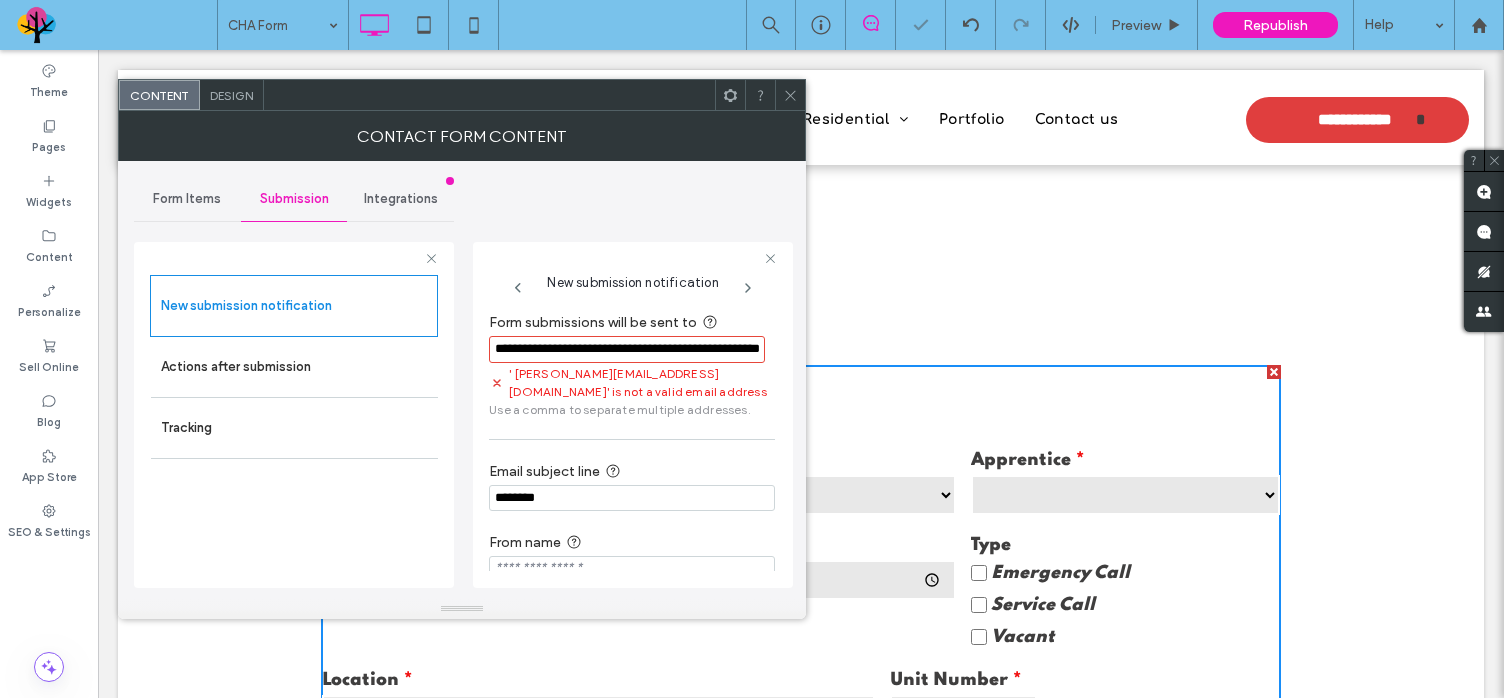 scroll, scrollTop: 0, scrollLeft: 92, axis: horizontal 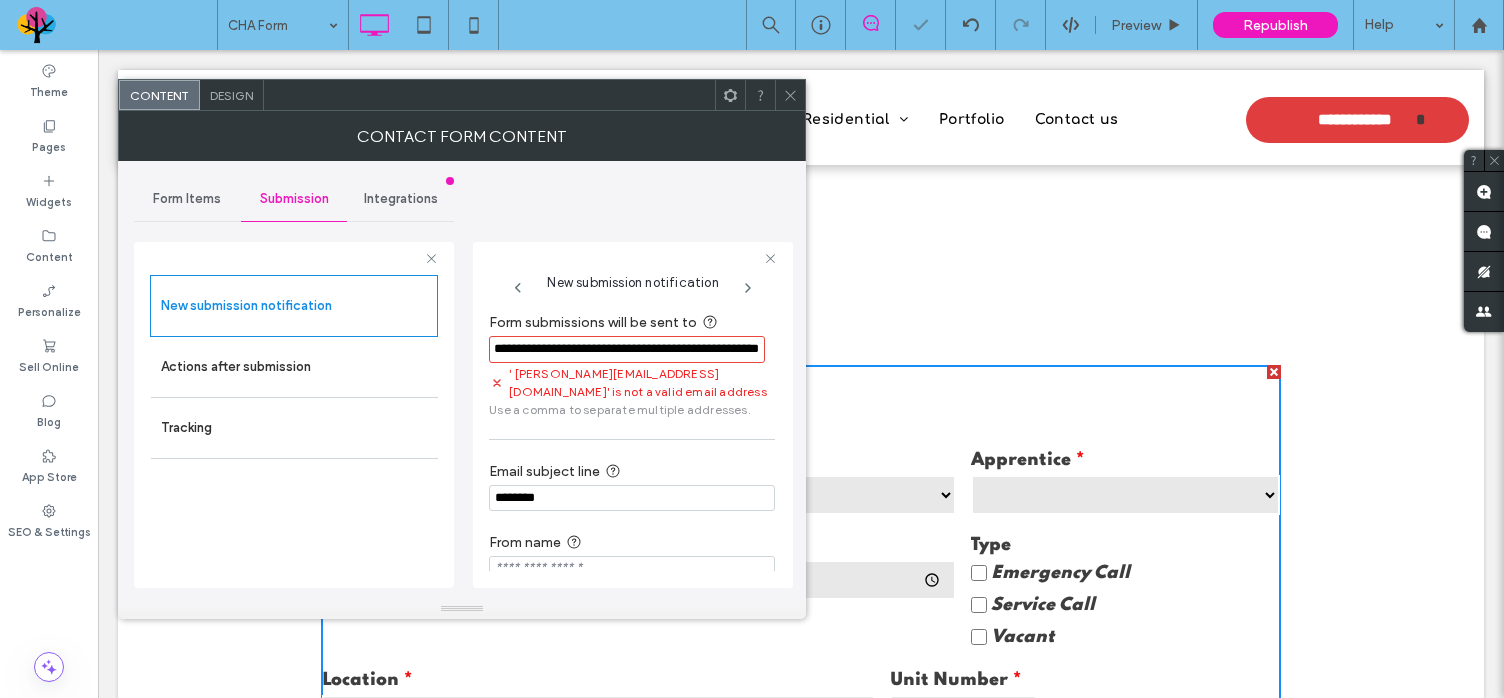 drag, startPoint x: 719, startPoint y: 396, endPoint x: 897, endPoint y: 369, distance: 180.0361 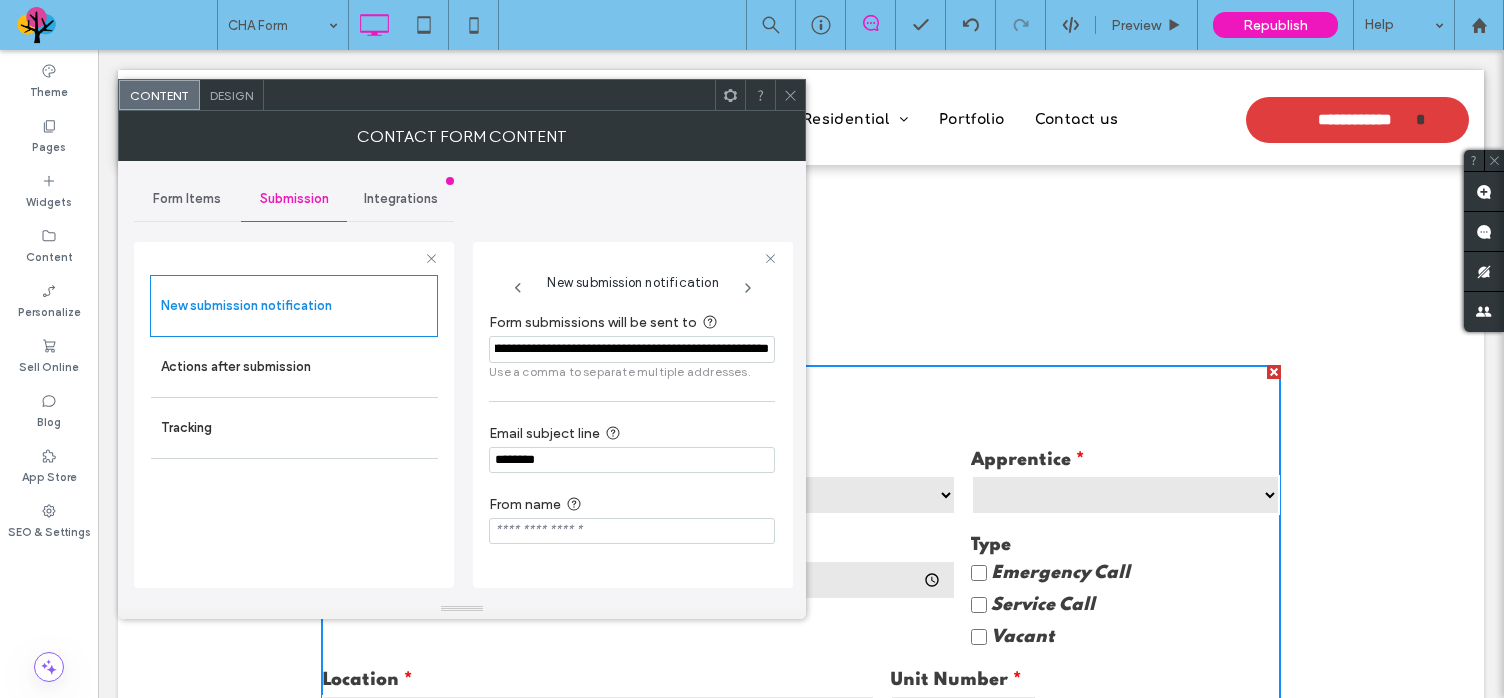 scroll, scrollTop: 0, scrollLeft: 199, axis: horizontal 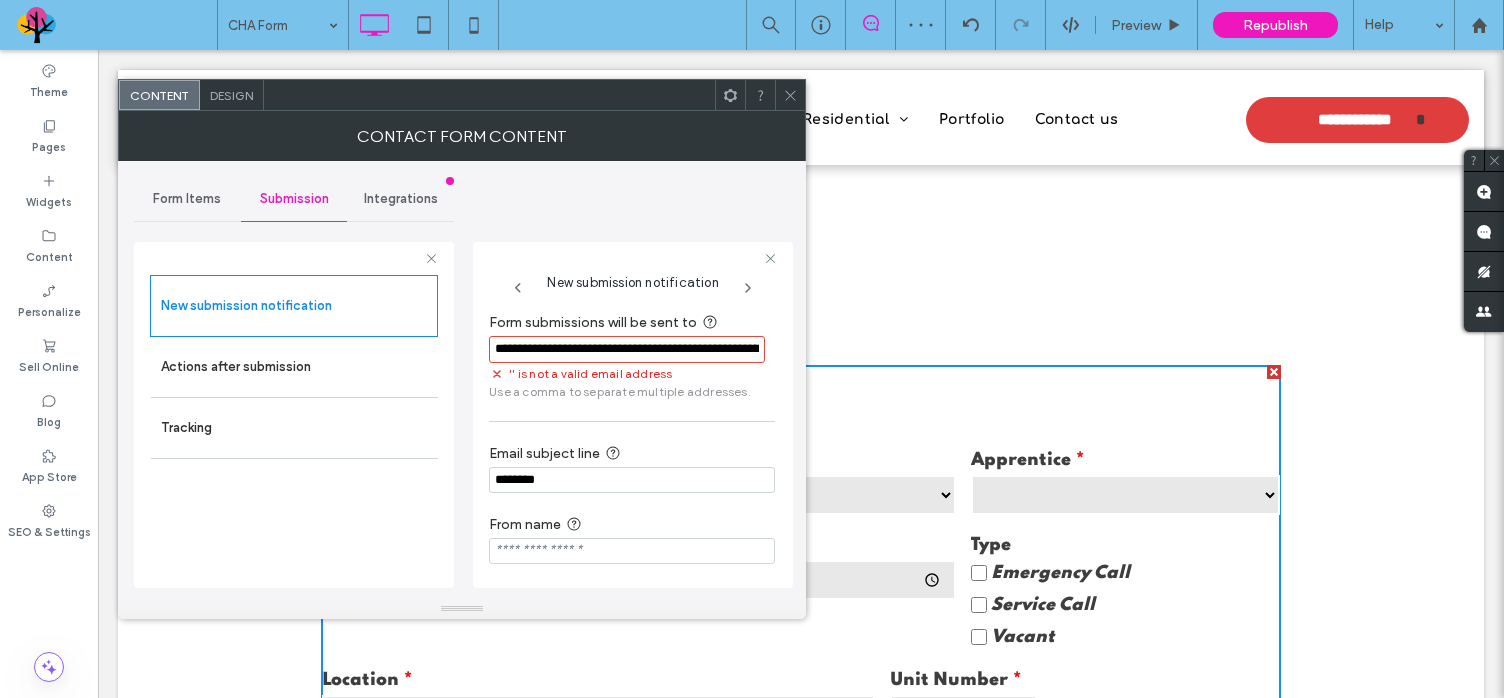 click on "**********" at bounding box center (627, 350) 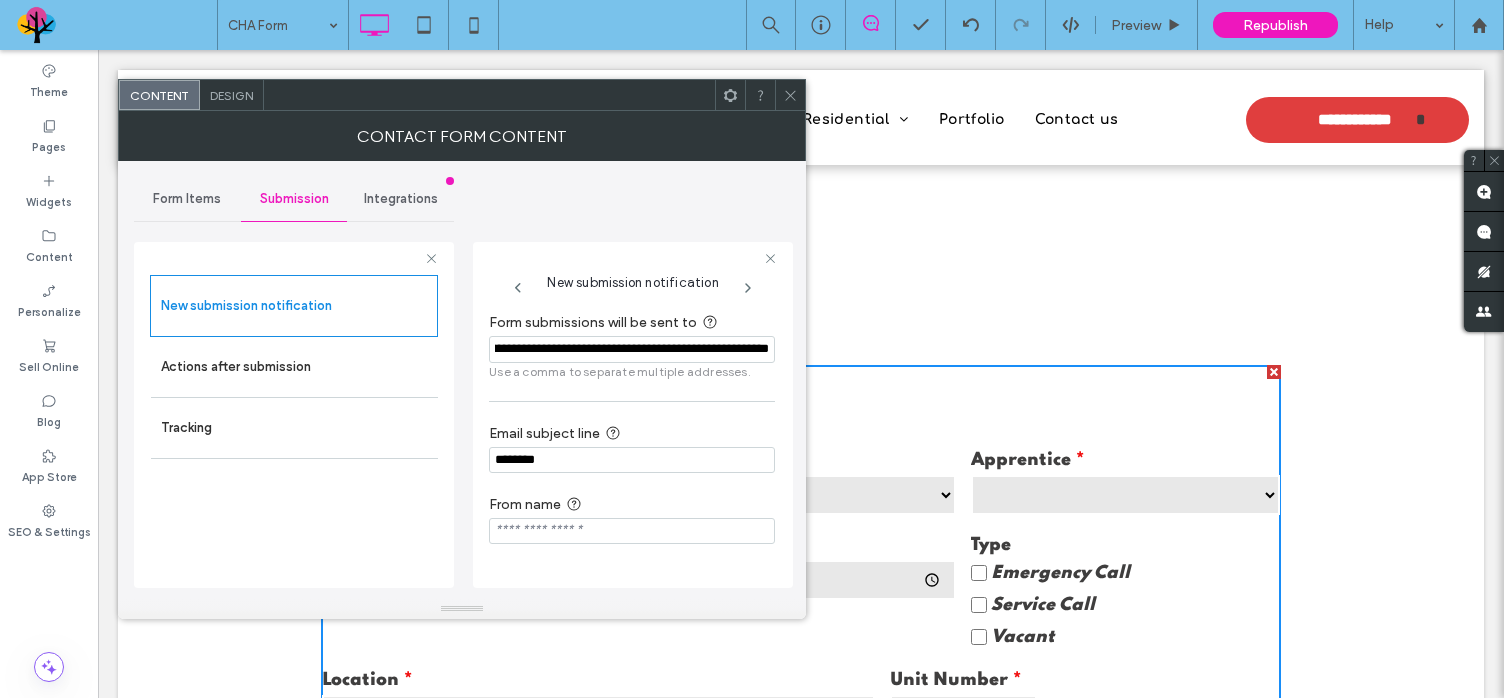 scroll, scrollTop: 0, scrollLeft: 199, axis: horizontal 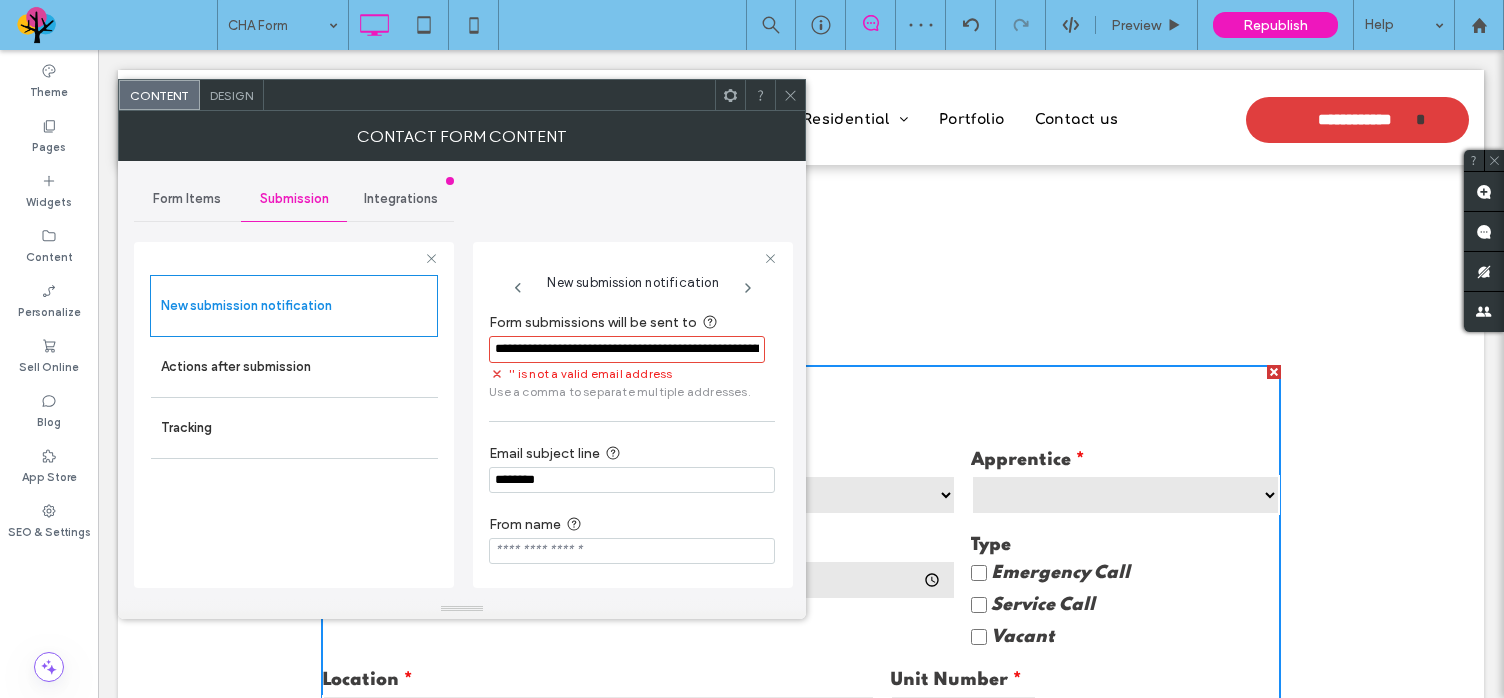 click on "**********" at bounding box center (627, 350) 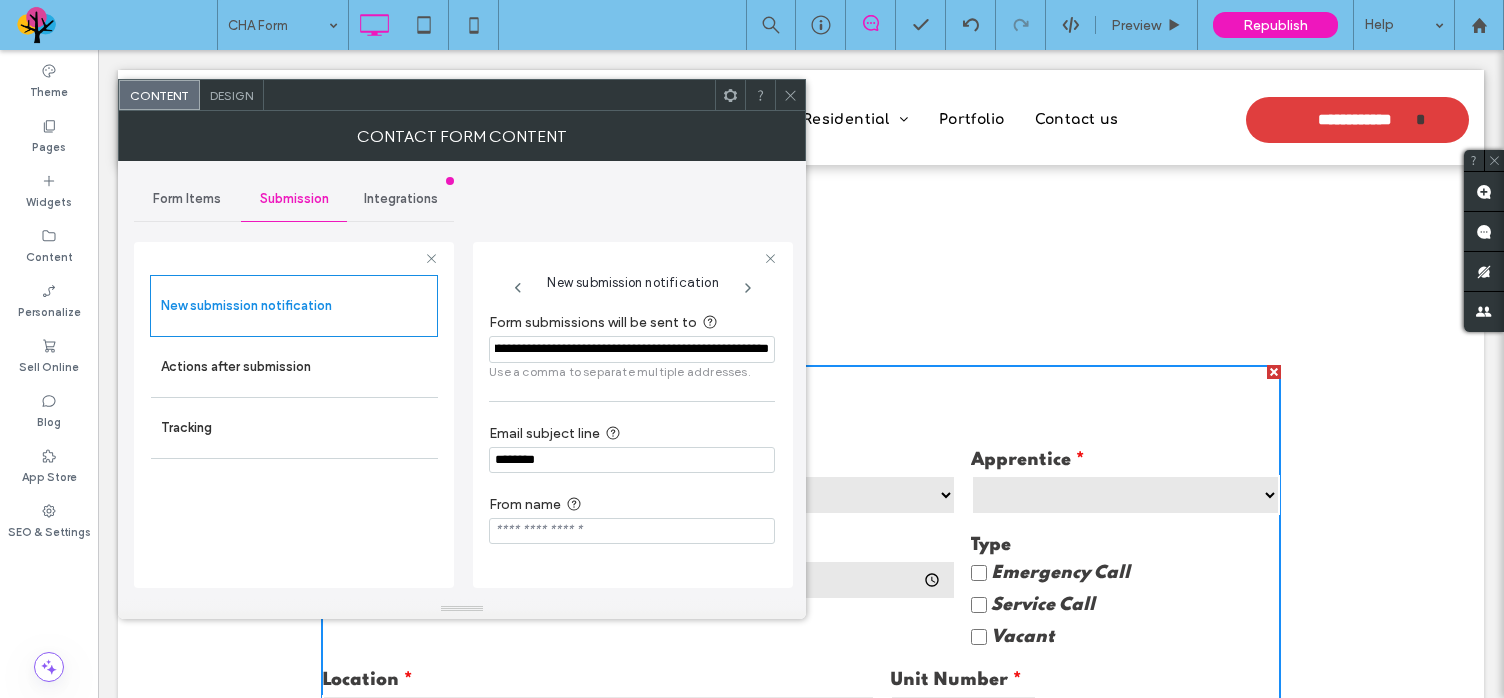 scroll, scrollTop: 0, scrollLeft: 195, axis: horizontal 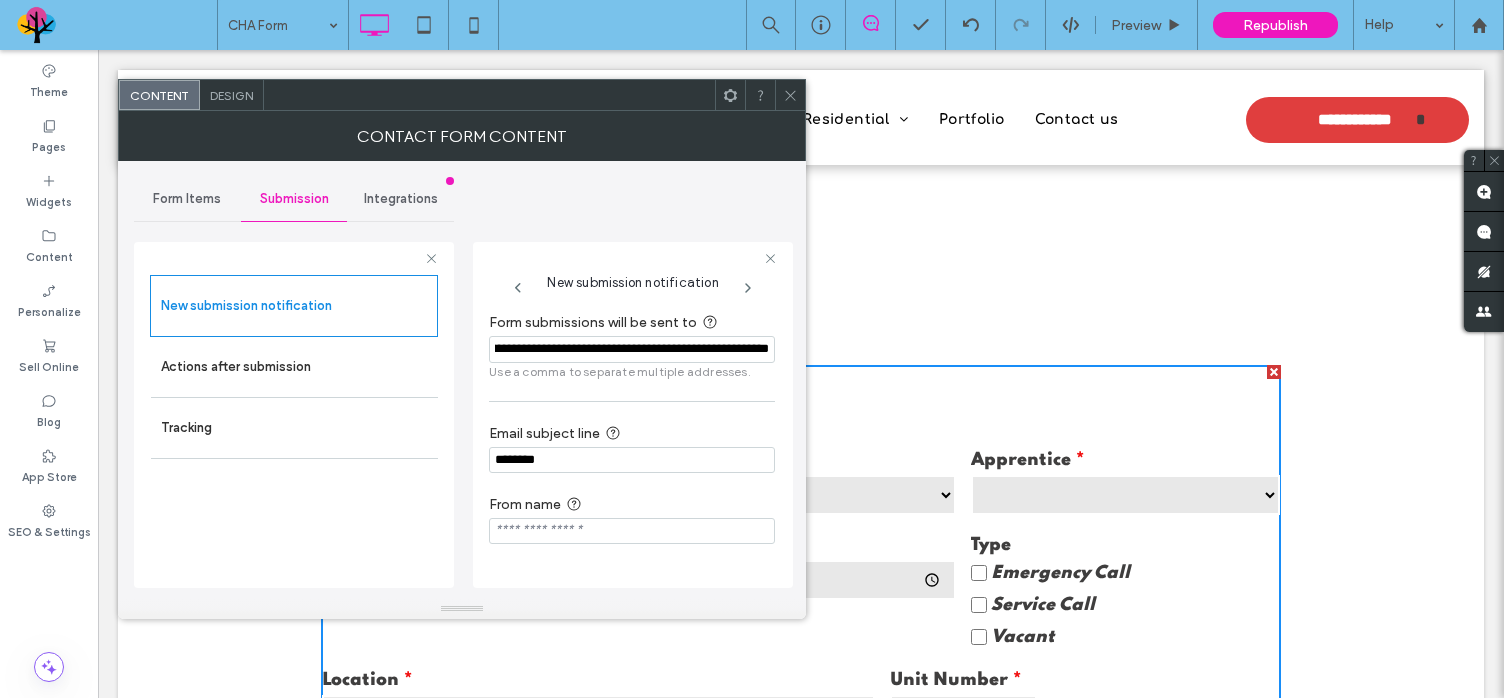 type on "**********" 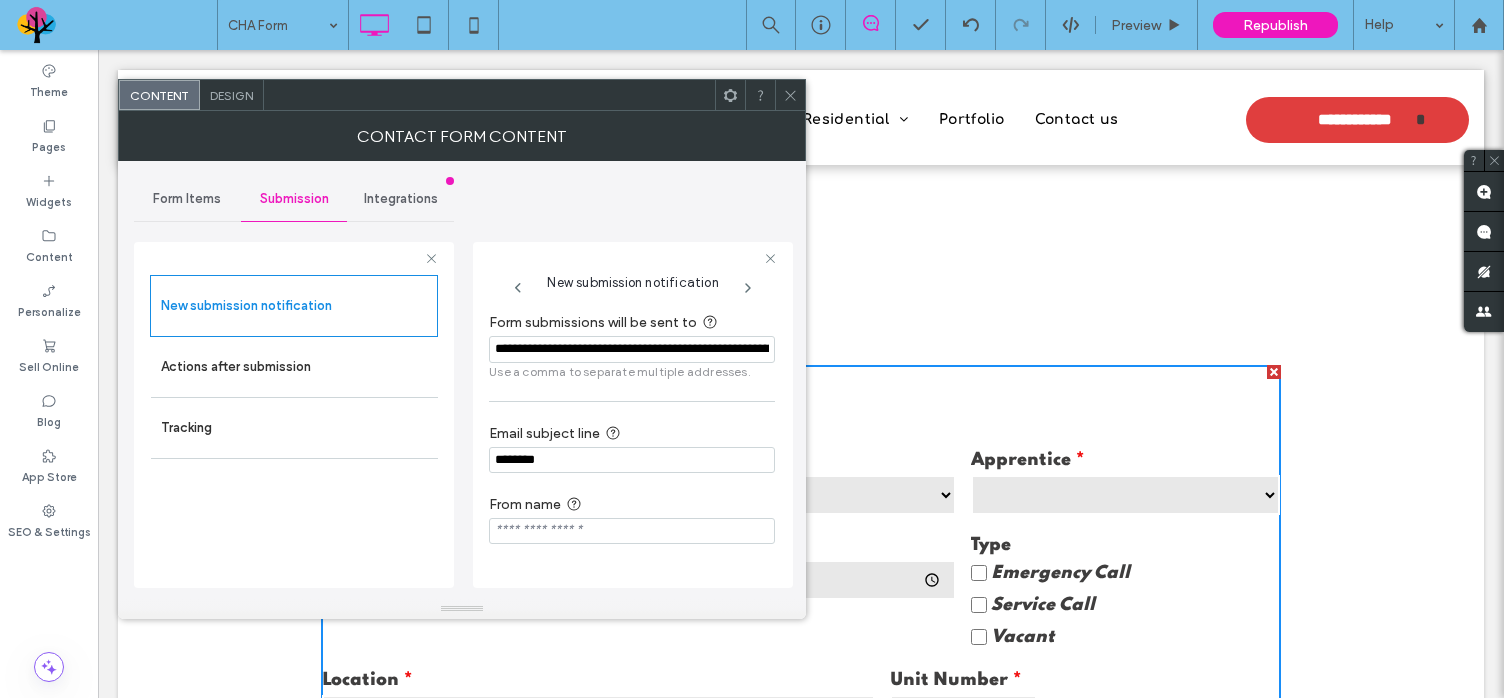 click 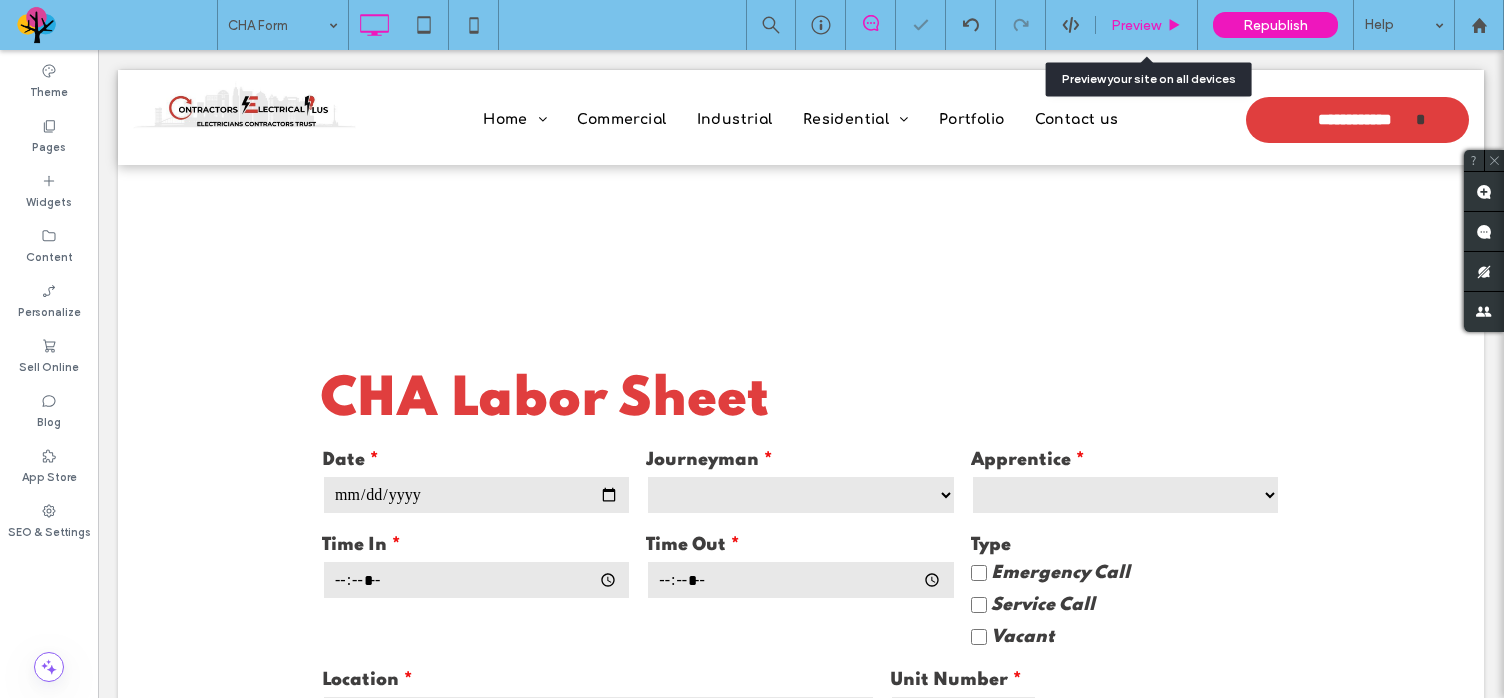 click on "Preview" at bounding box center [1136, 25] 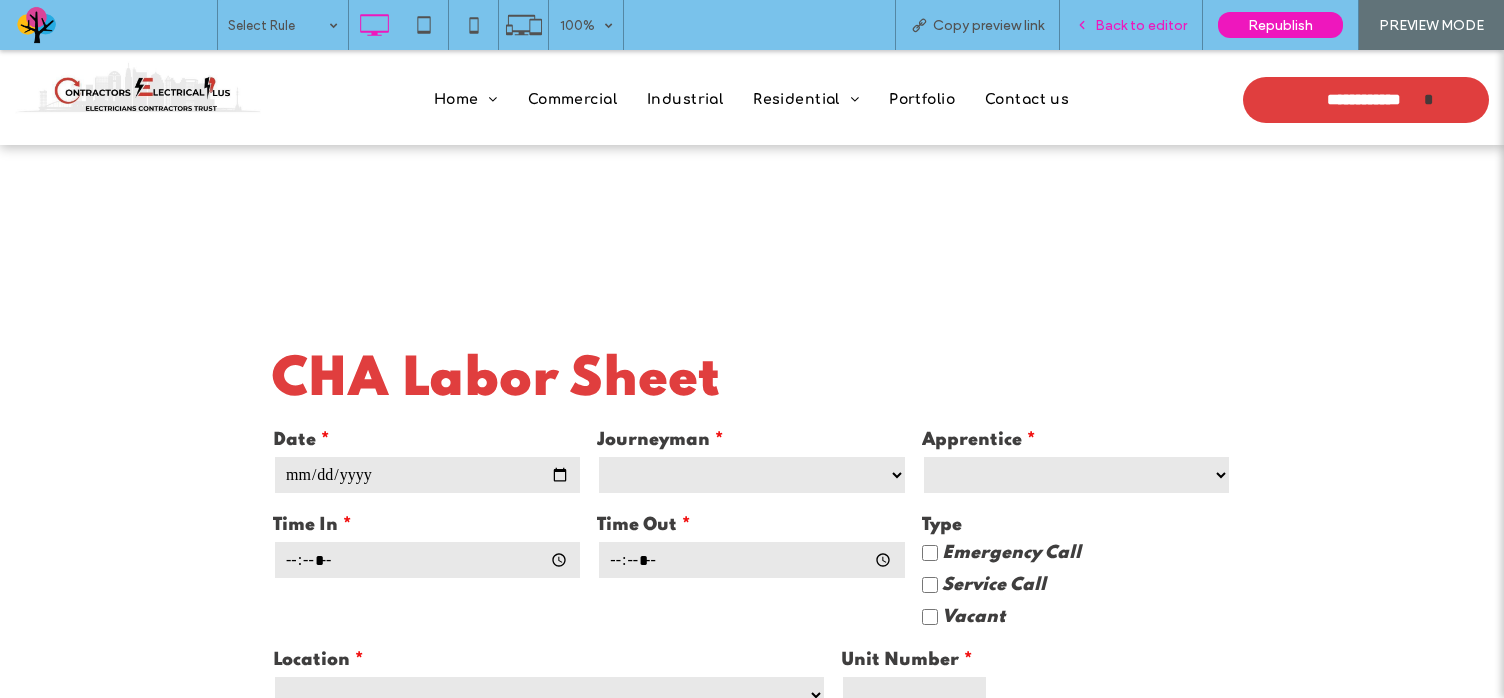 click on "Back to editor" at bounding box center (1141, 25) 